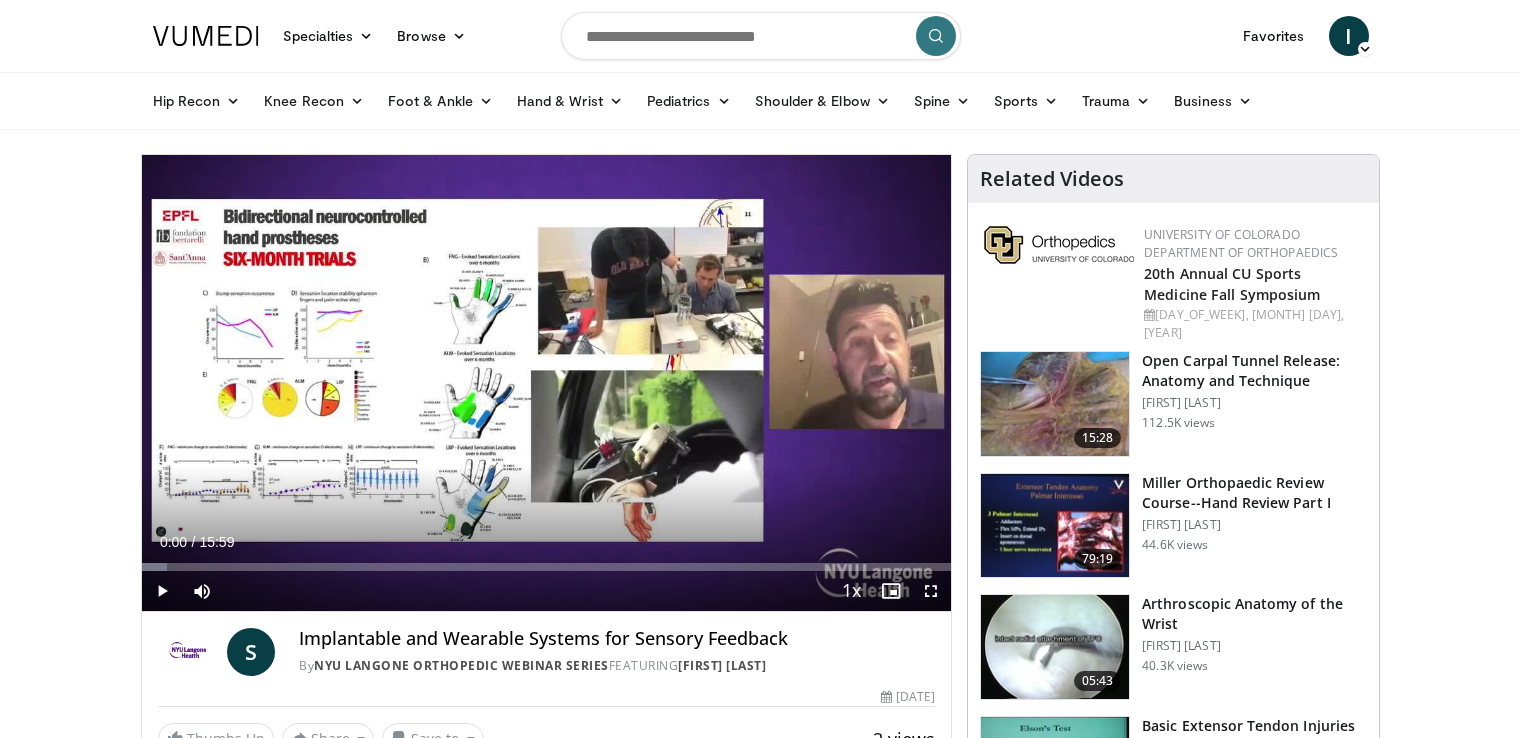 scroll, scrollTop: 0, scrollLeft: 0, axis: both 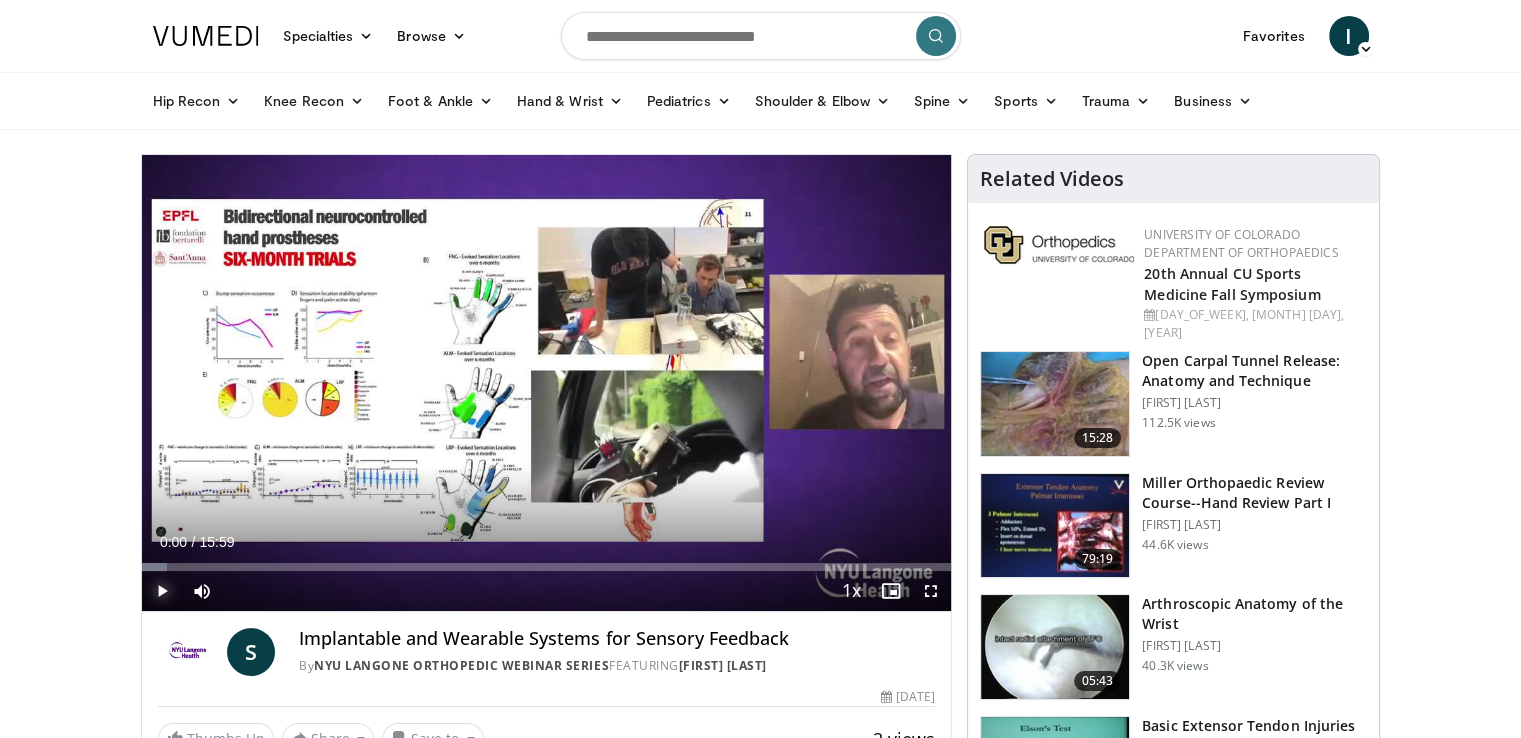 click at bounding box center [162, 591] 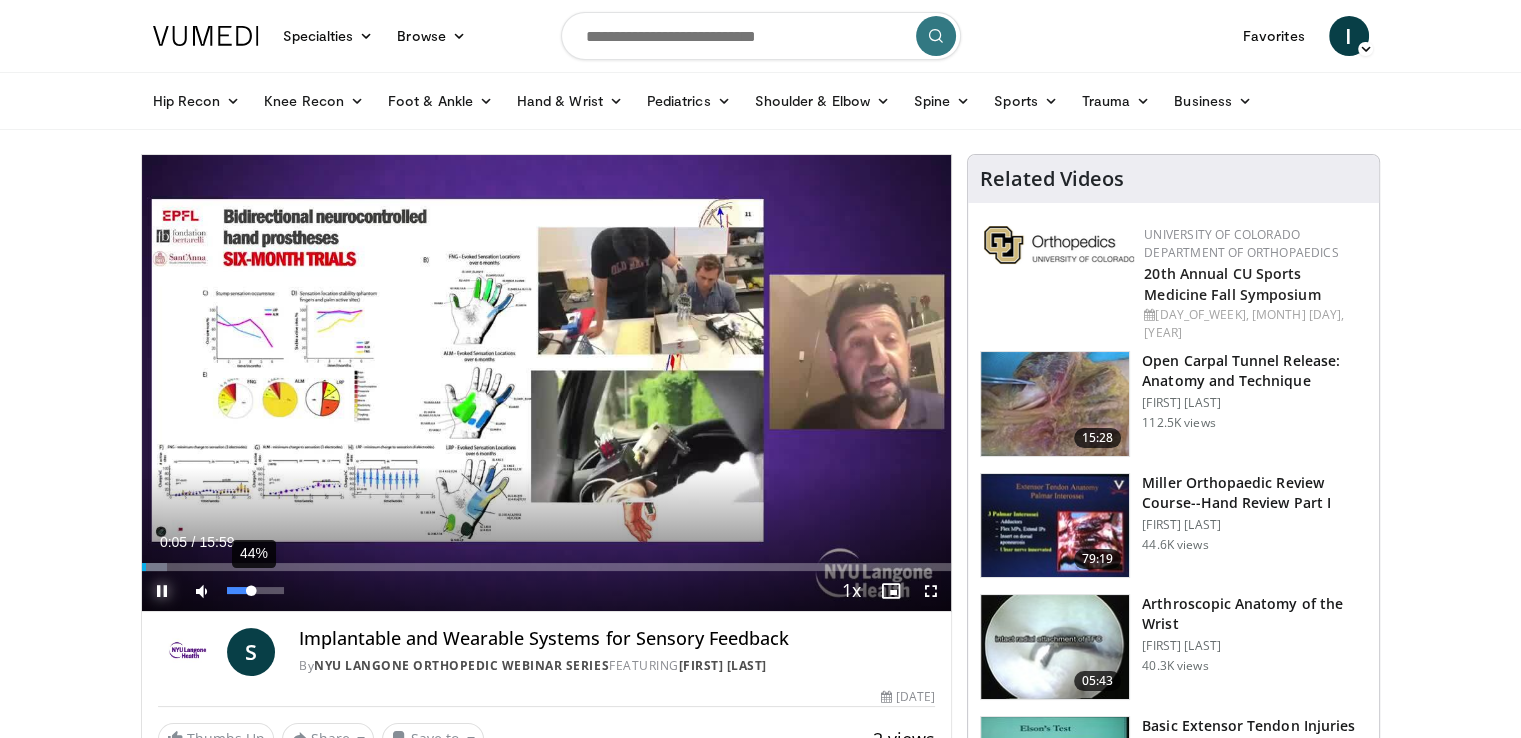 click on "44%" at bounding box center (255, 590) 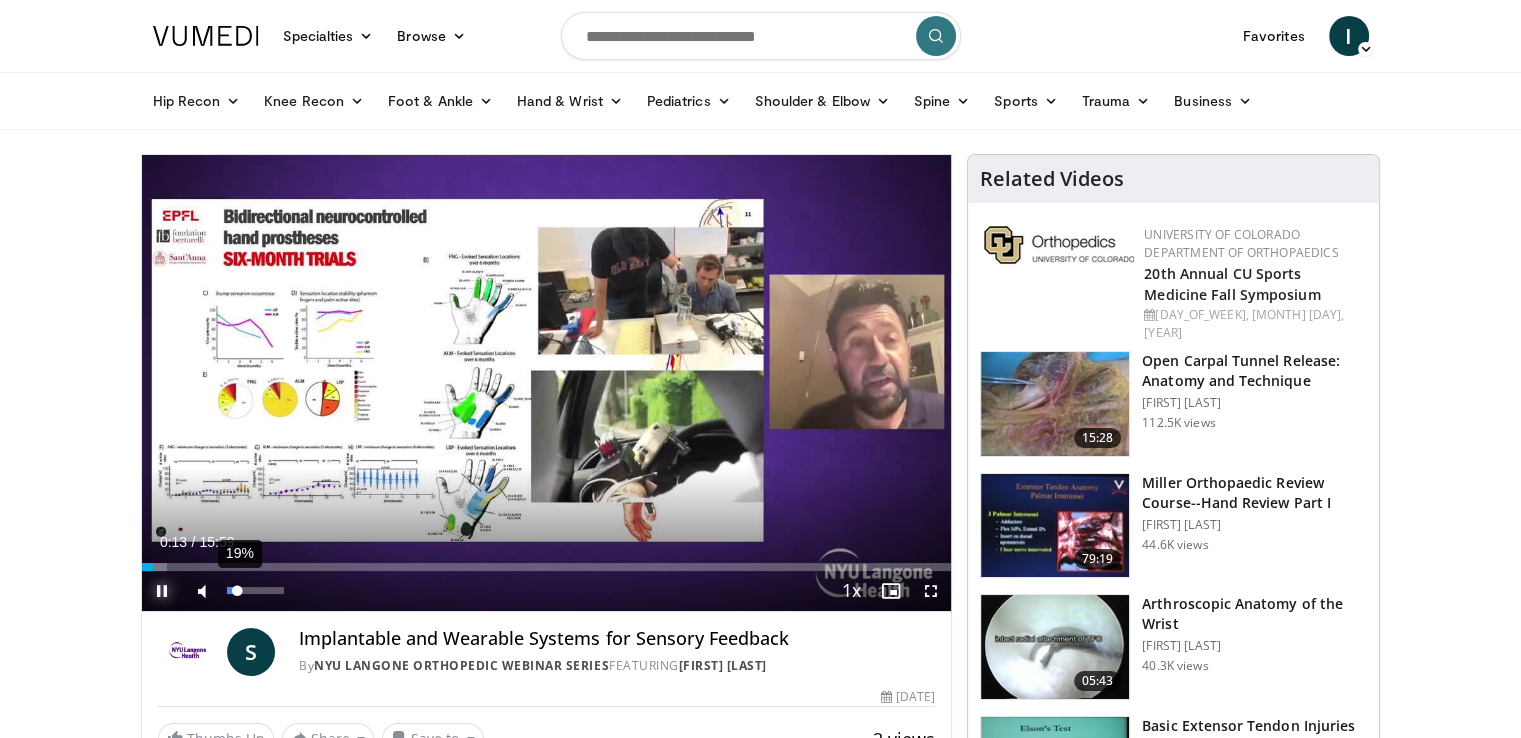 click on "19%" at bounding box center (255, 590) 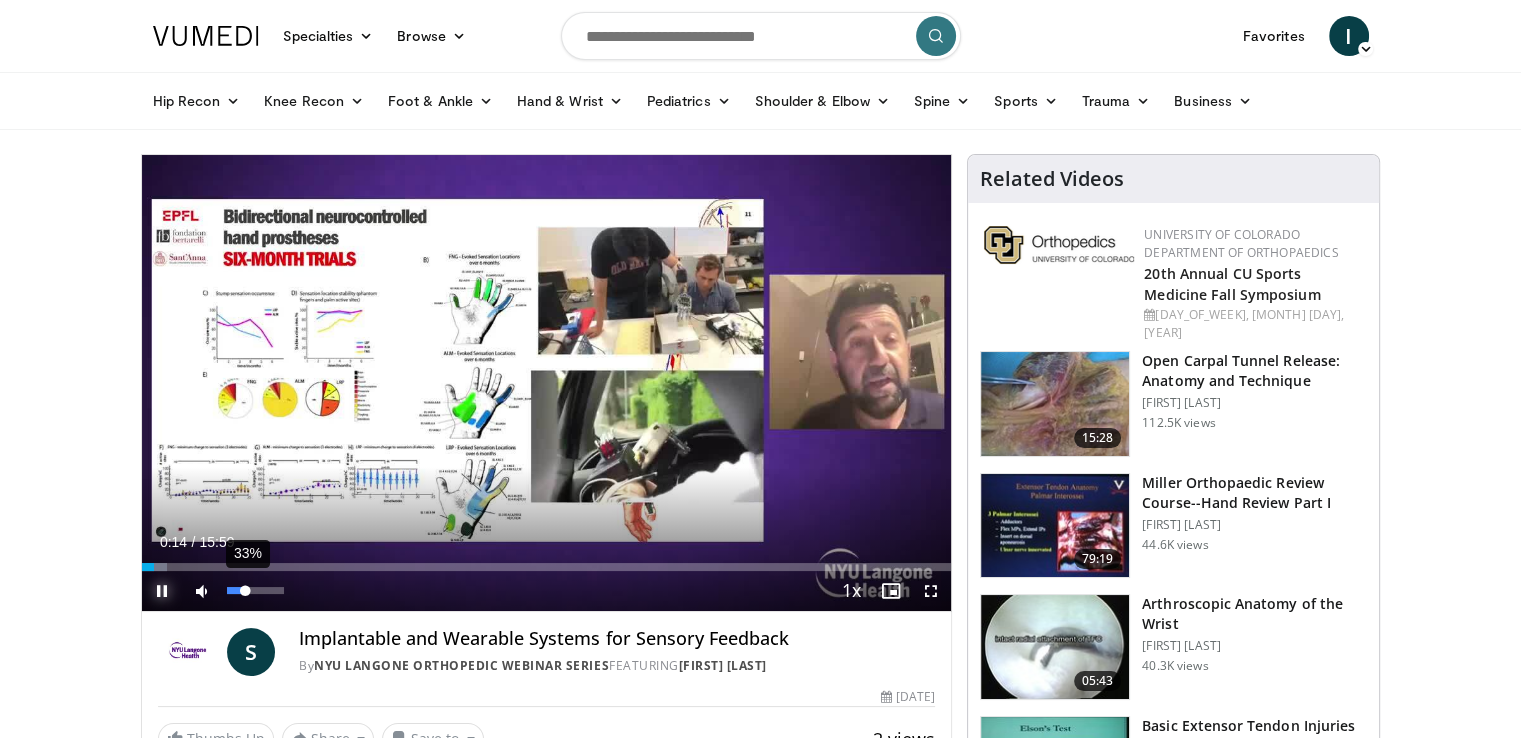 click on "**********" at bounding box center (547, 383) 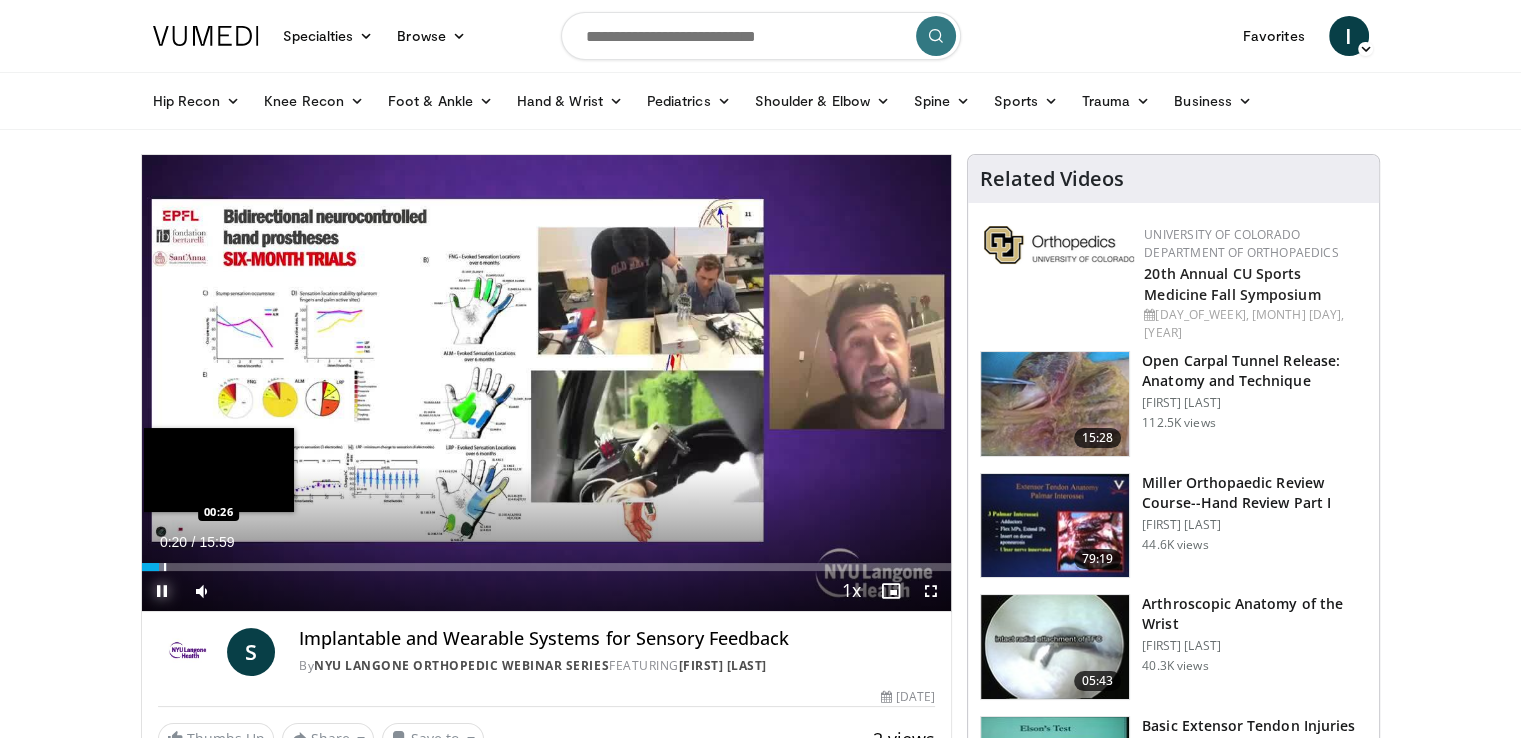 click at bounding box center (165, 567) 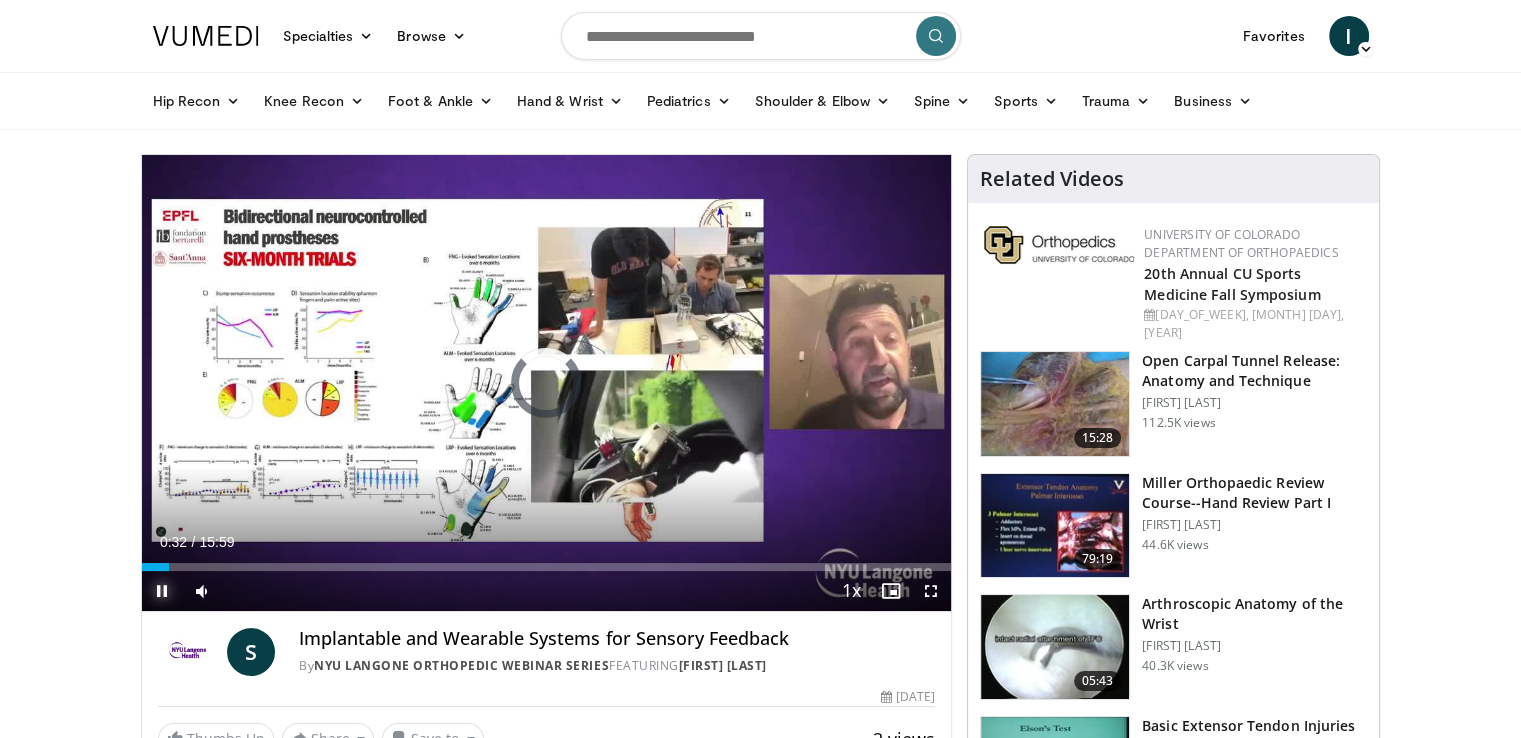 click at bounding box center [162, 591] 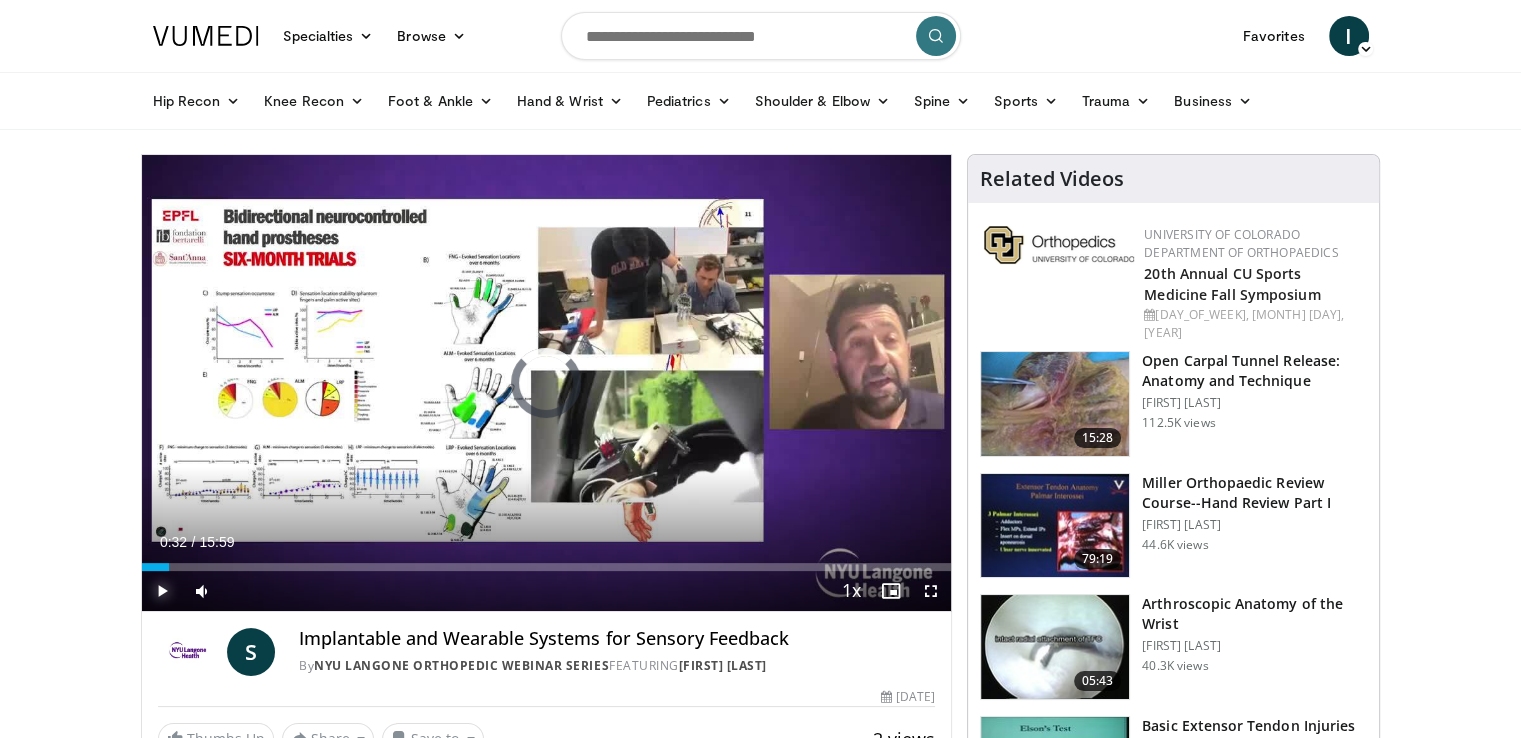 type 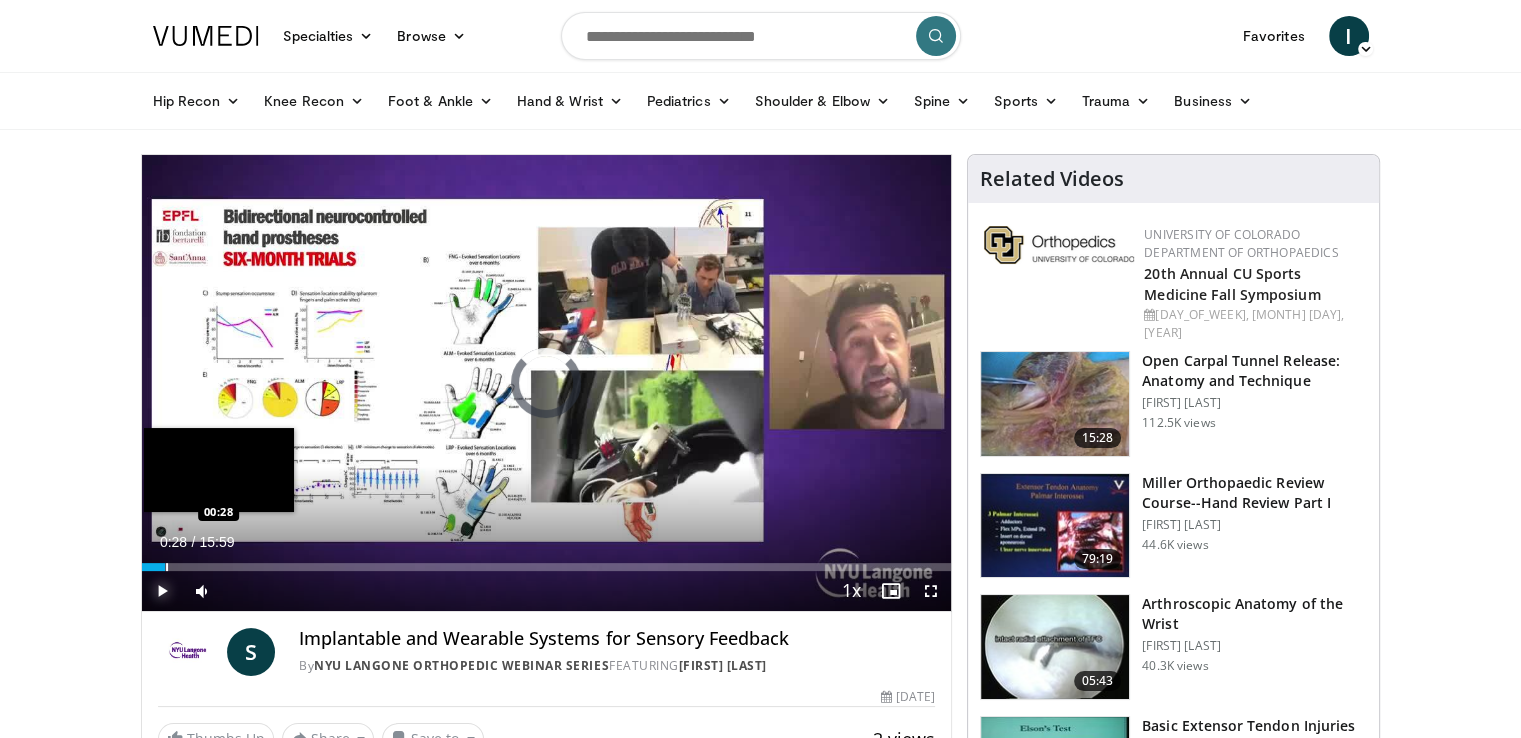 click at bounding box center [167, 567] 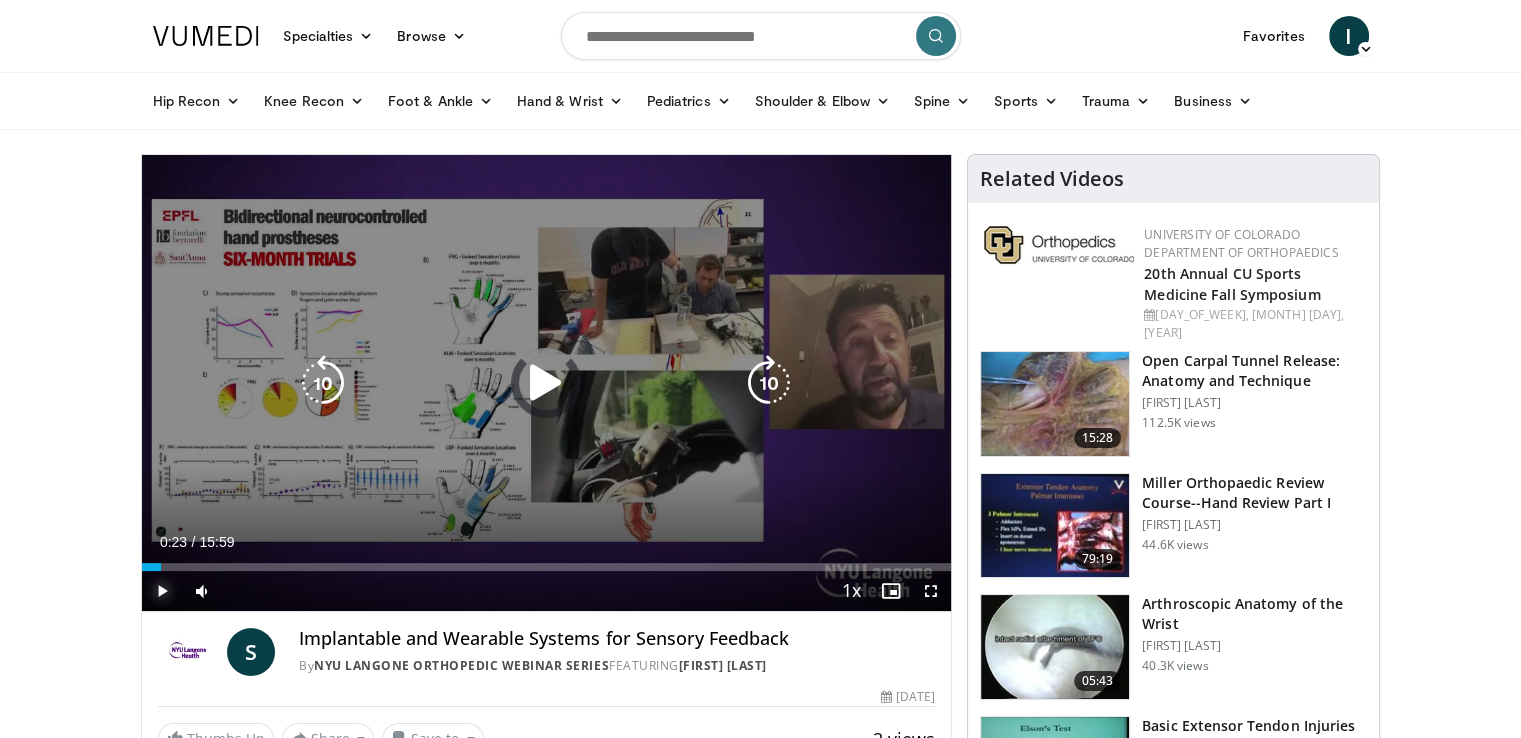 click on "00:23" at bounding box center (152, 567) 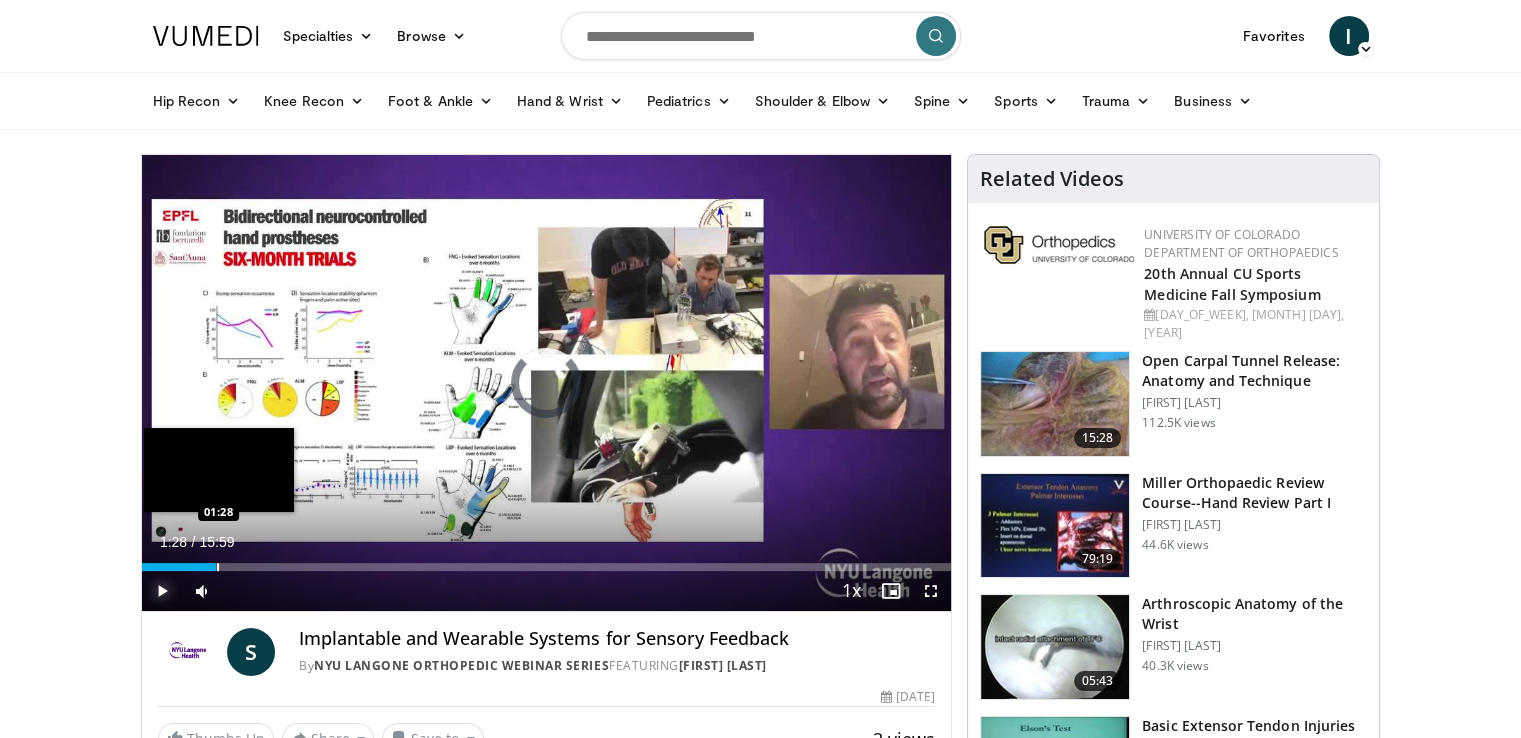 click at bounding box center (218, 567) 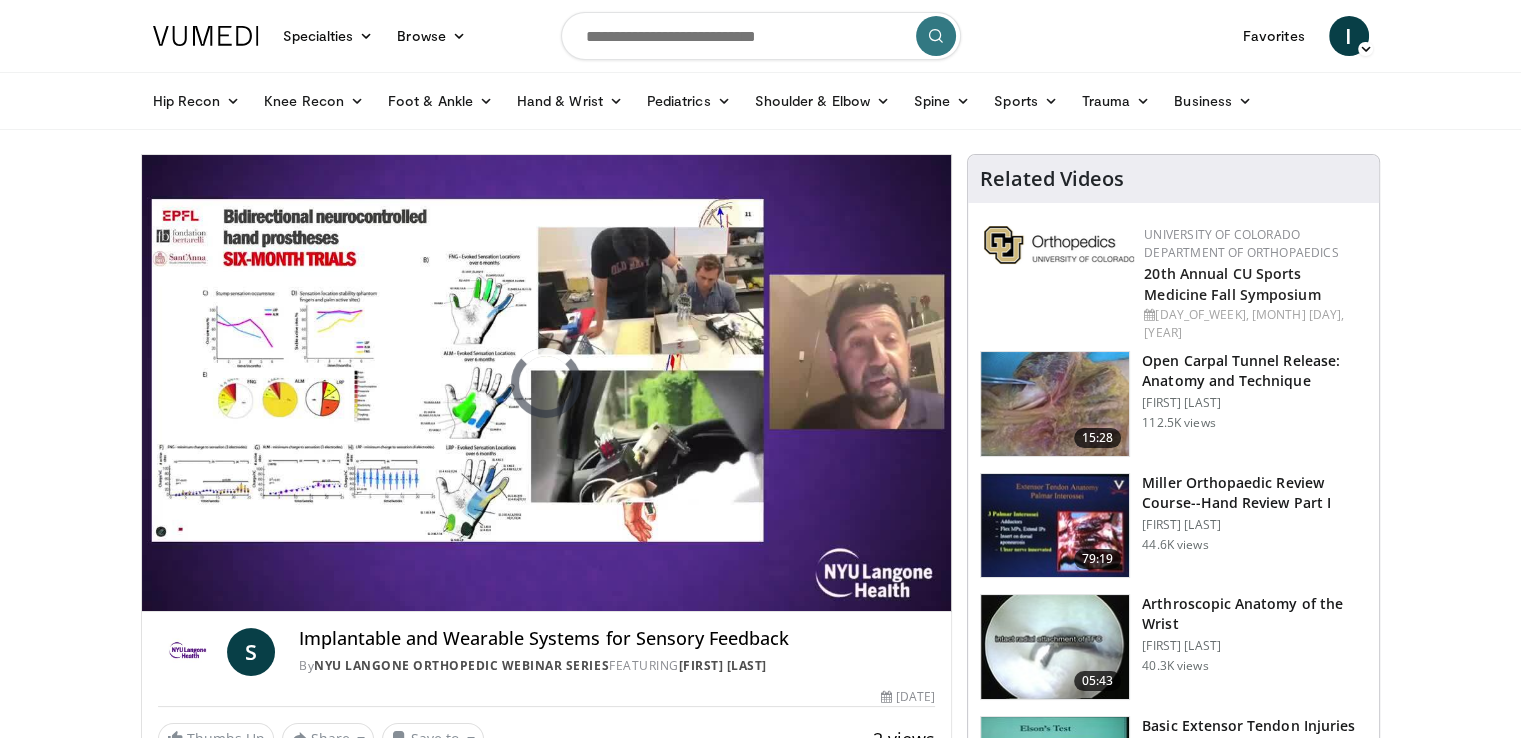 click on "10 seconds
Tap to unmute" at bounding box center [547, 383] 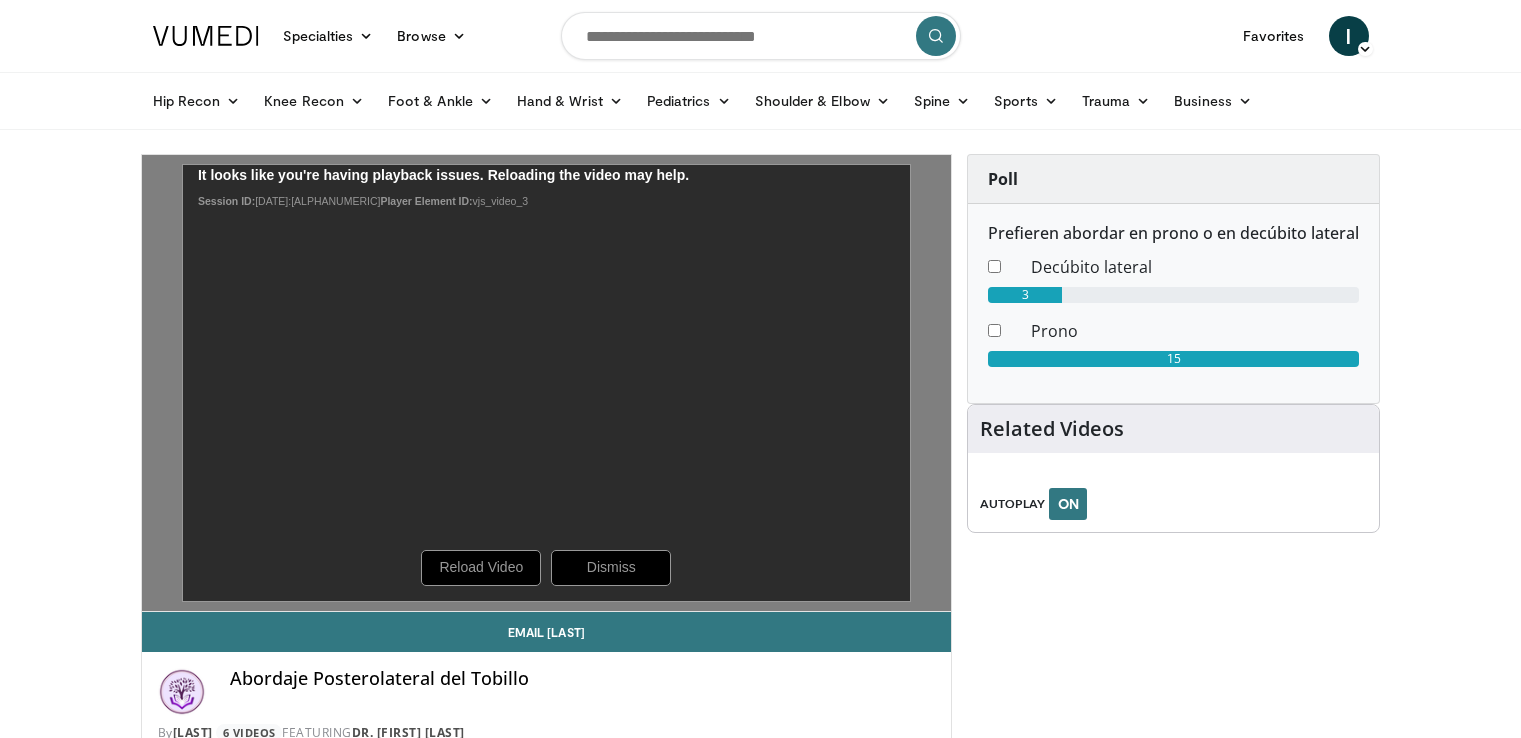 scroll, scrollTop: 0, scrollLeft: 0, axis: both 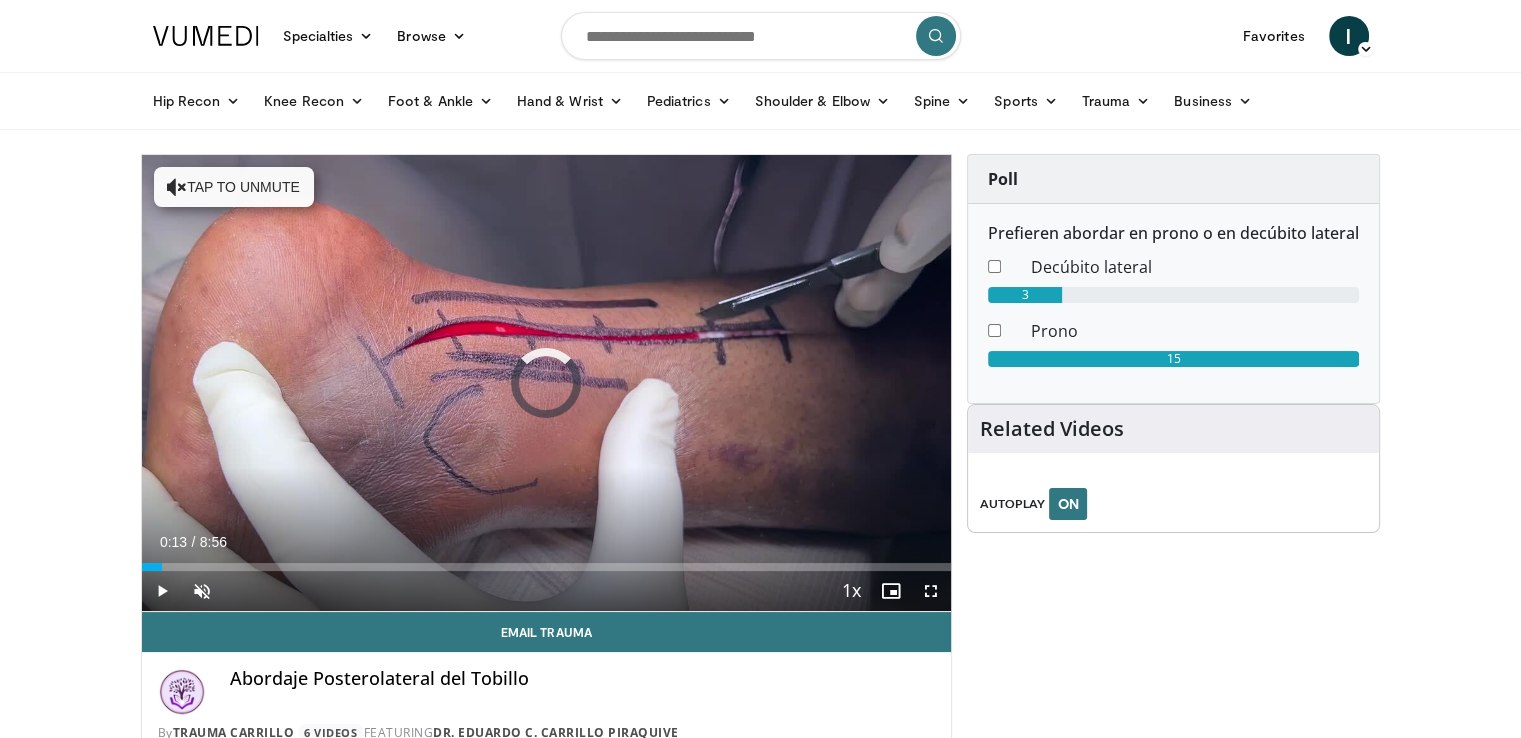 drag, startPoint x: 162, startPoint y: 564, endPoint x: 108, endPoint y: 551, distance: 55.542778 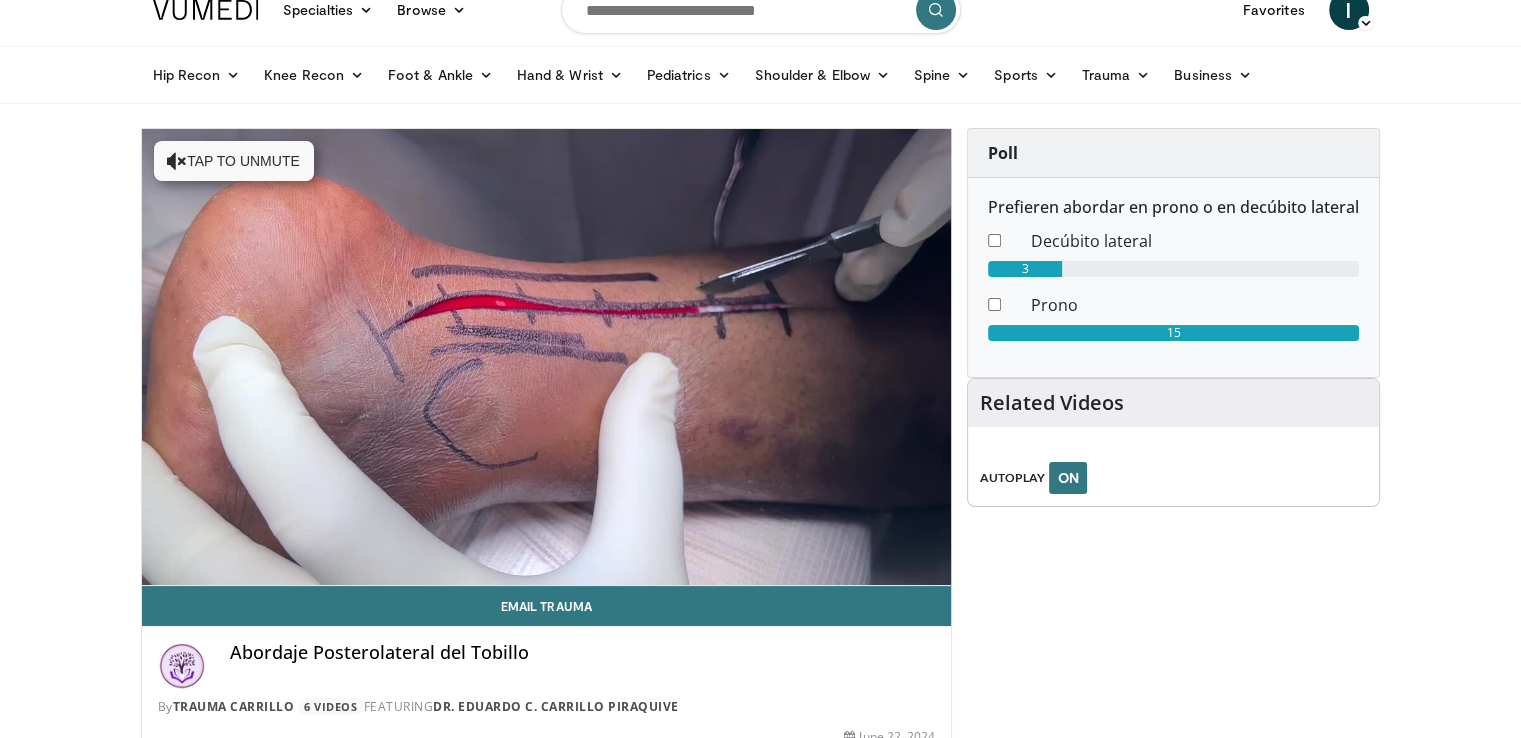 scroll, scrollTop: 0, scrollLeft: 0, axis: both 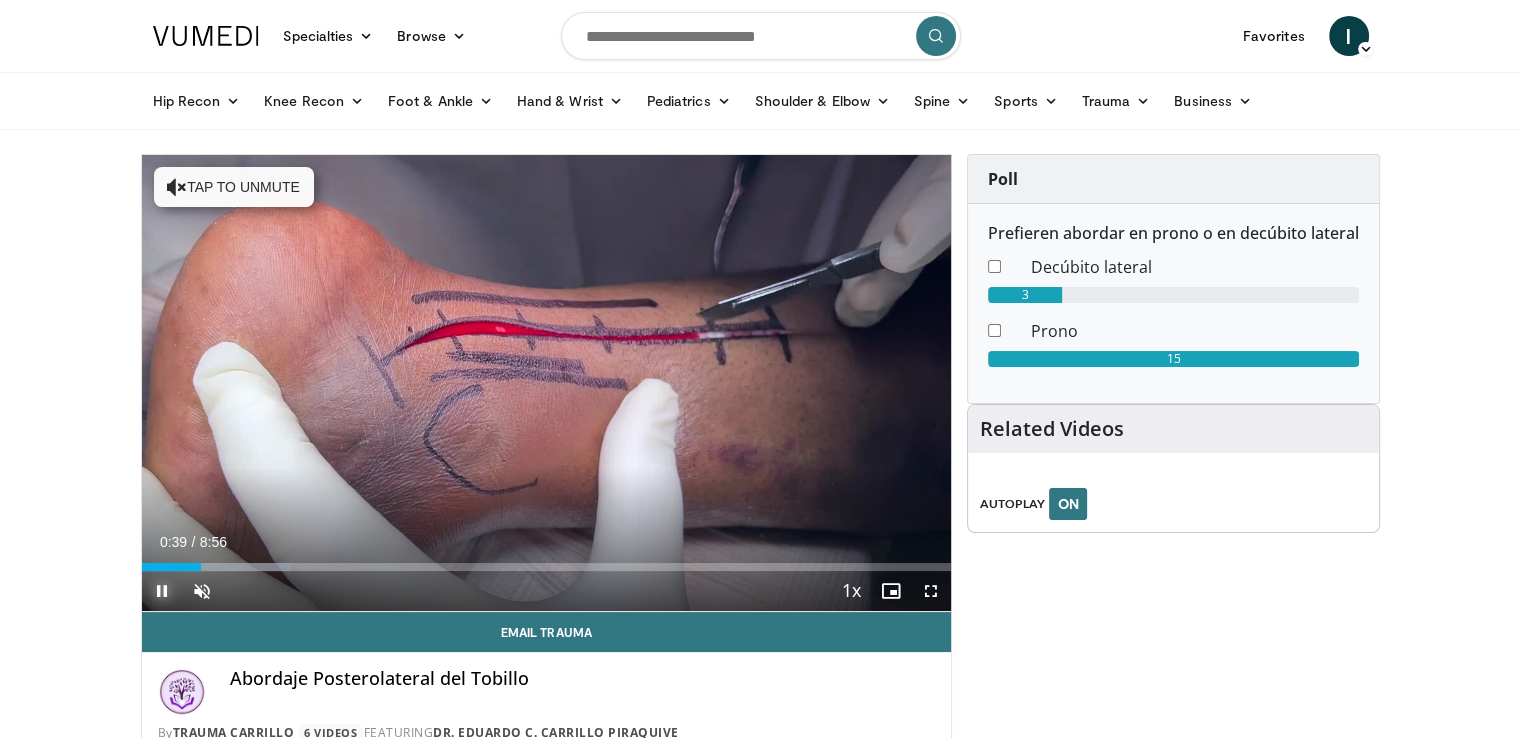 click at bounding box center (162, 591) 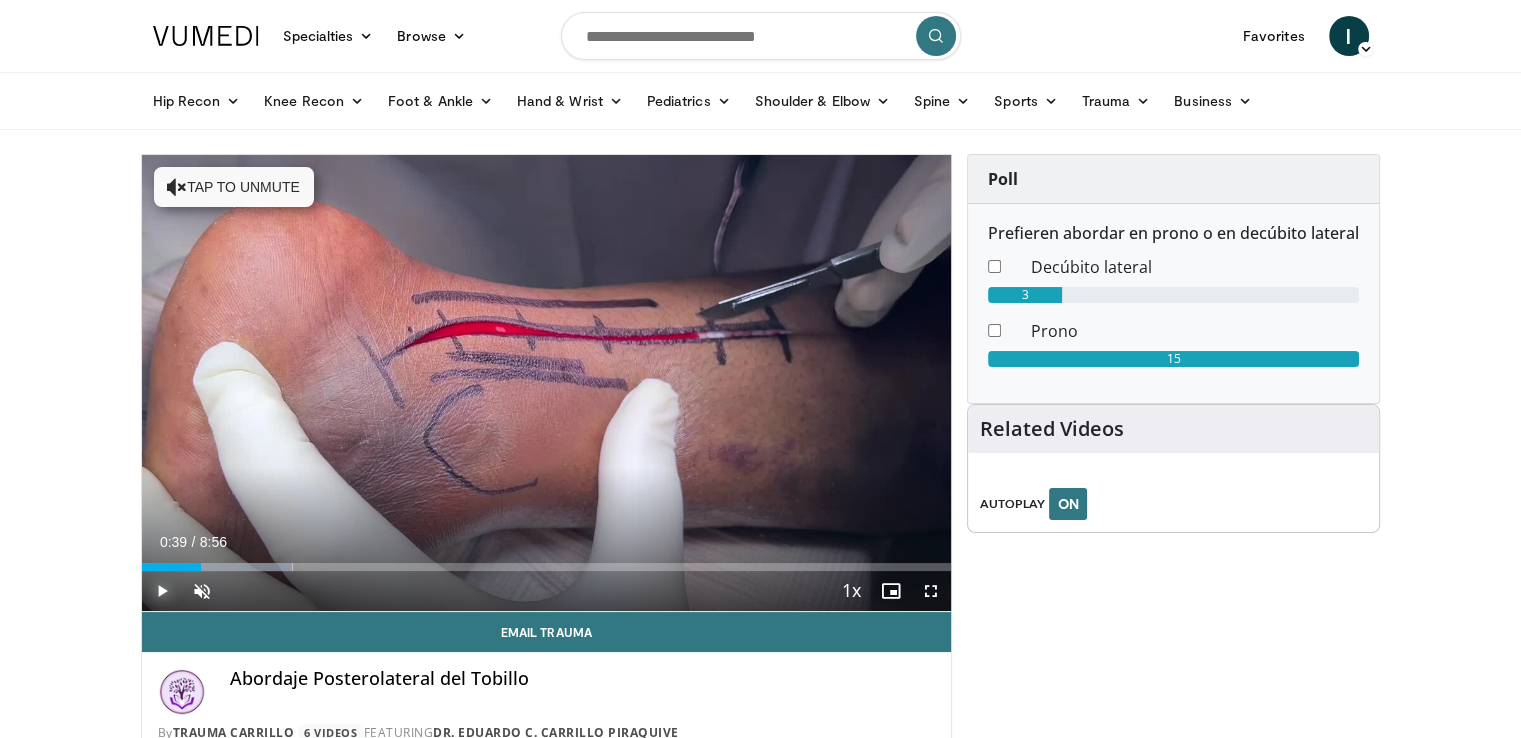 type 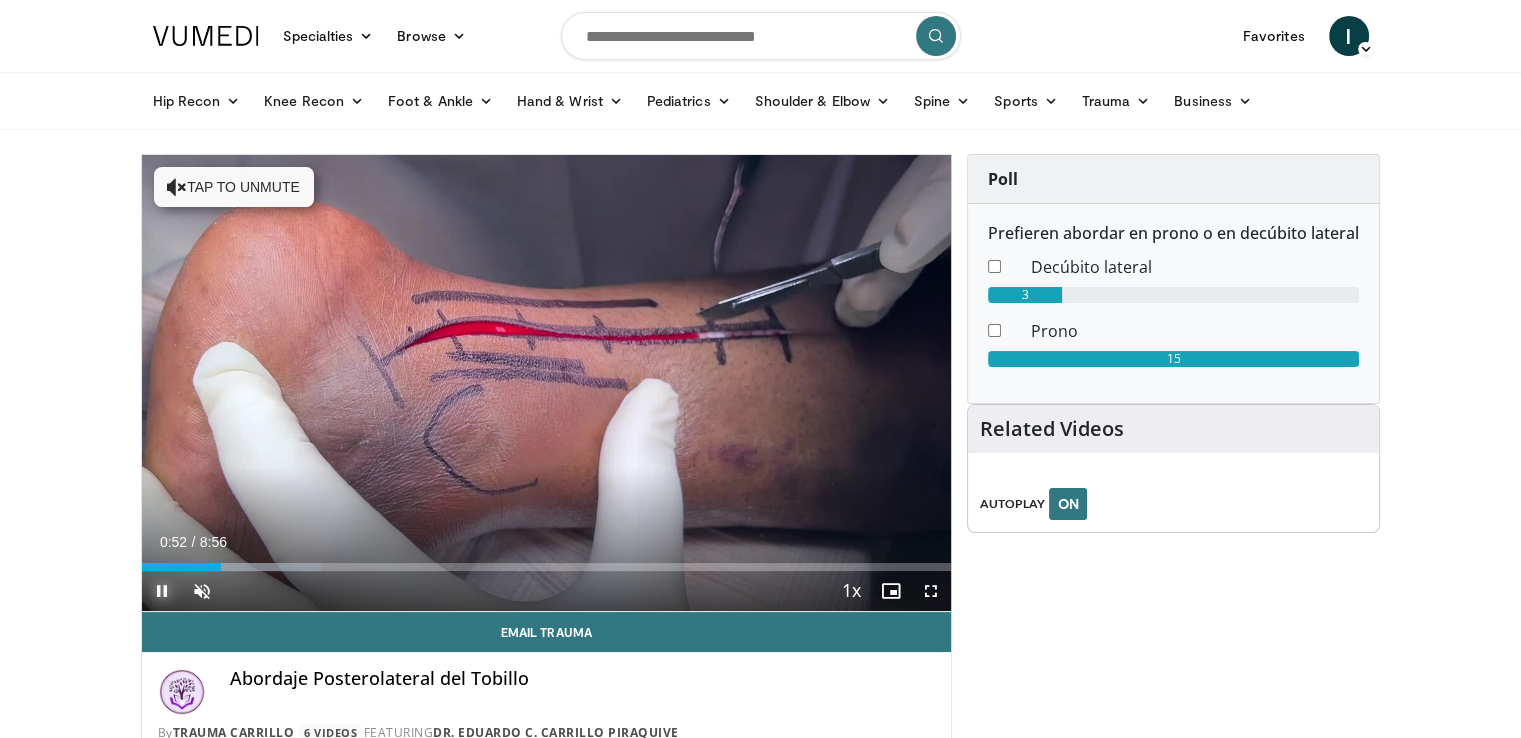 click on "Pause" at bounding box center [162, 591] 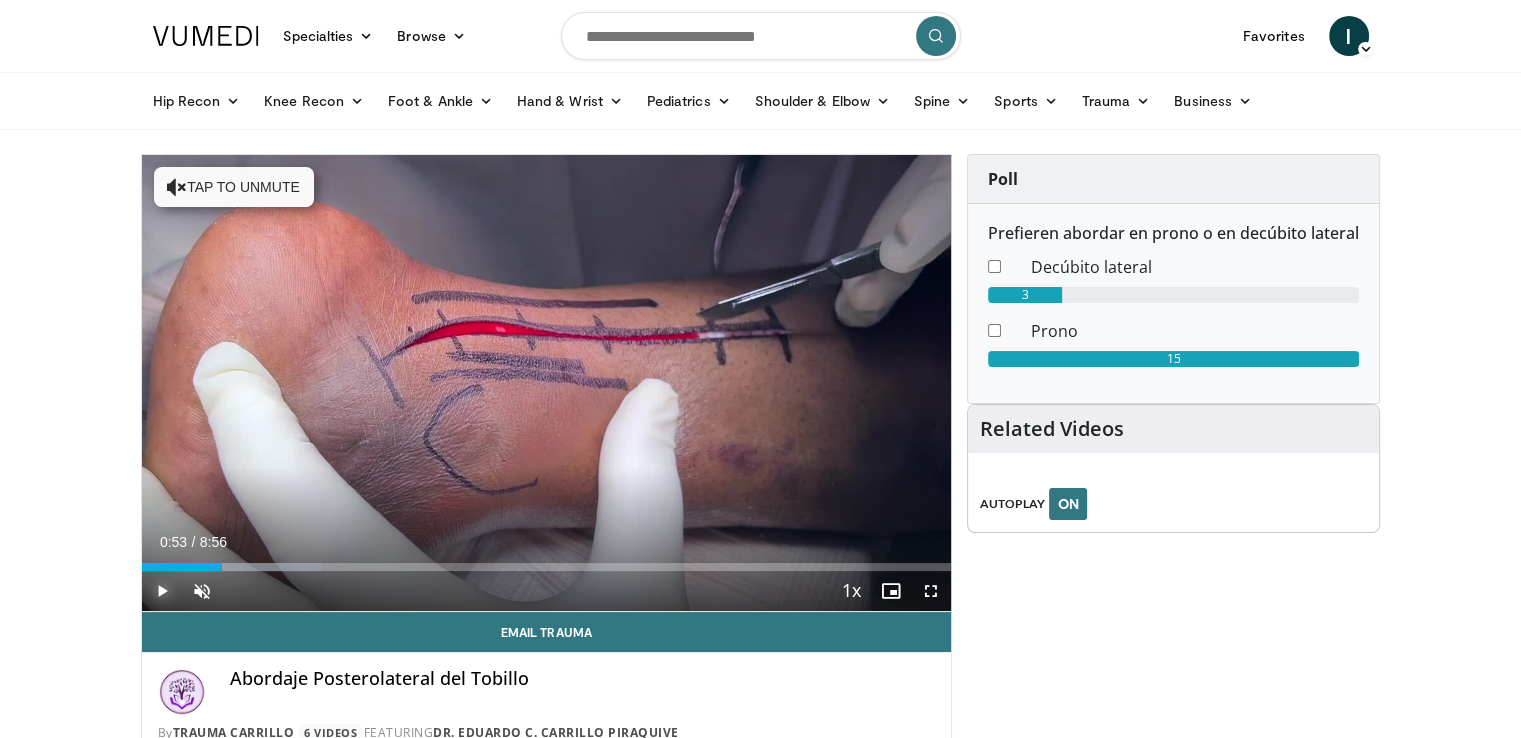 click on "Play" at bounding box center [162, 591] 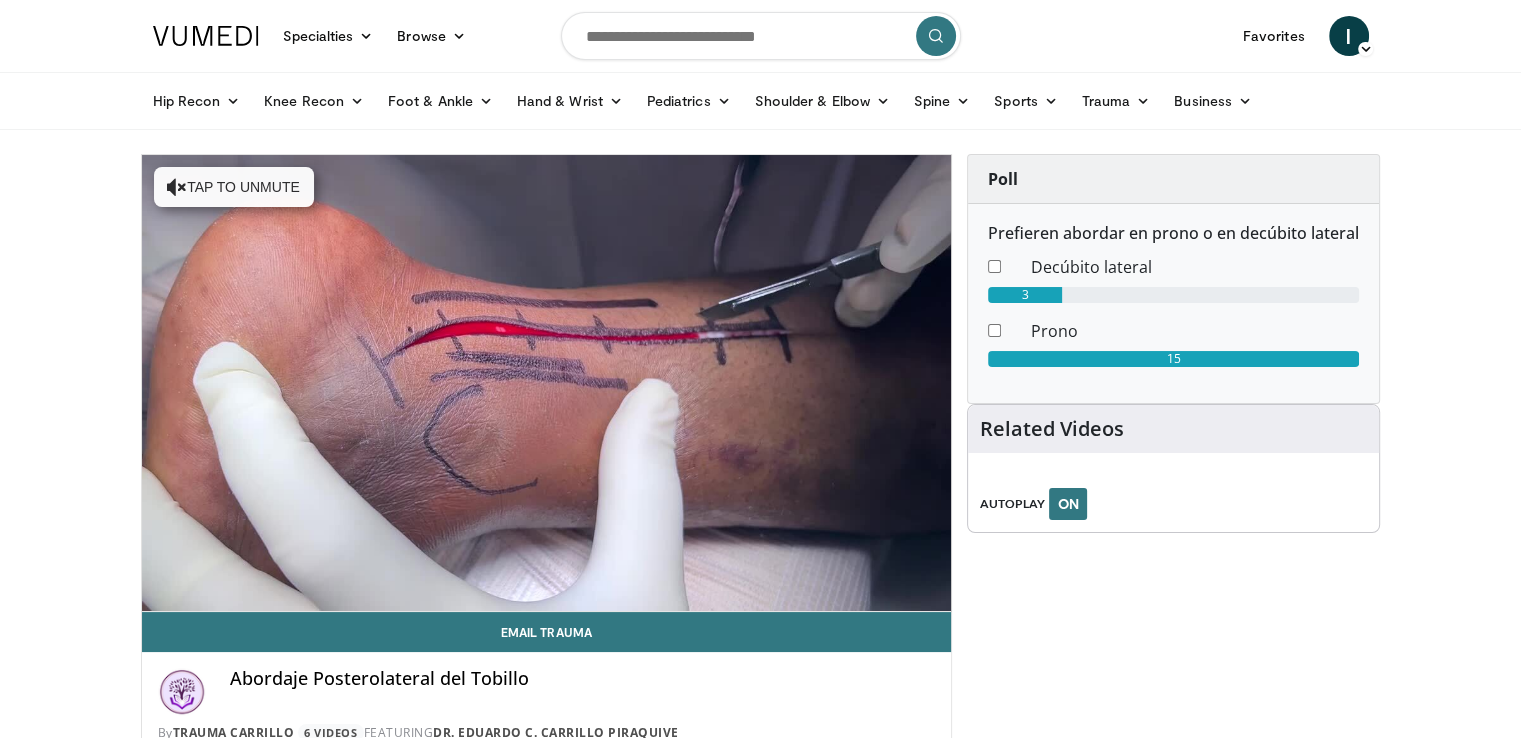 click on "Pause" at bounding box center (162, 591) 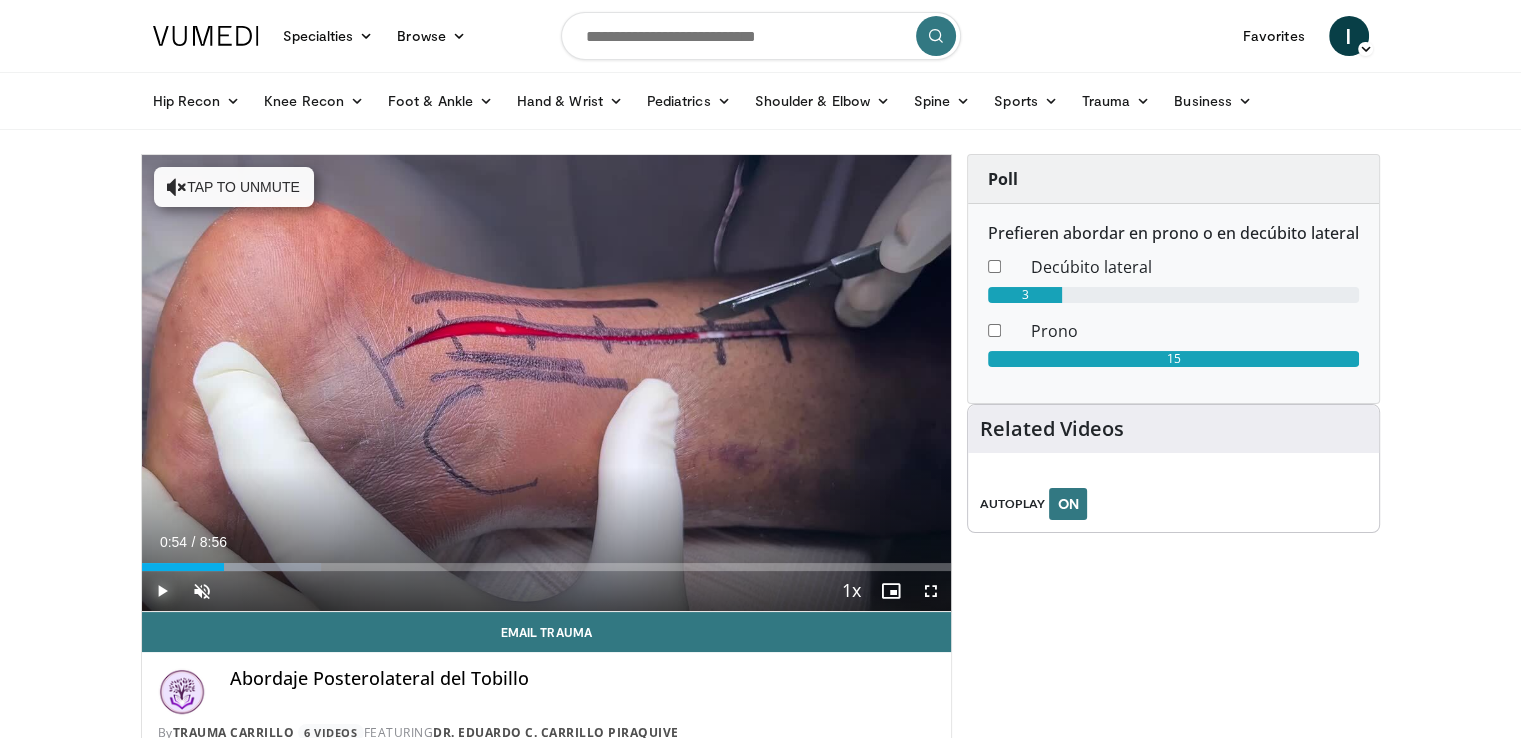 click on "Play" at bounding box center [162, 591] 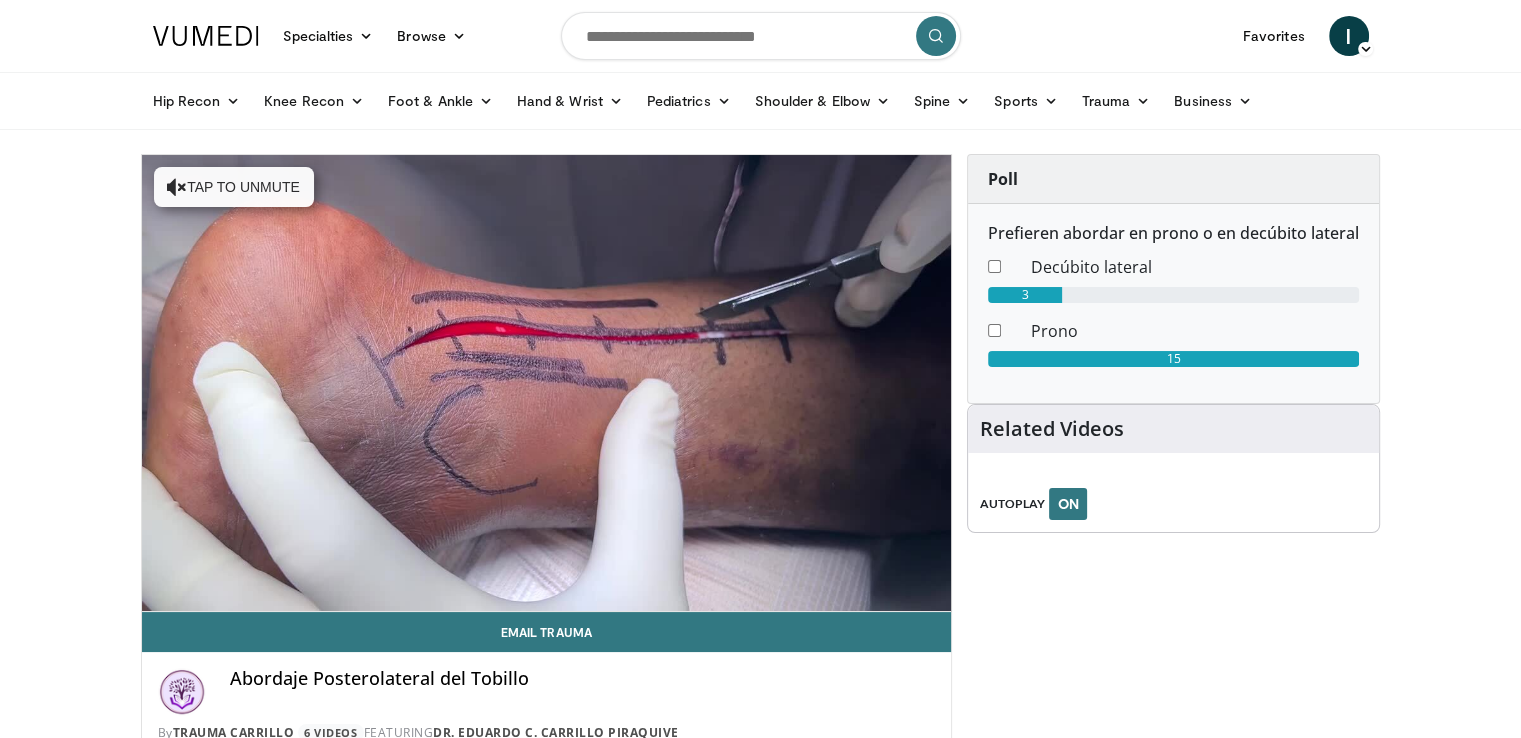 click on "Pause" at bounding box center [162, 591] 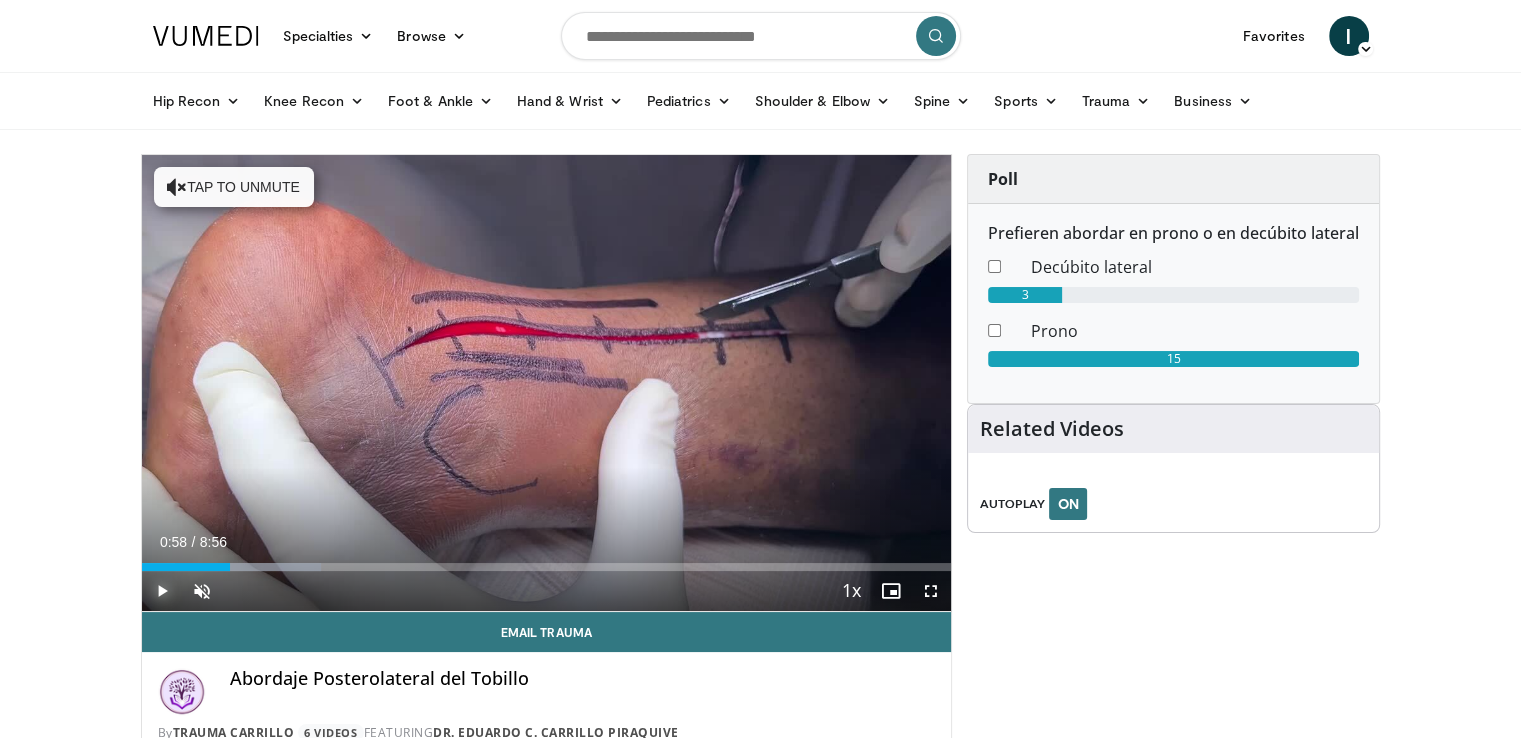 click on "Play" at bounding box center (162, 591) 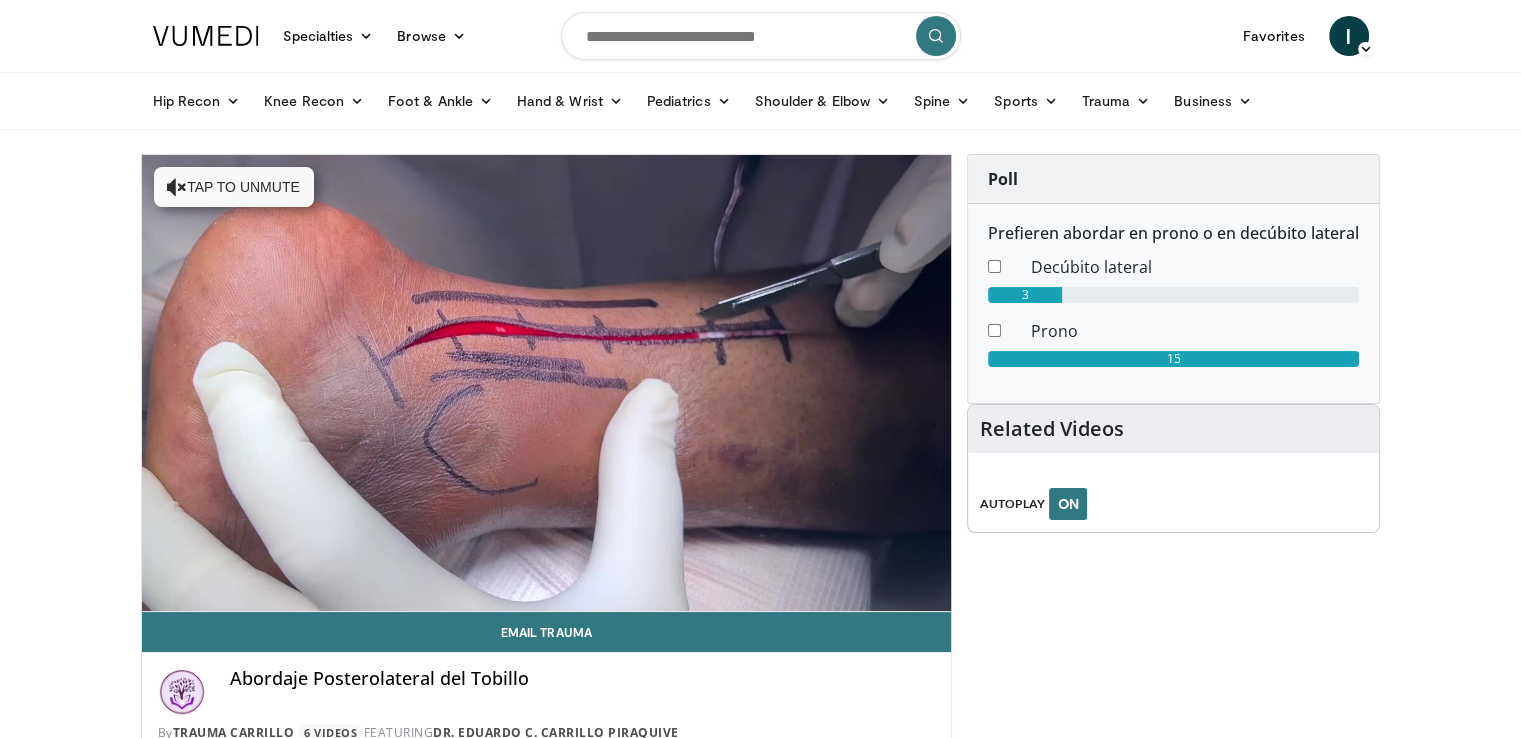 click on "Pause" at bounding box center [162, 591] 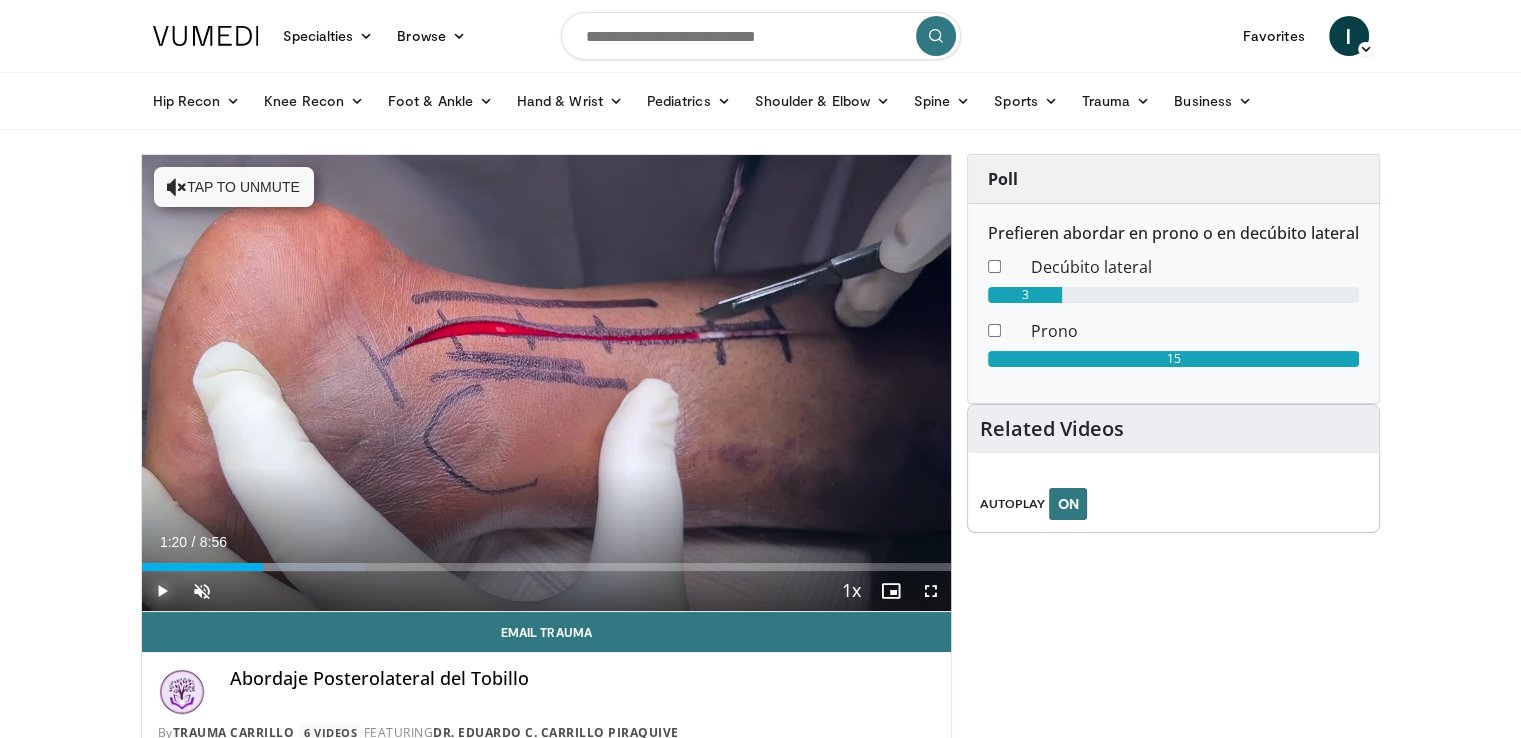 click on "Play" at bounding box center [162, 591] 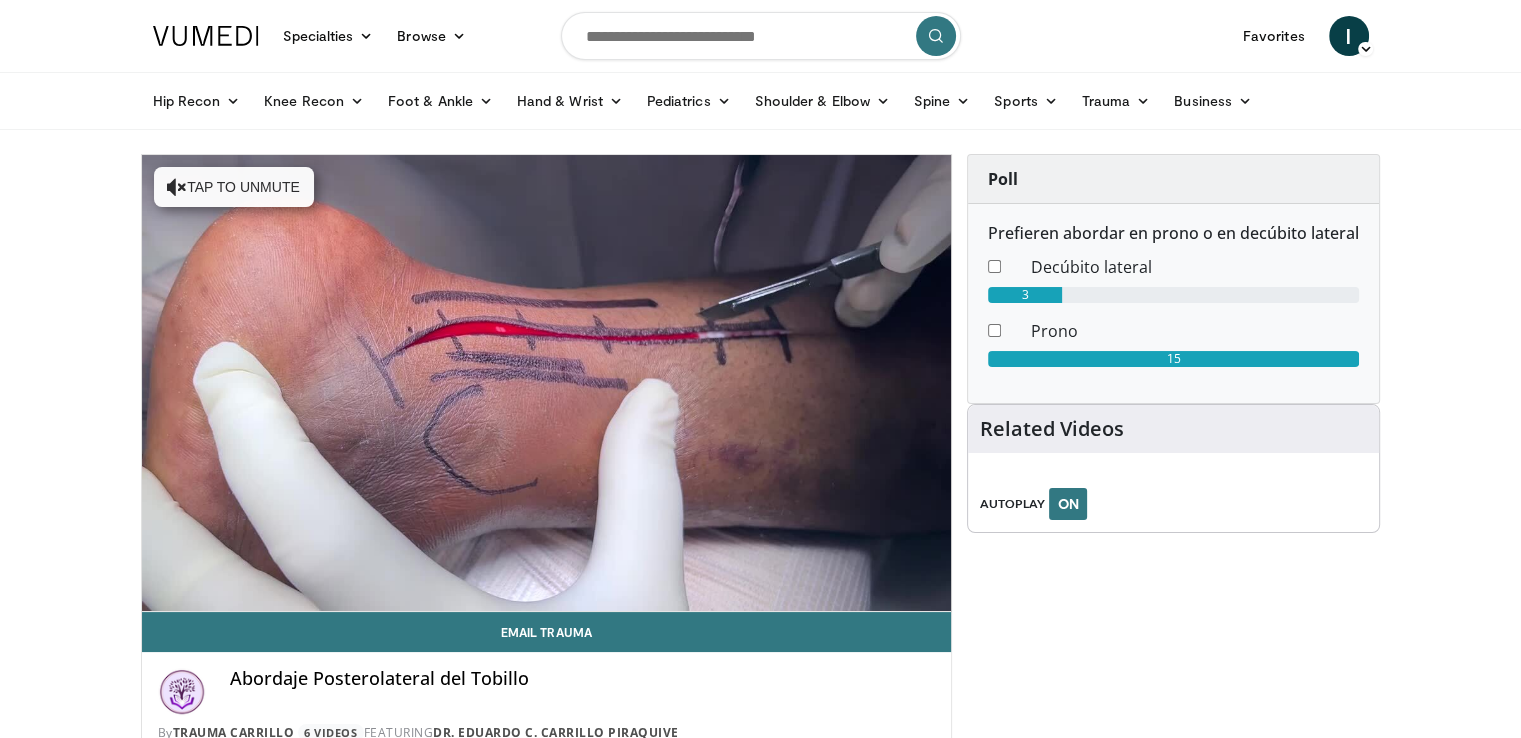 click on "Pause" at bounding box center [162, 591] 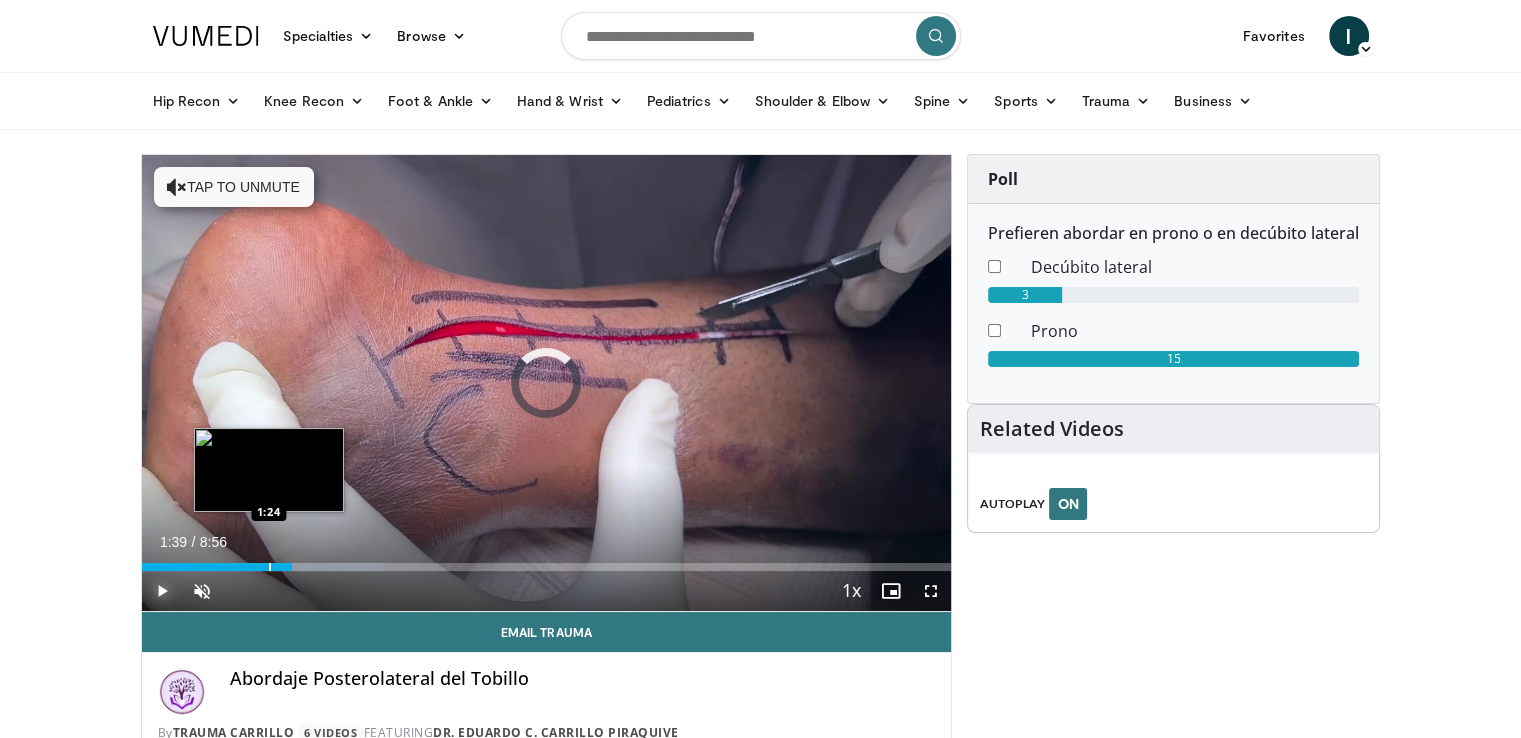 click at bounding box center [270, 567] 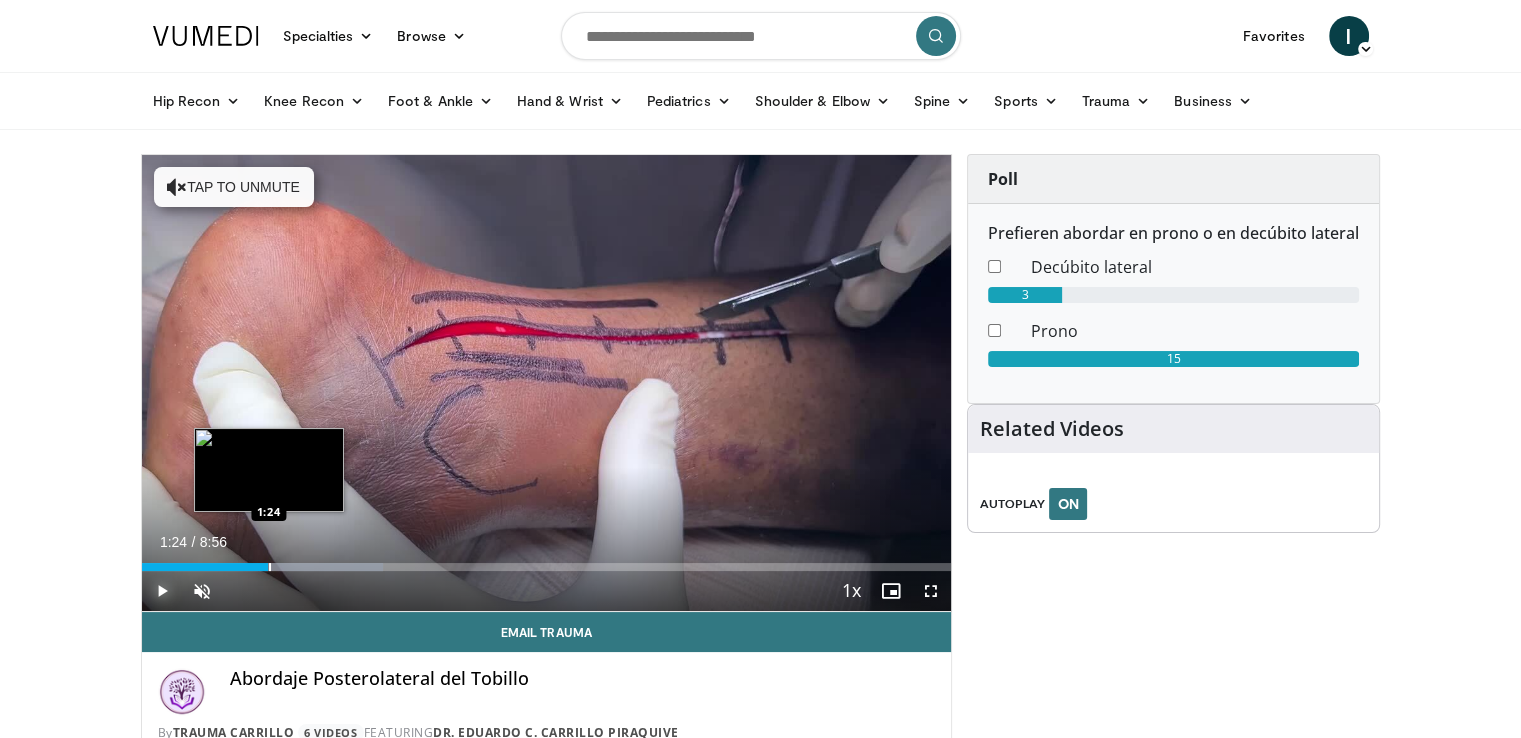 click on "Play" at bounding box center (162, 591) 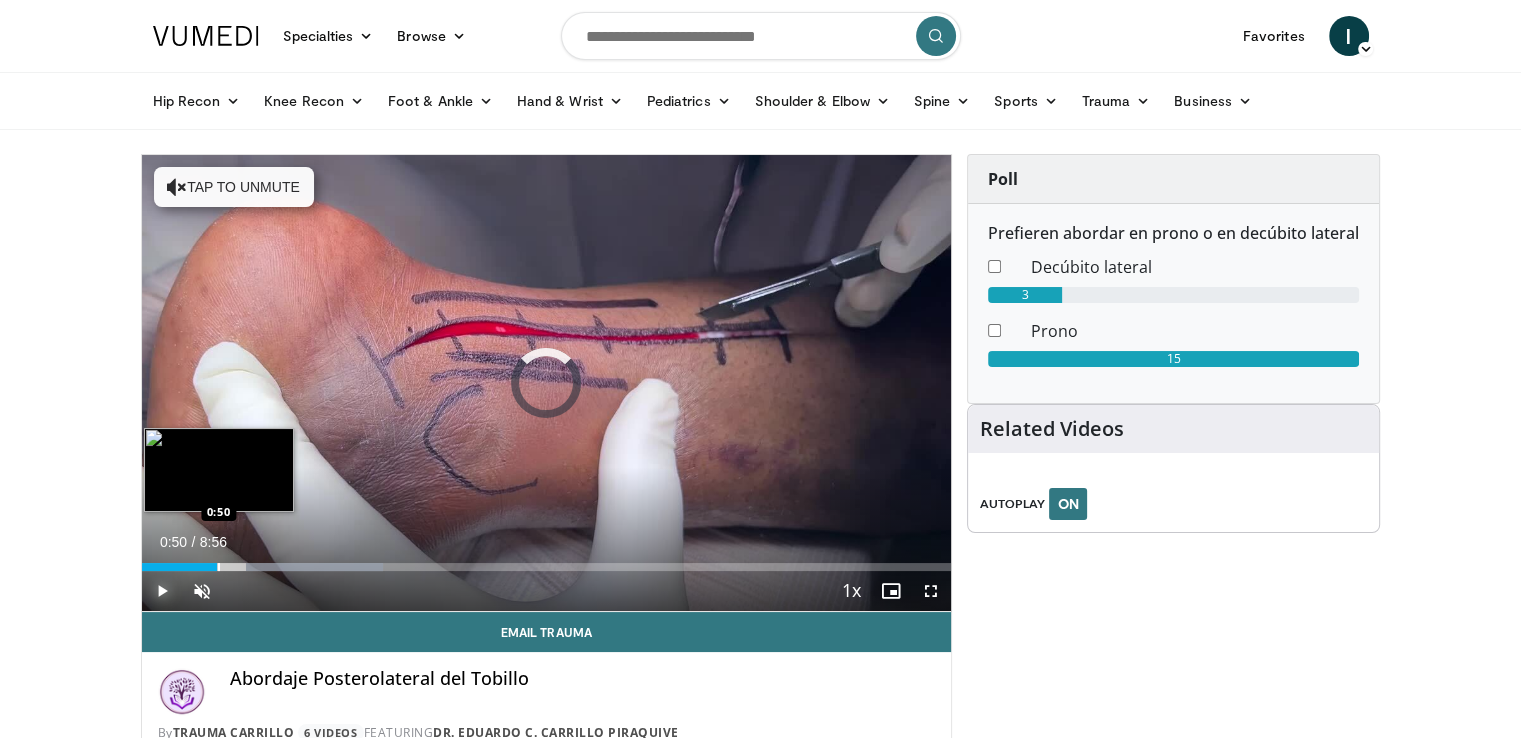 click at bounding box center [219, 567] 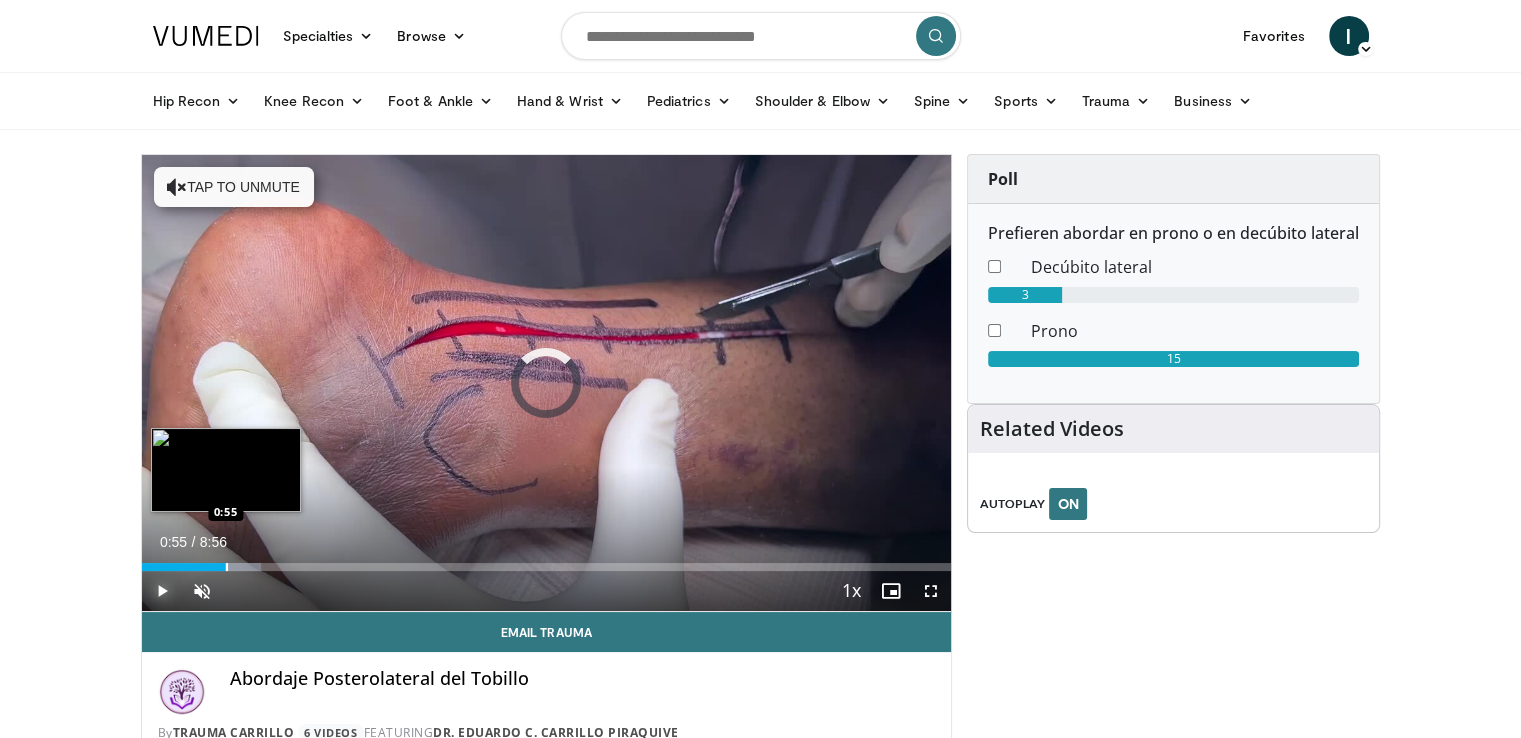 click at bounding box center (227, 567) 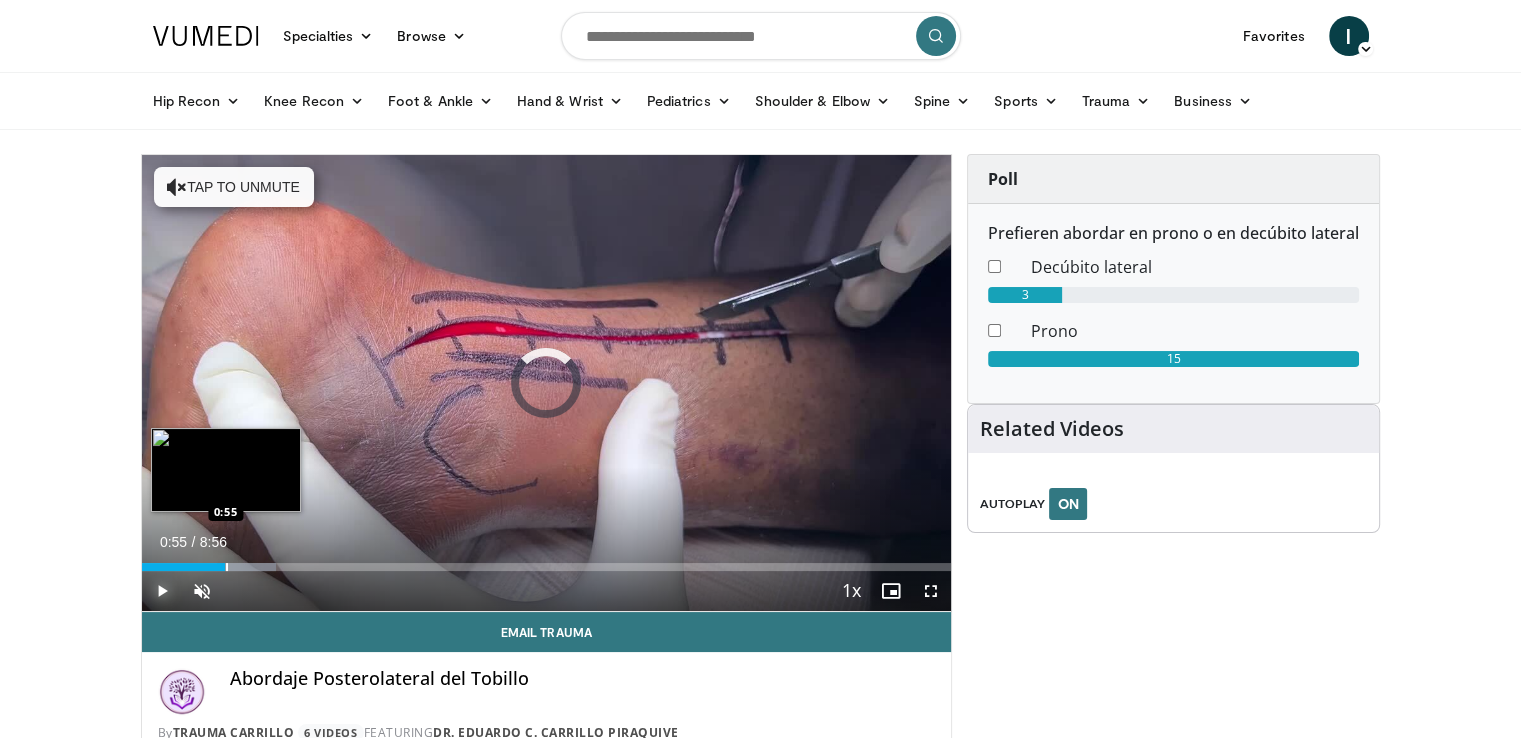 click at bounding box center [227, 567] 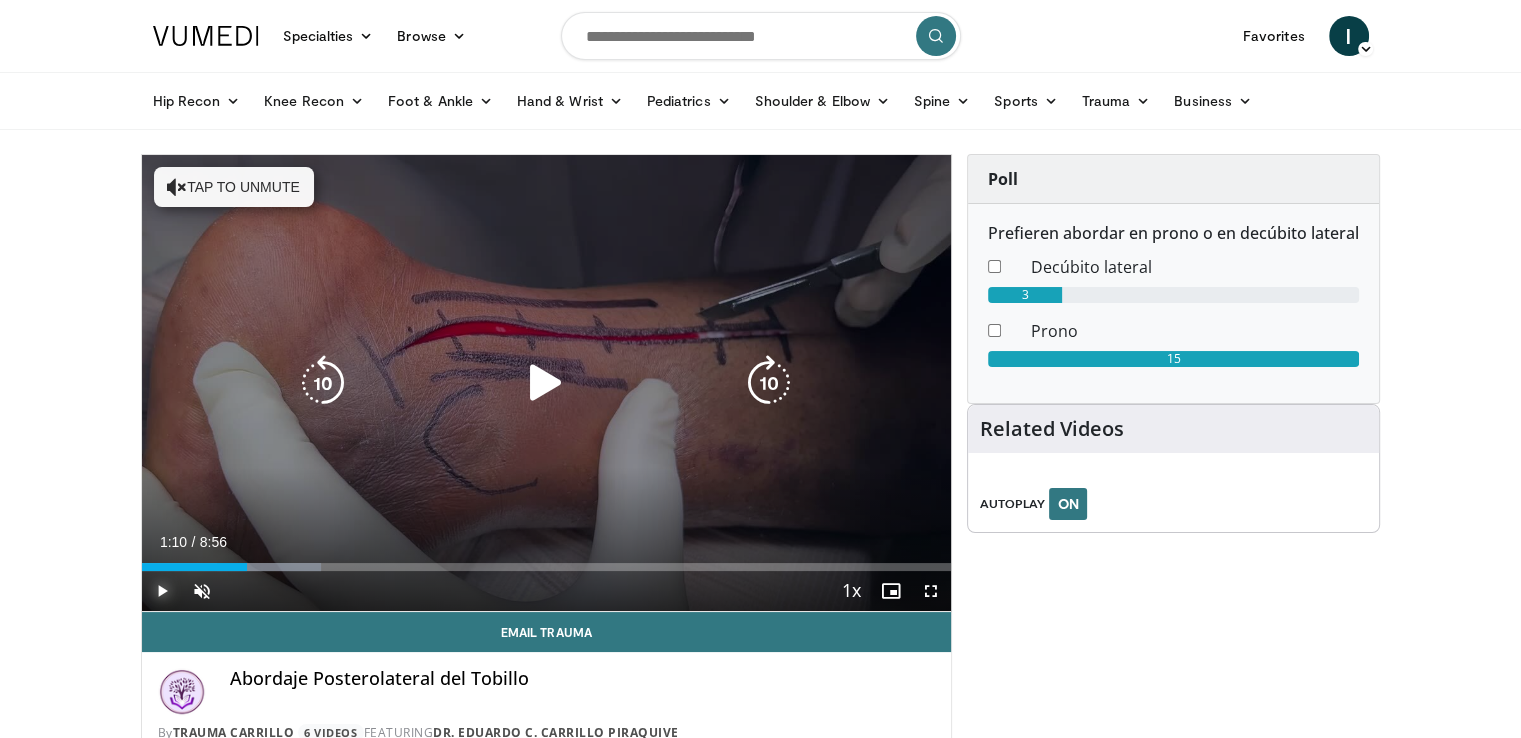 click on "Loaded :  22.16% 1:10 1:00" at bounding box center (547, 567) 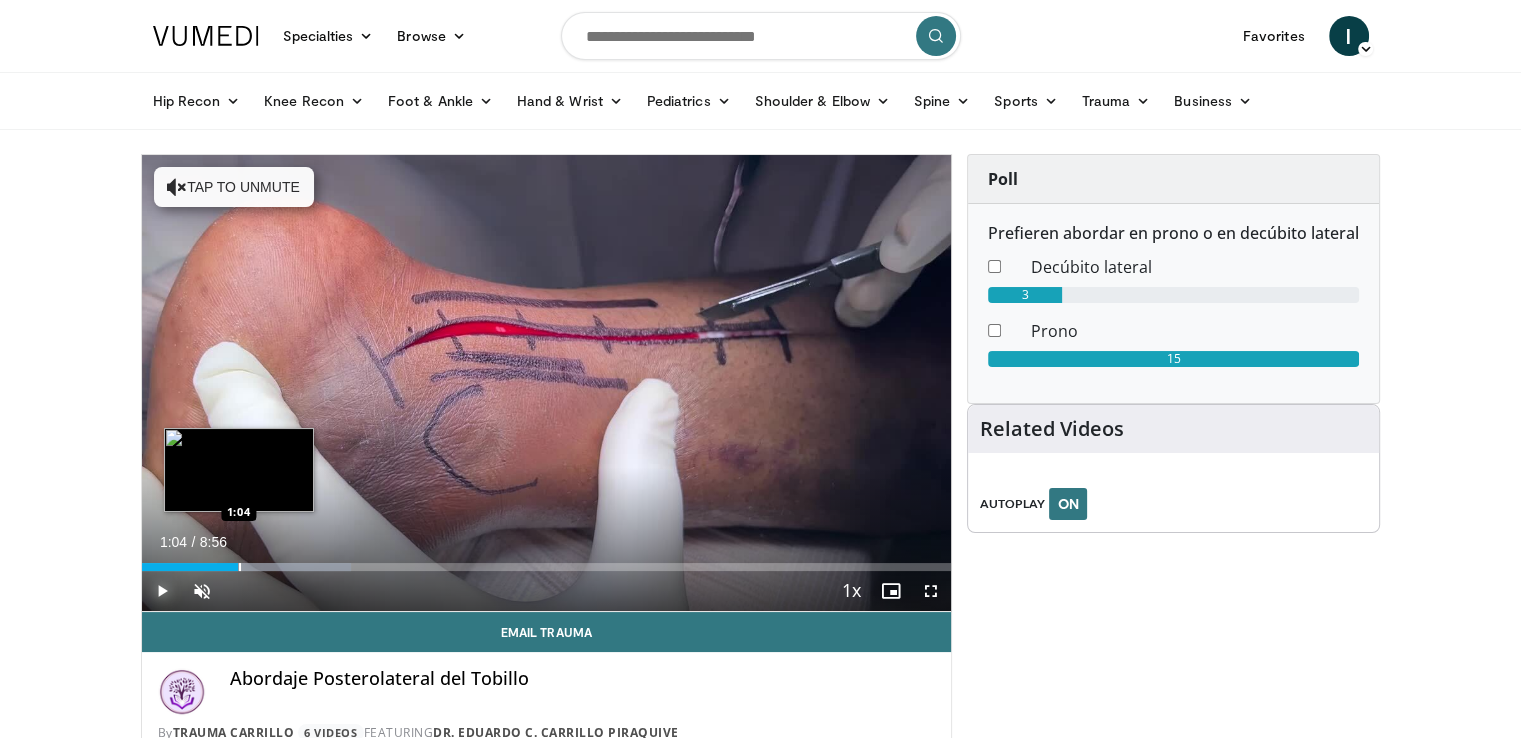 click at bounding box center [240, 567] 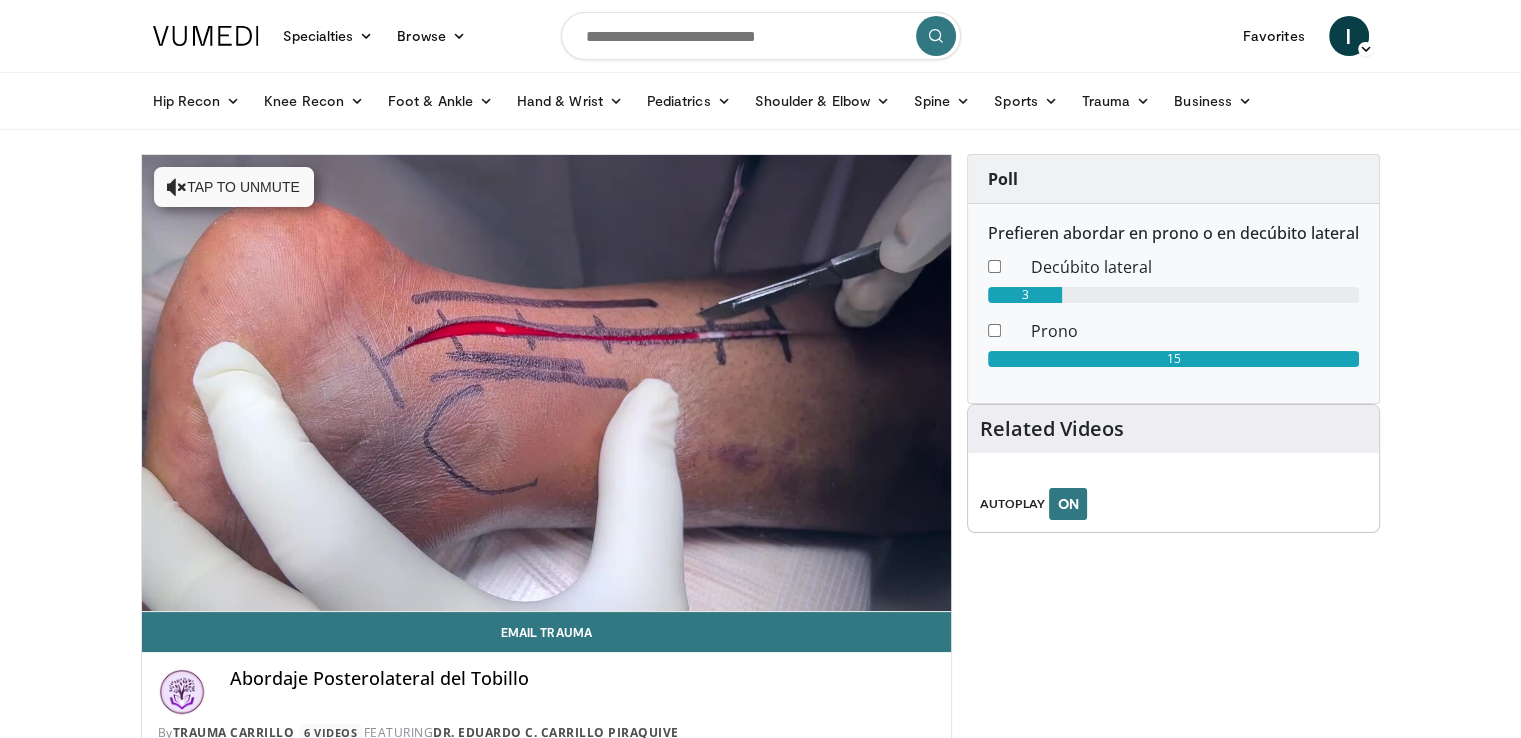 click on "Pause" at bounding box center (162, 591) 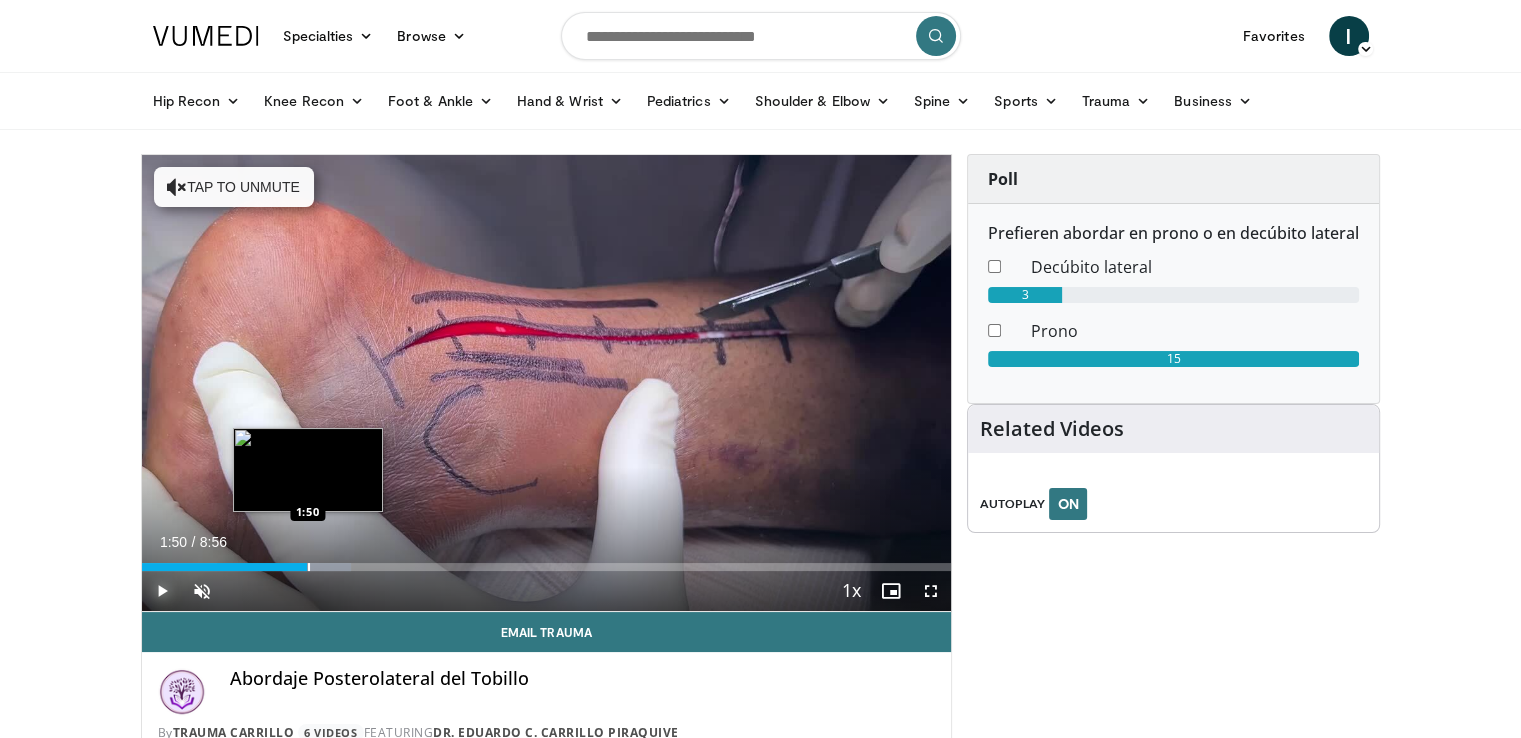 click at bounding box center (309, 567) 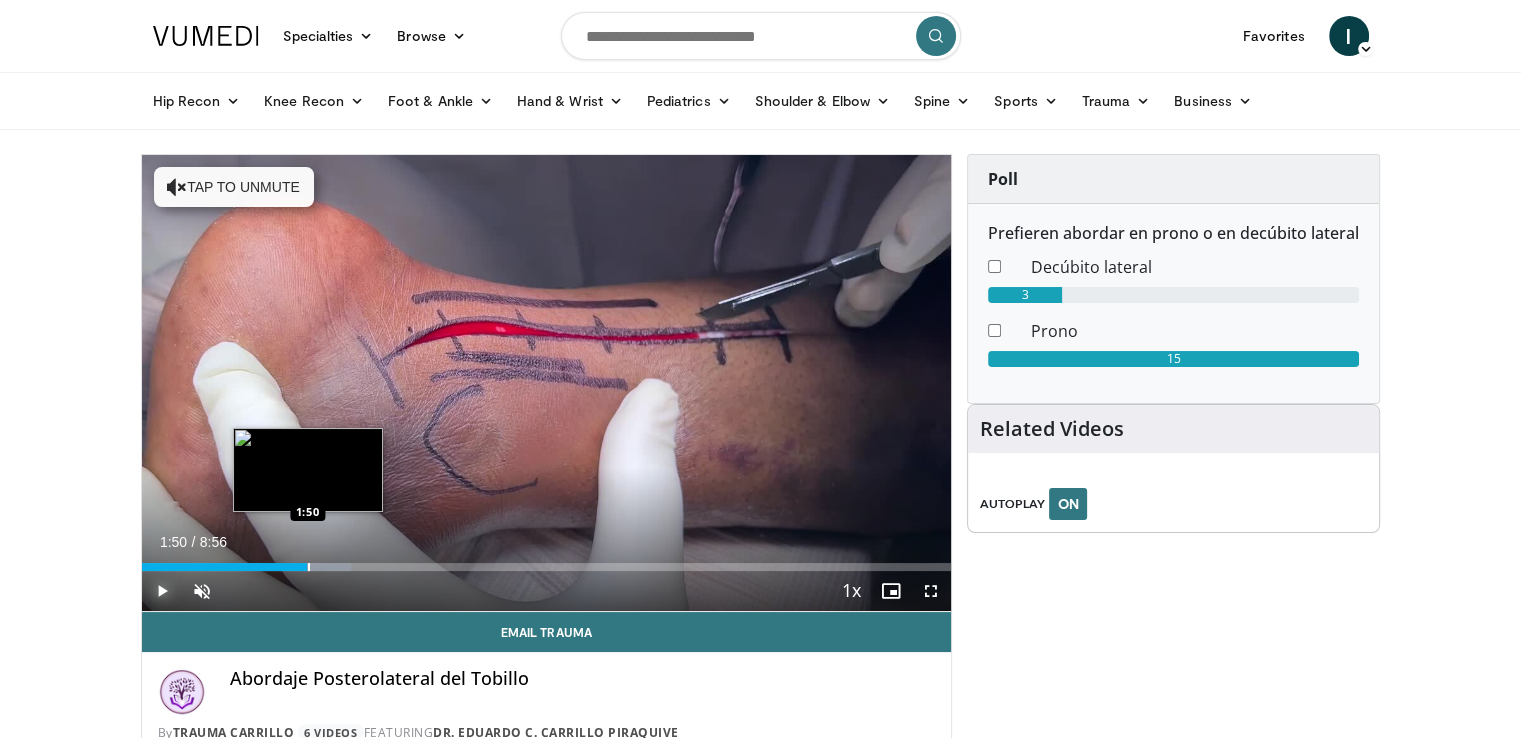 click on "Play" at bounding box center [162, 591] 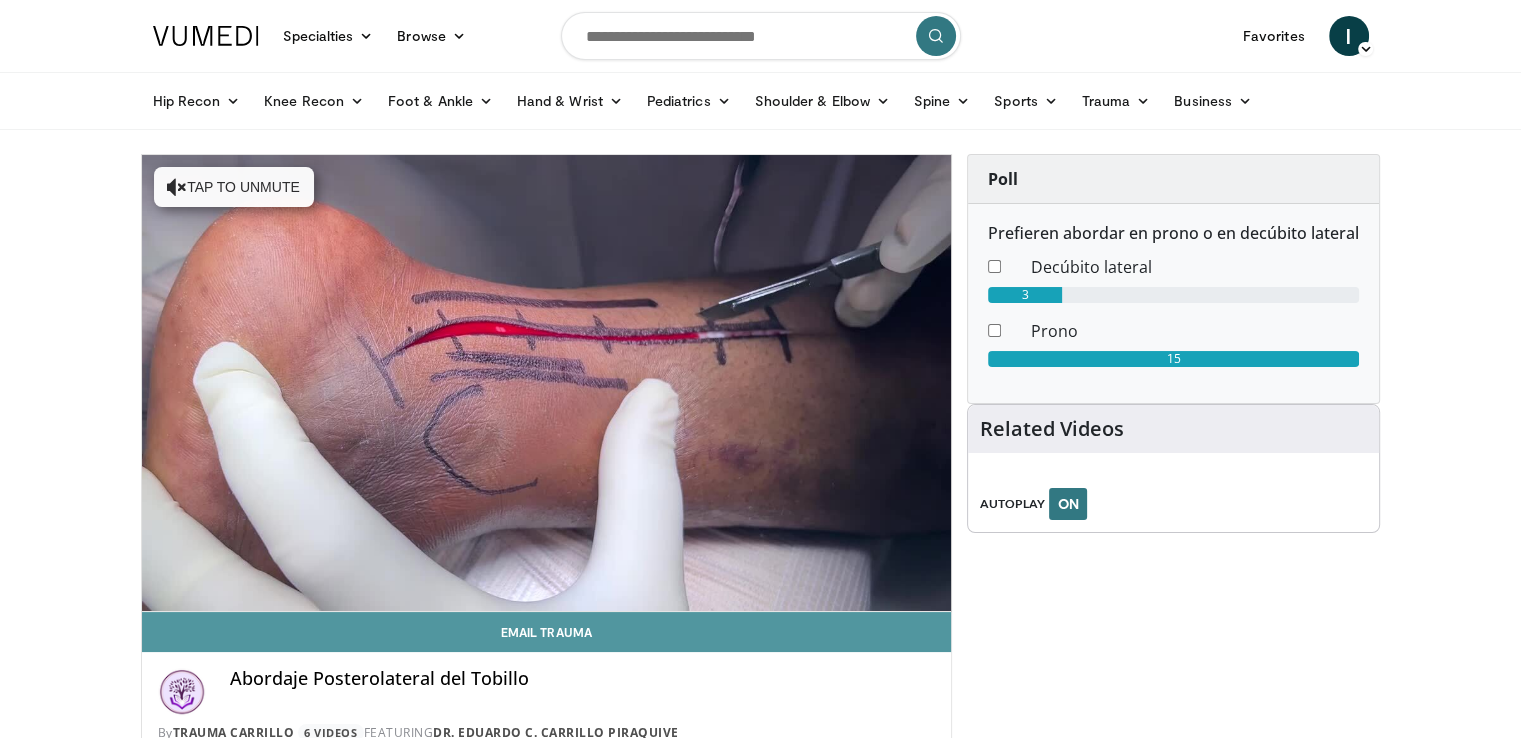 click on "Pause" at bounding box center [162, 591] 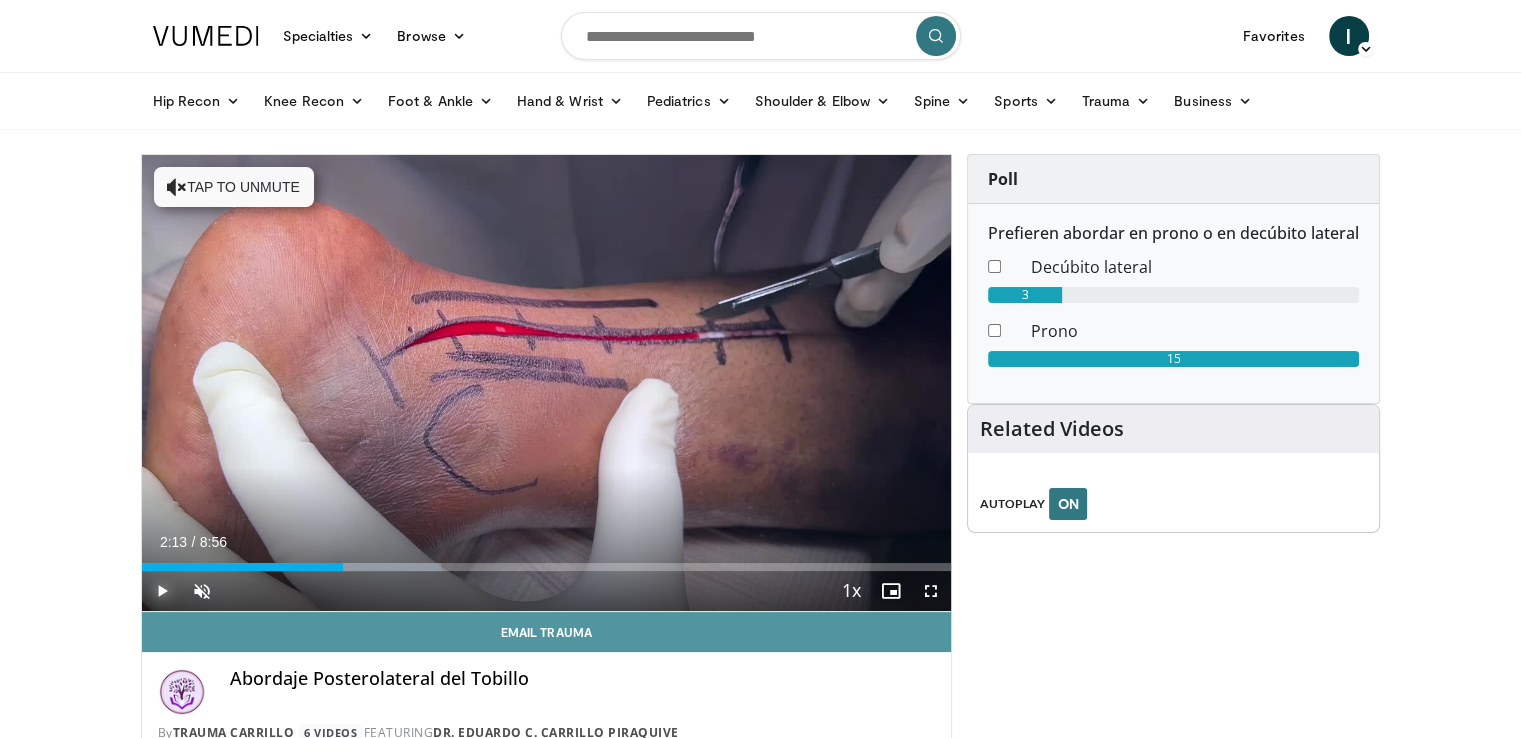 click on "Play" at bounding box center [162, 591] 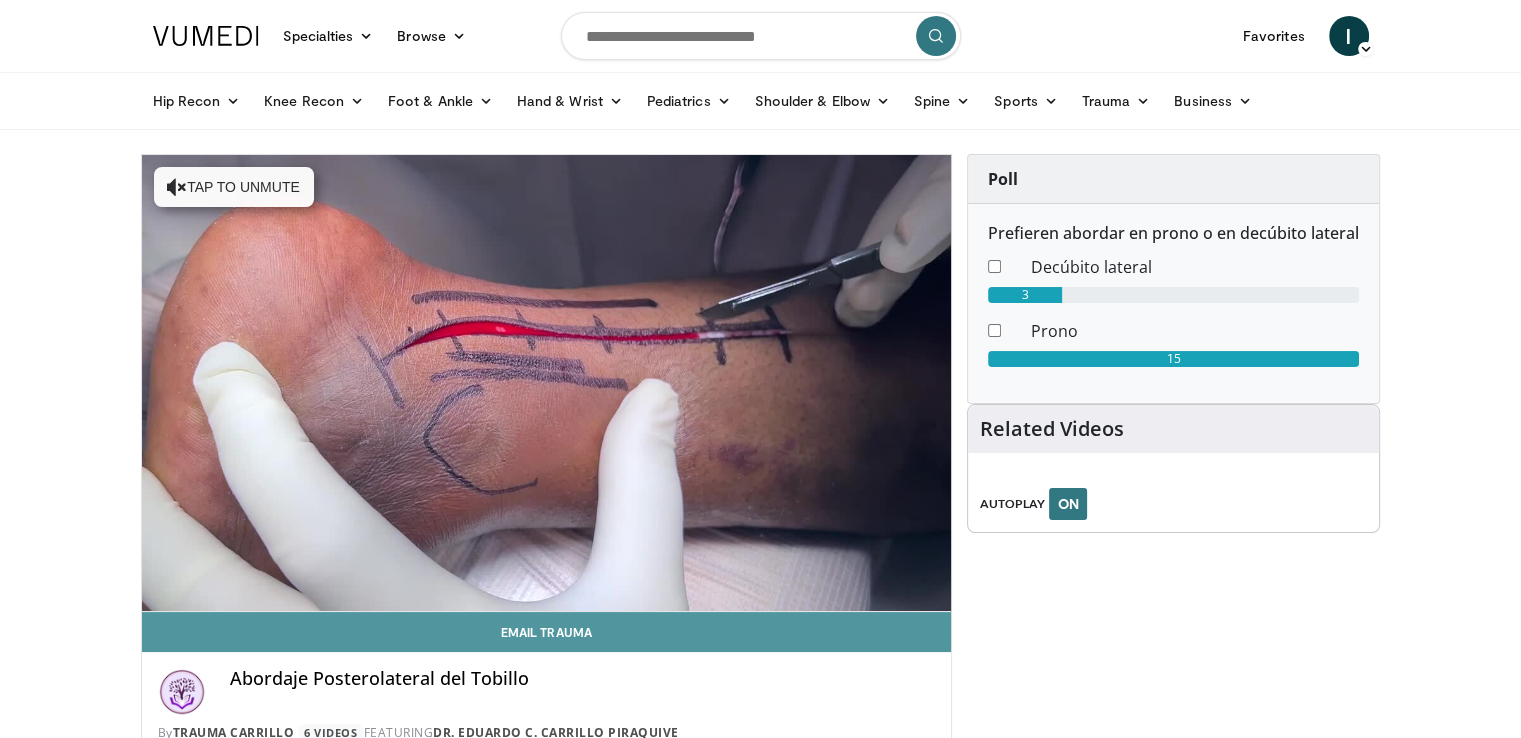 click on "Pause" at bounding box center (162, 591) 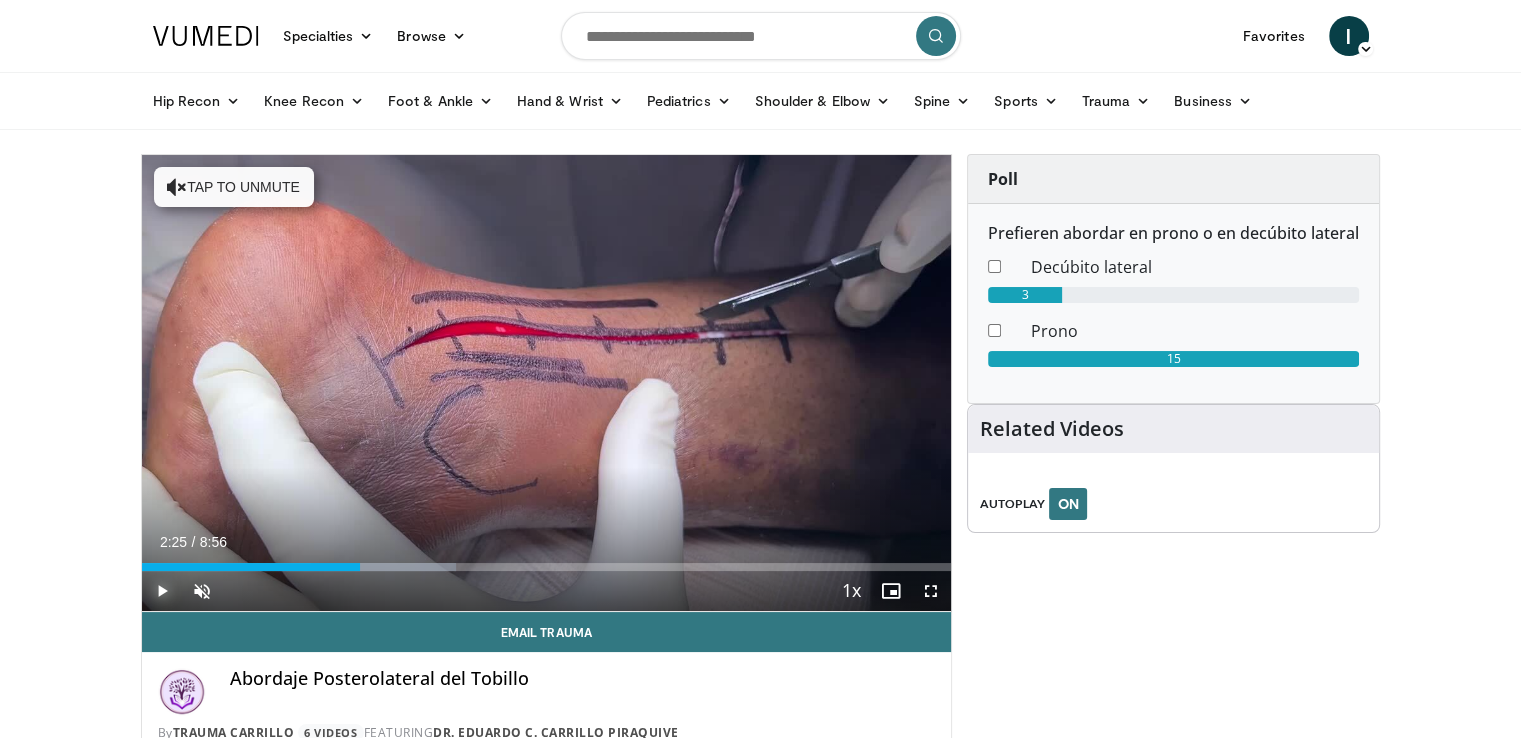 click on "Play" at bounding box center (162, 591) 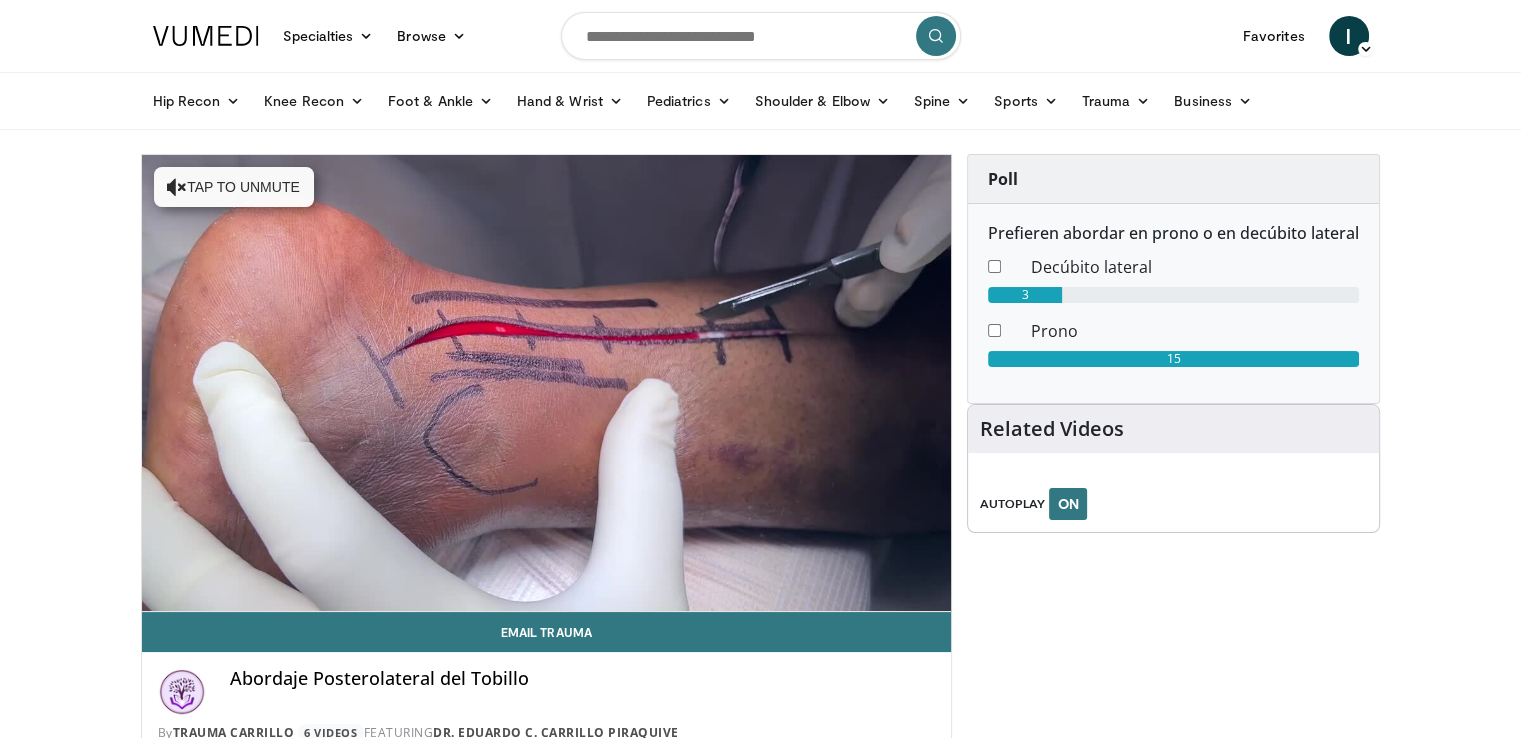 click on "Pause" at bounding box center [162, 591] 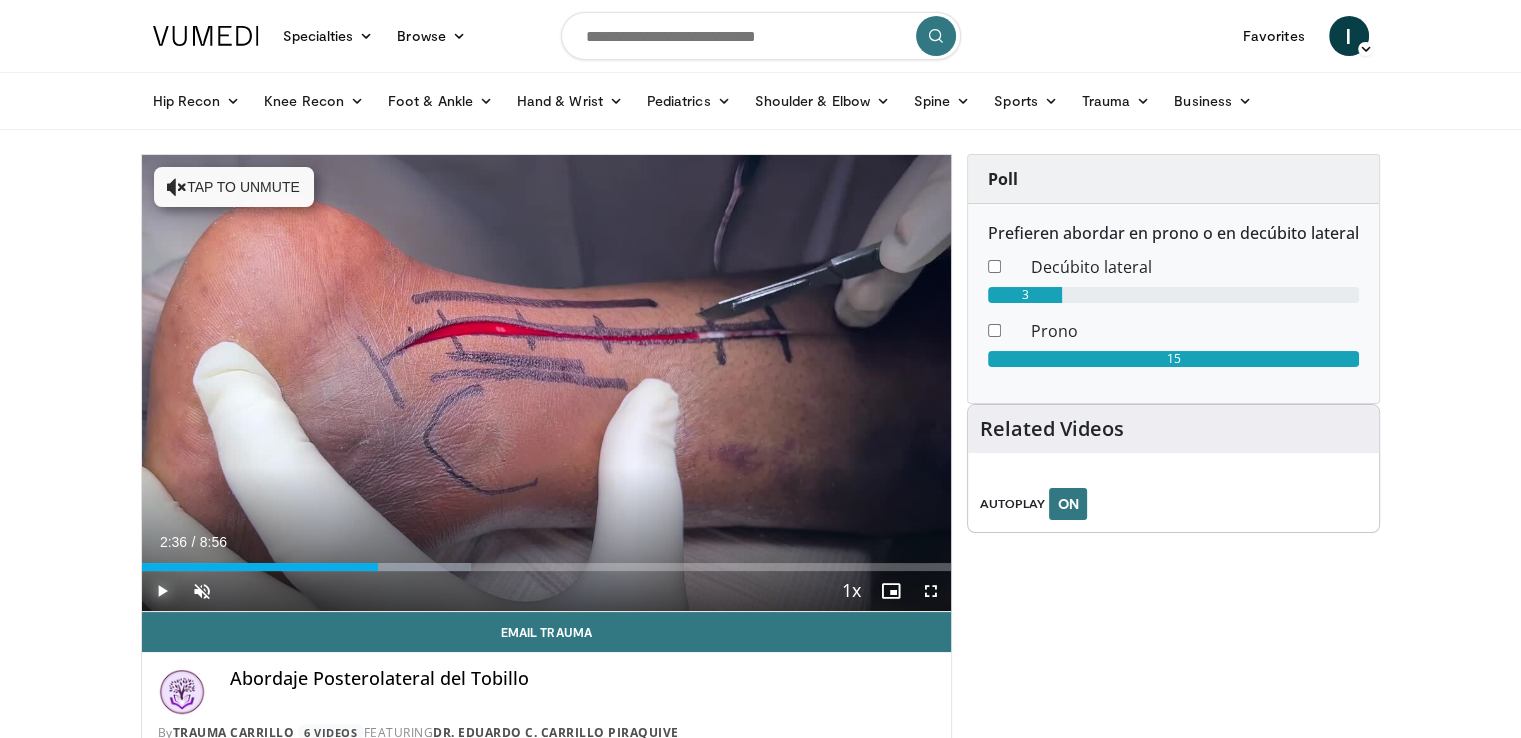 click on "Play" at bounding box center (162, 591) 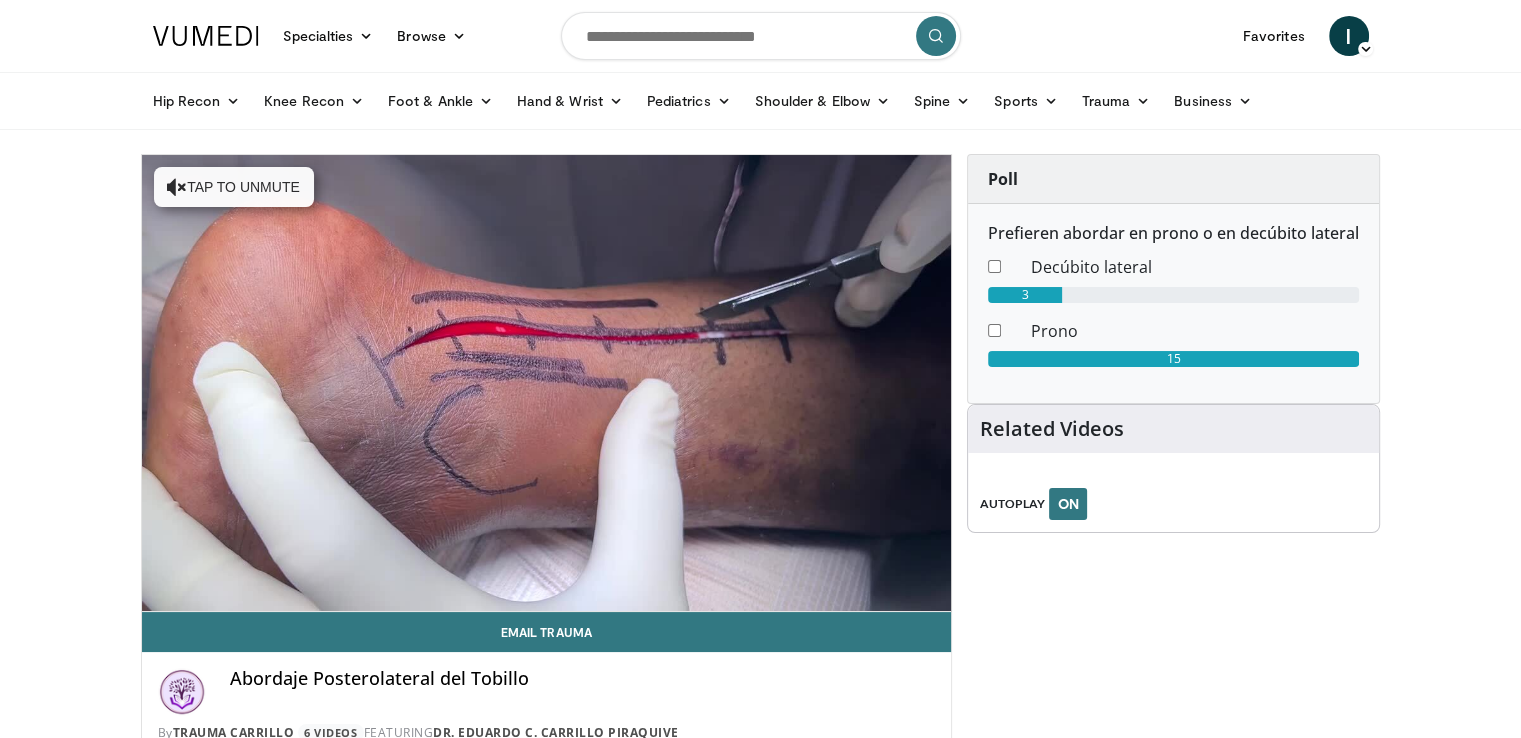 click on "Pause" at bounding box center [162, 591] 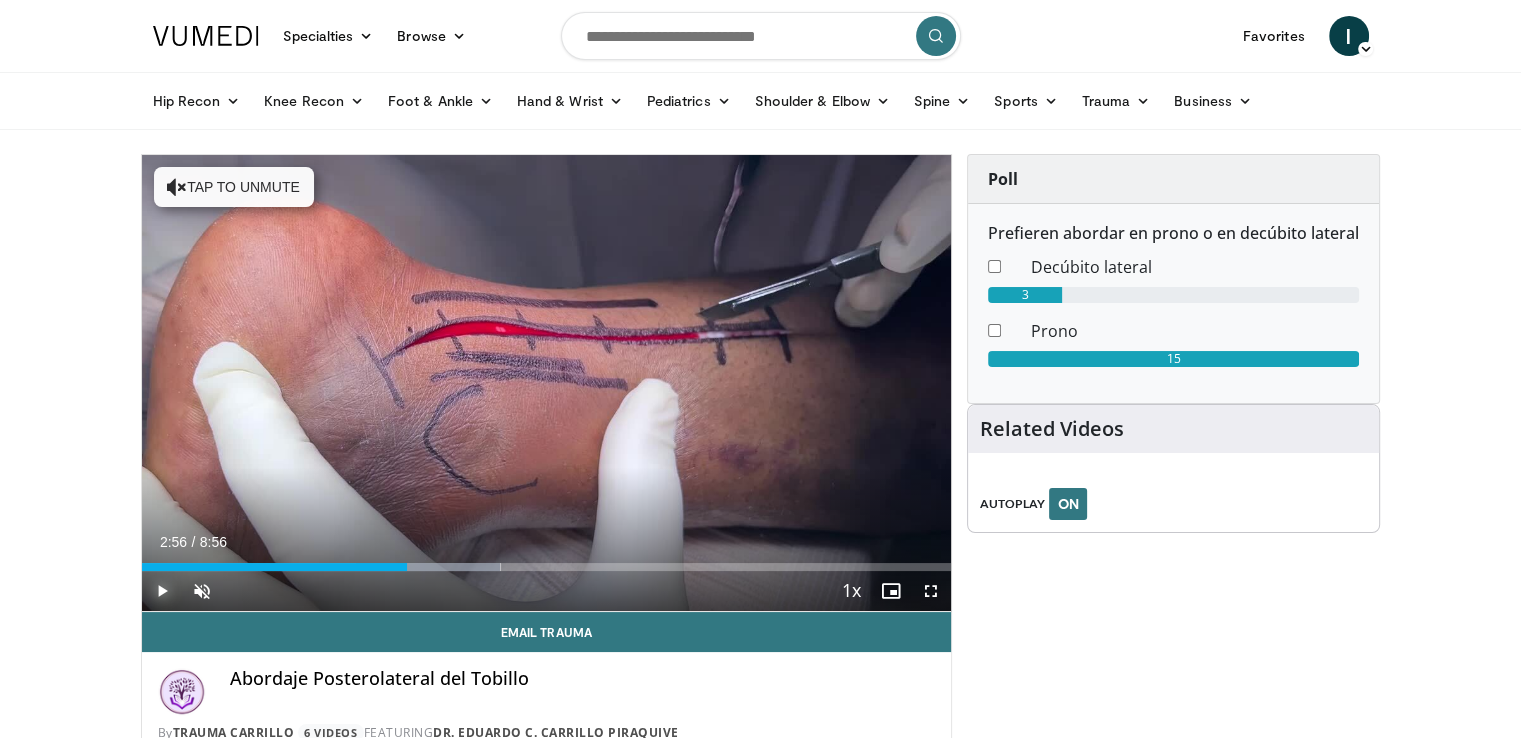 click on "Play" at bounding box center (162, 591) 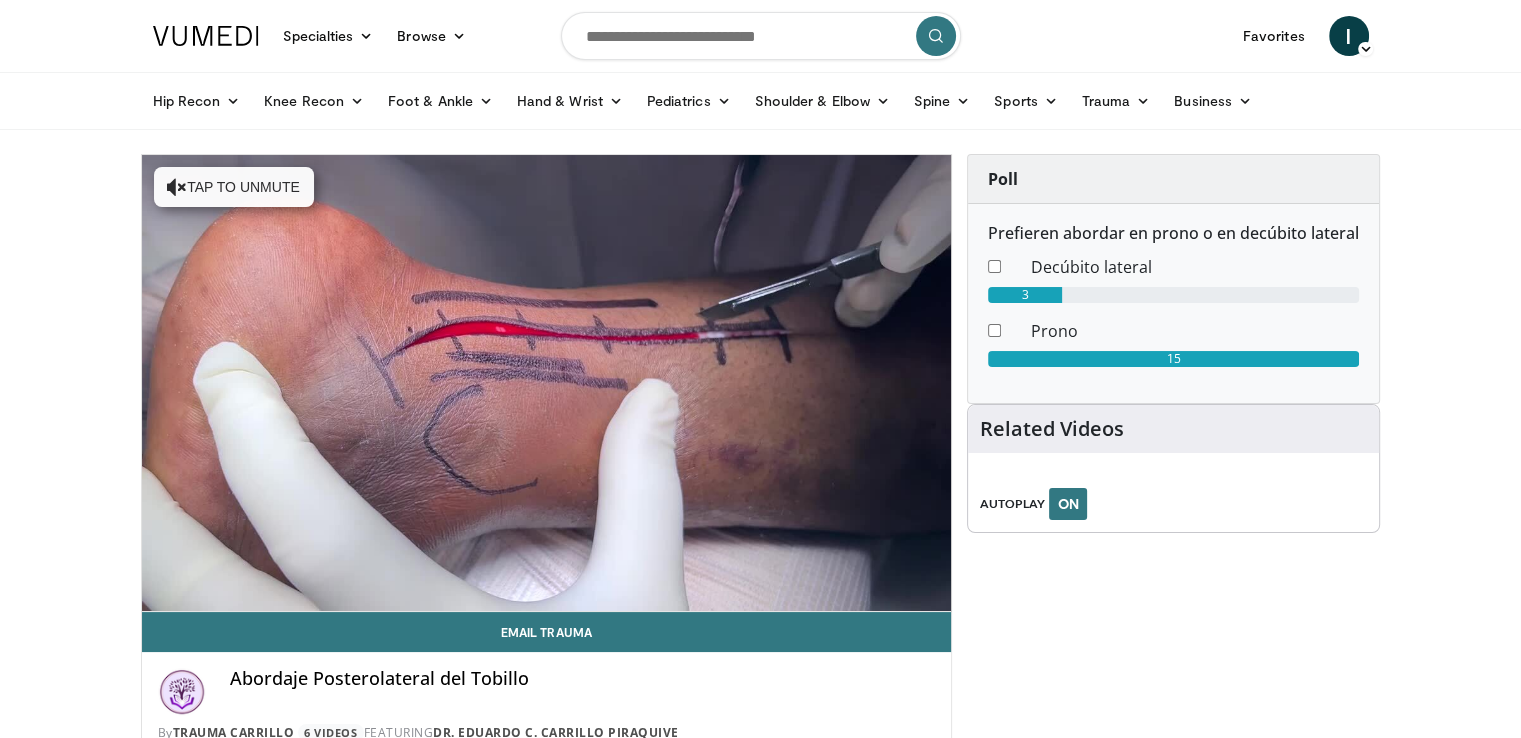 click on "Pause" at bounding box center [162, 591] 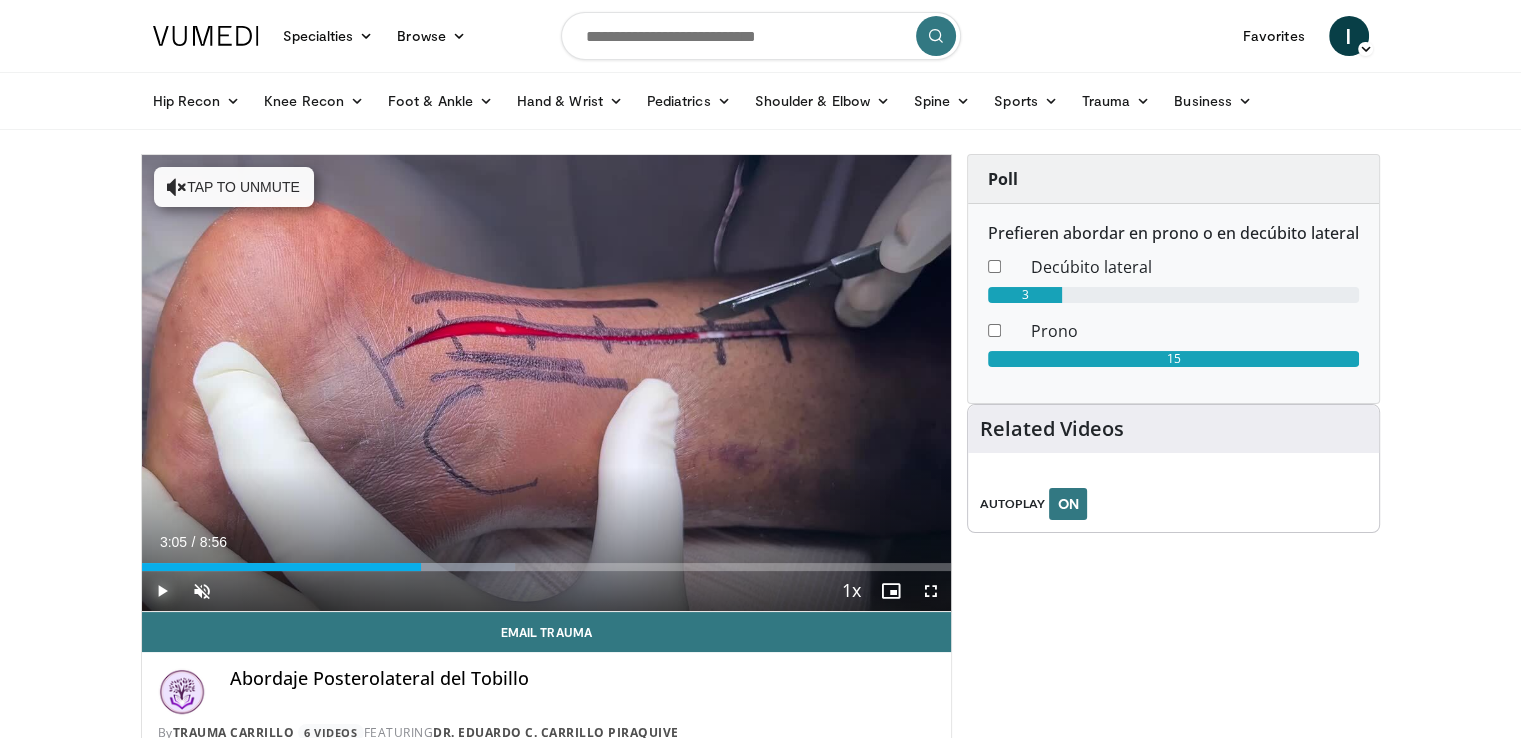 click at bounding box center (162, 591) 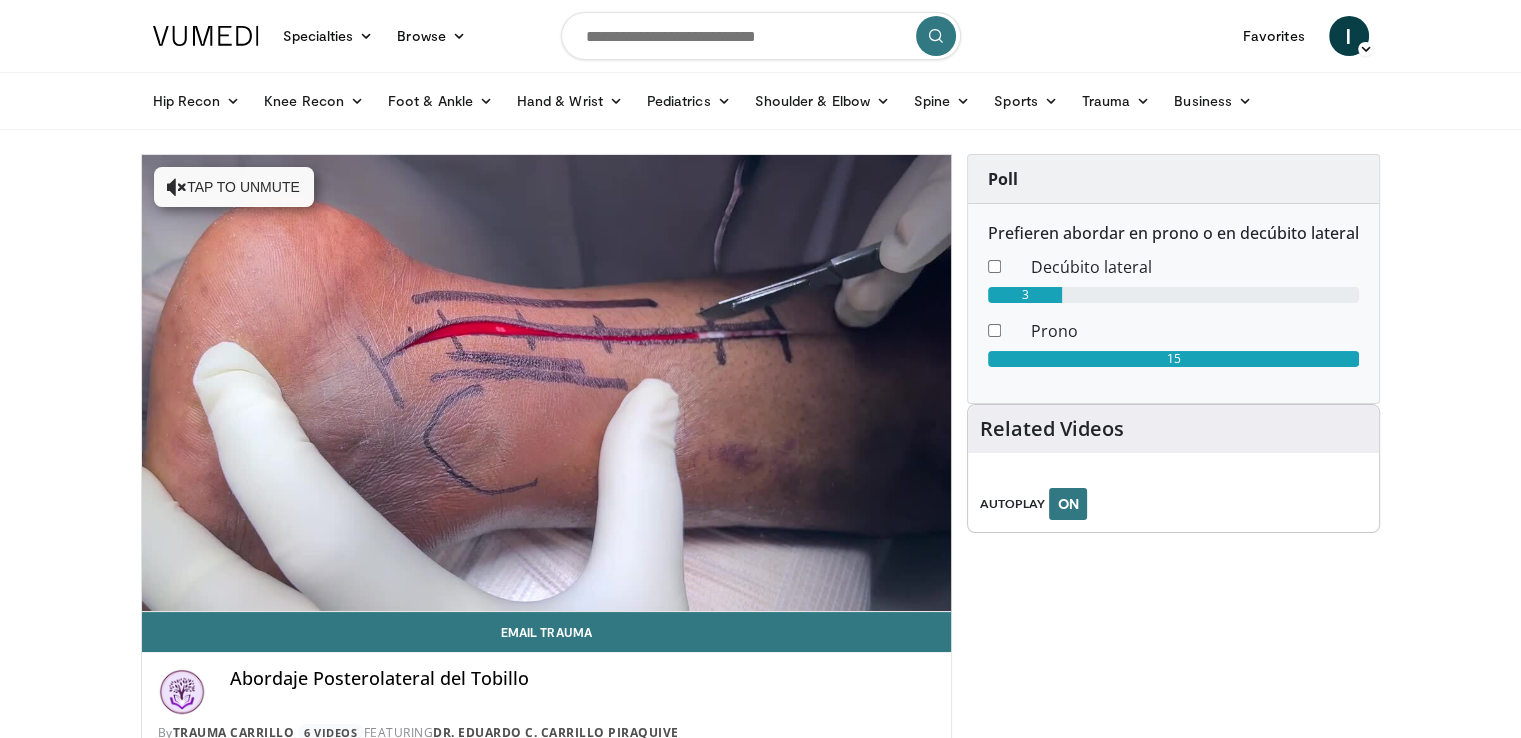 click on "Pause" at bounding box center [162, 591] 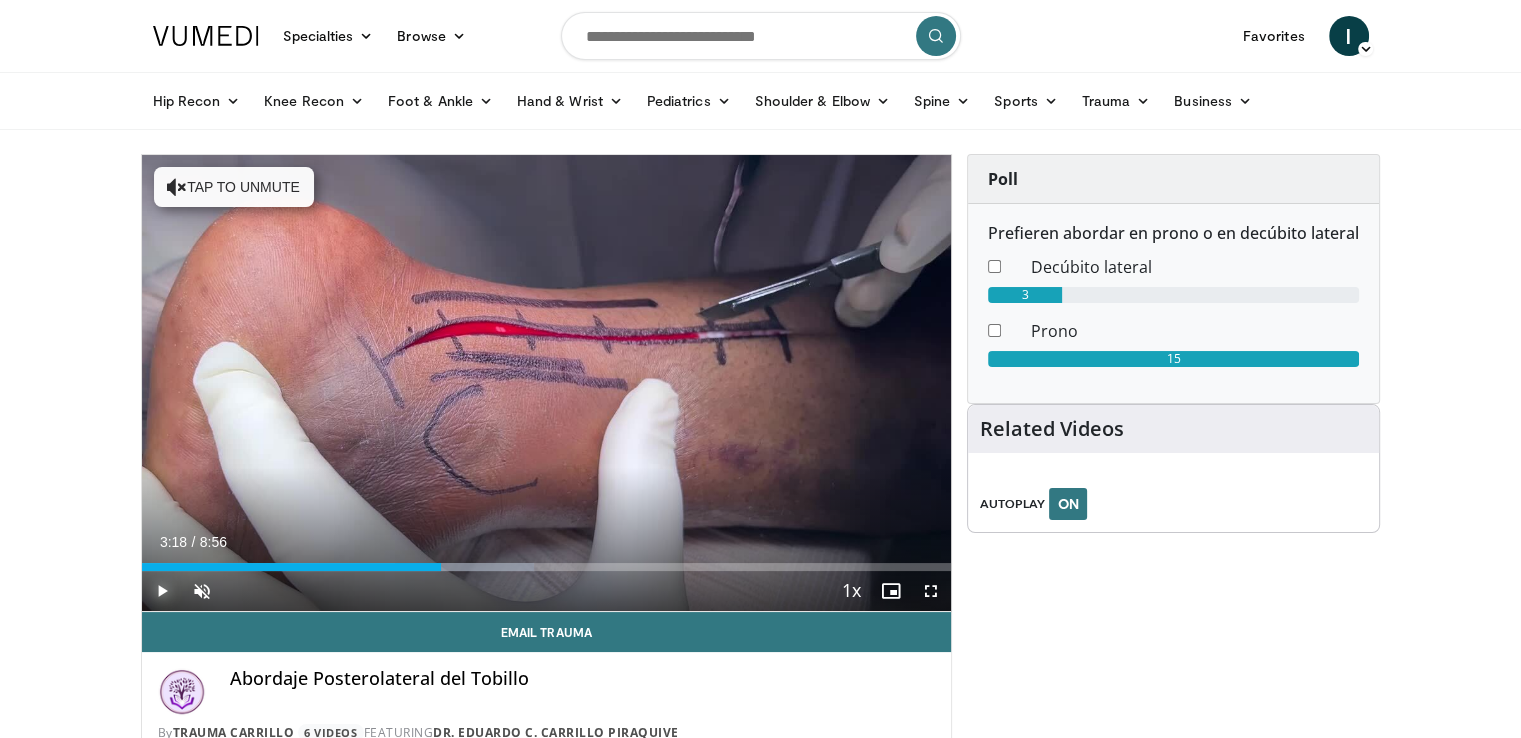 click on "Play" at bounding box center (162, 591) 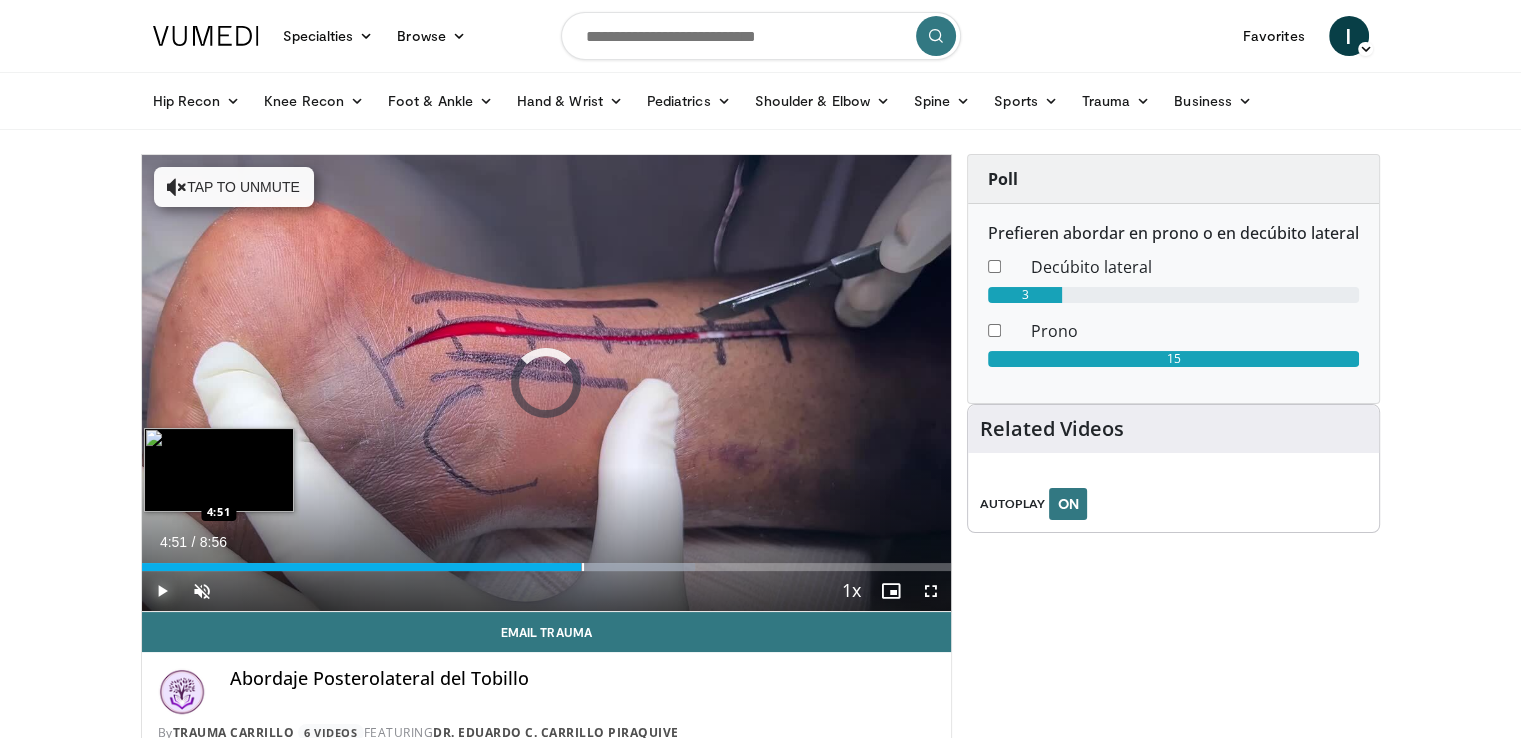 click at bounding box center (583, 567) 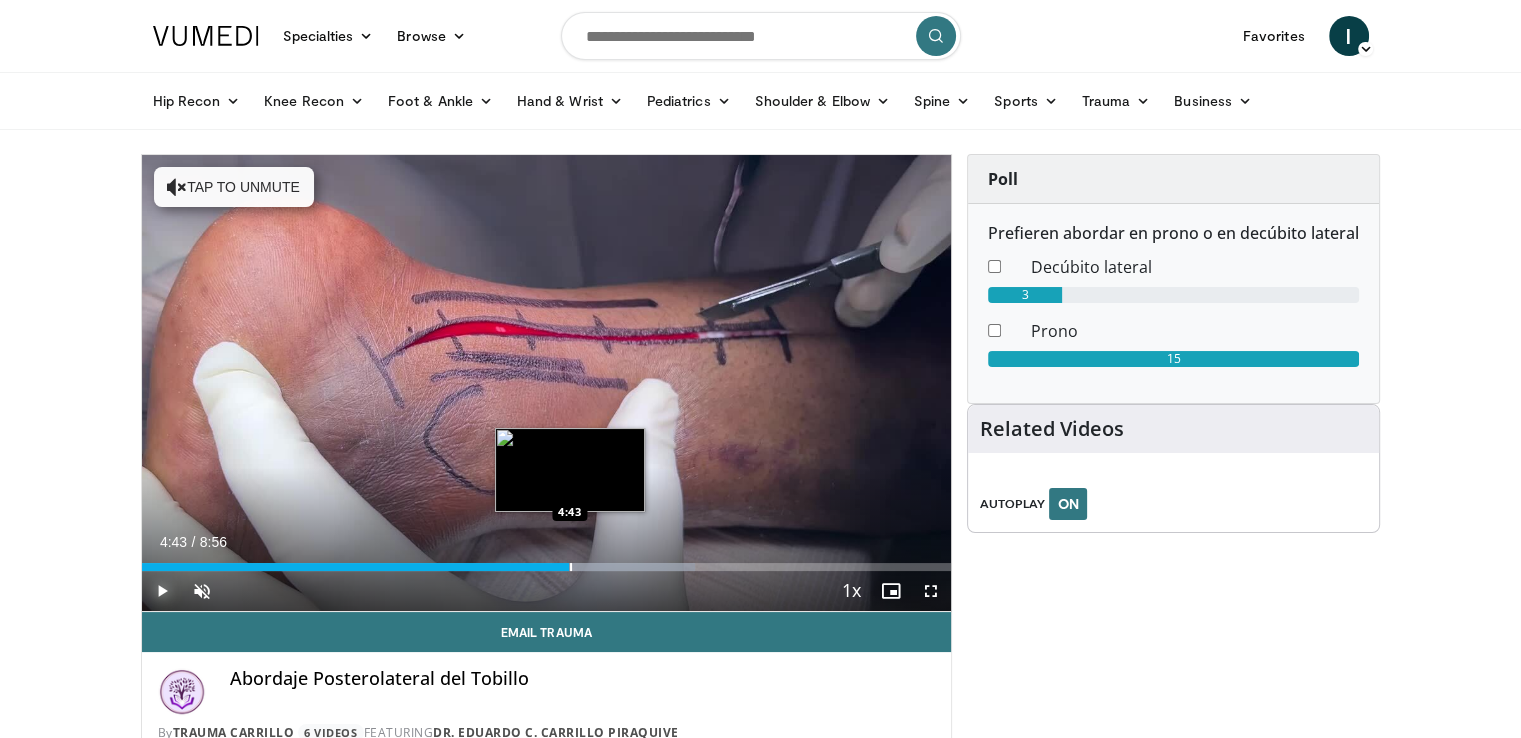 click at bounding box center [571, 567] 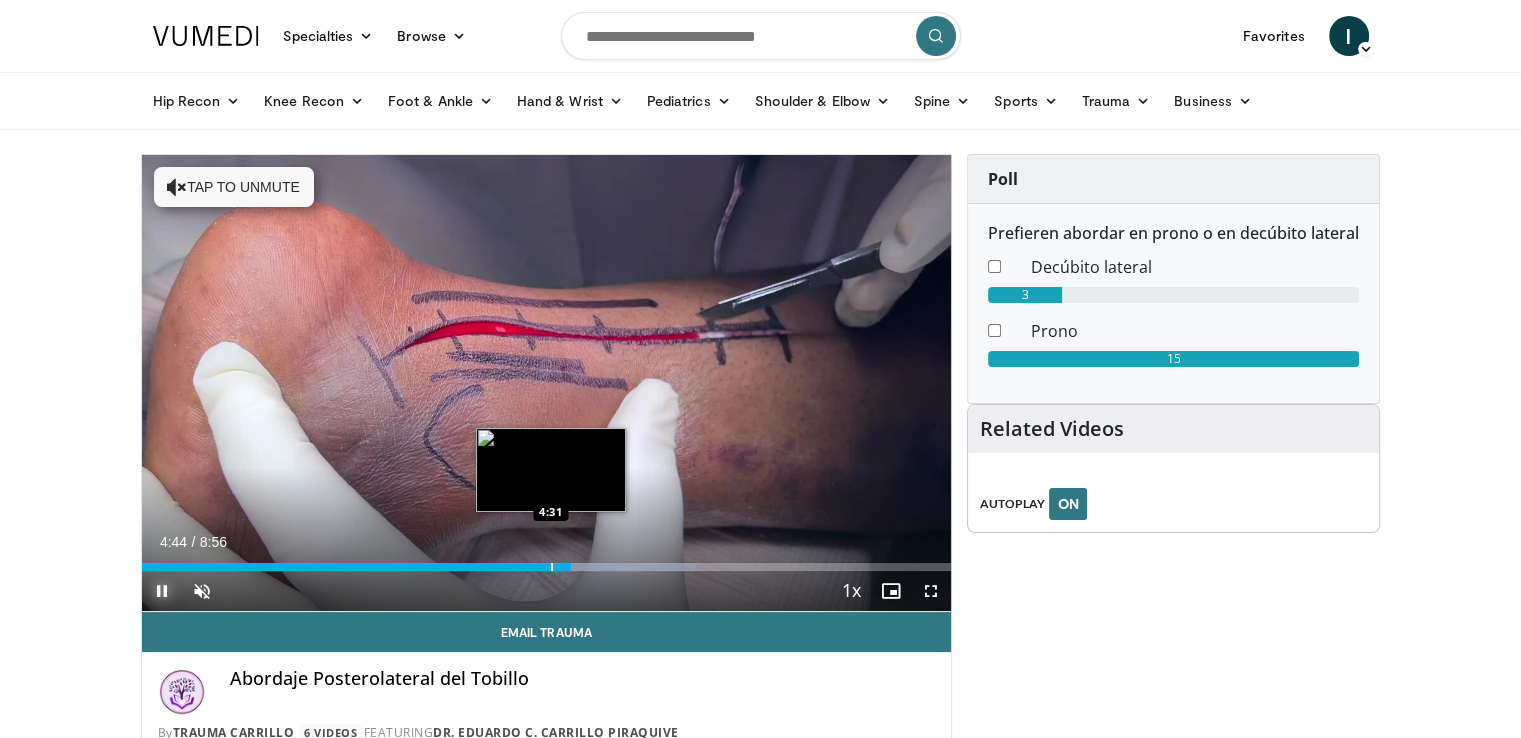 click on "Loaded :  68.36% 4:44 4:31" at bounding box center [547, 561] 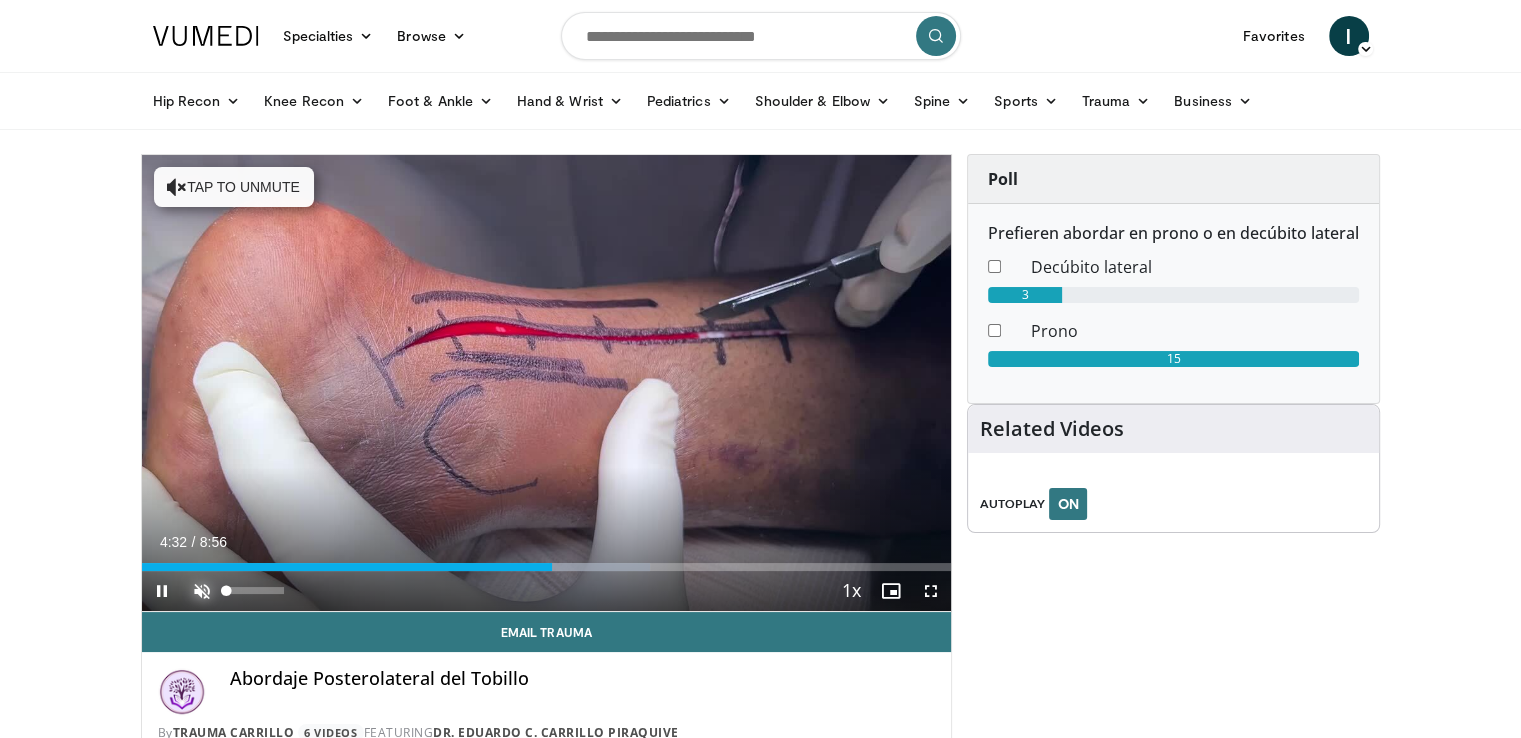 click at bounding box center (202, 591) 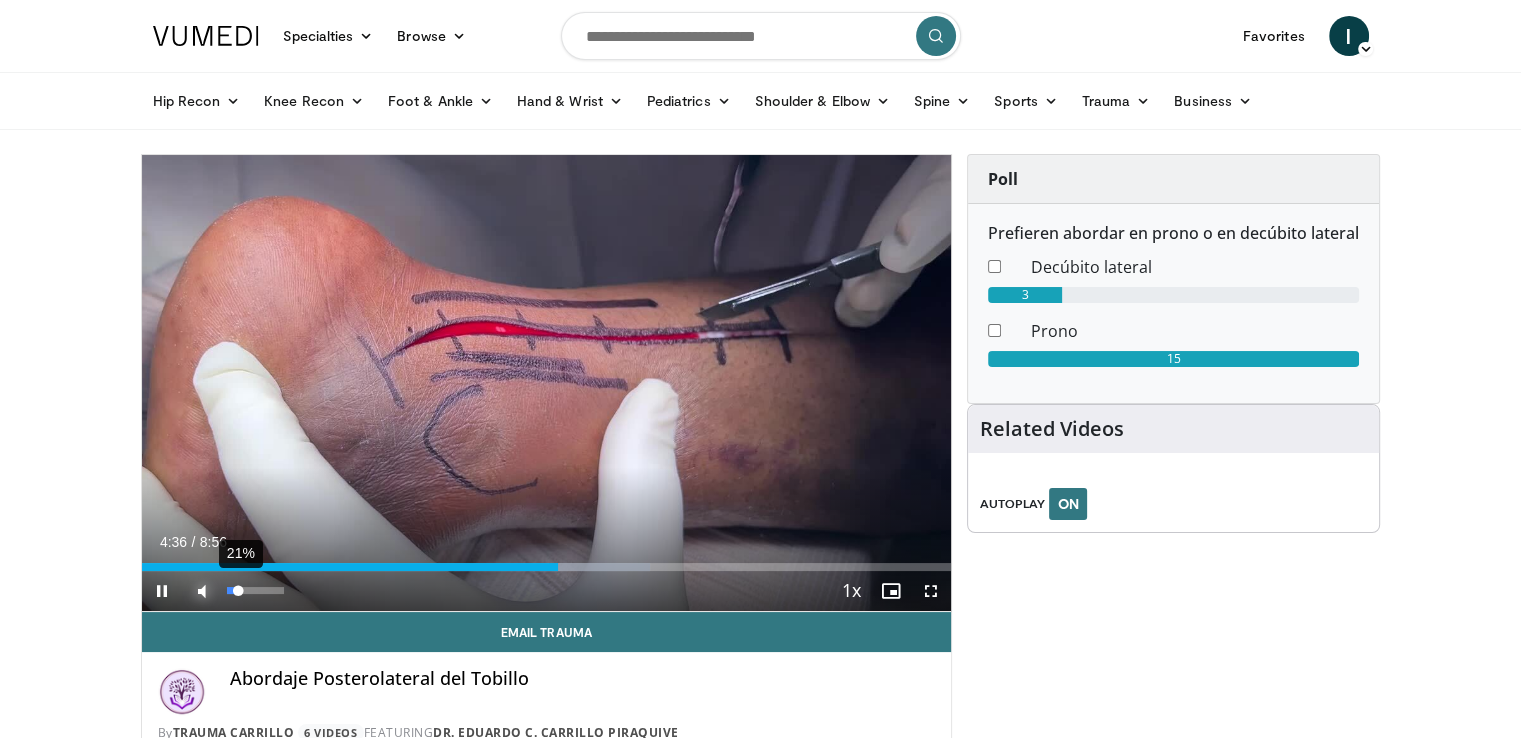 click on "21%" at bounding box center (255, 590) 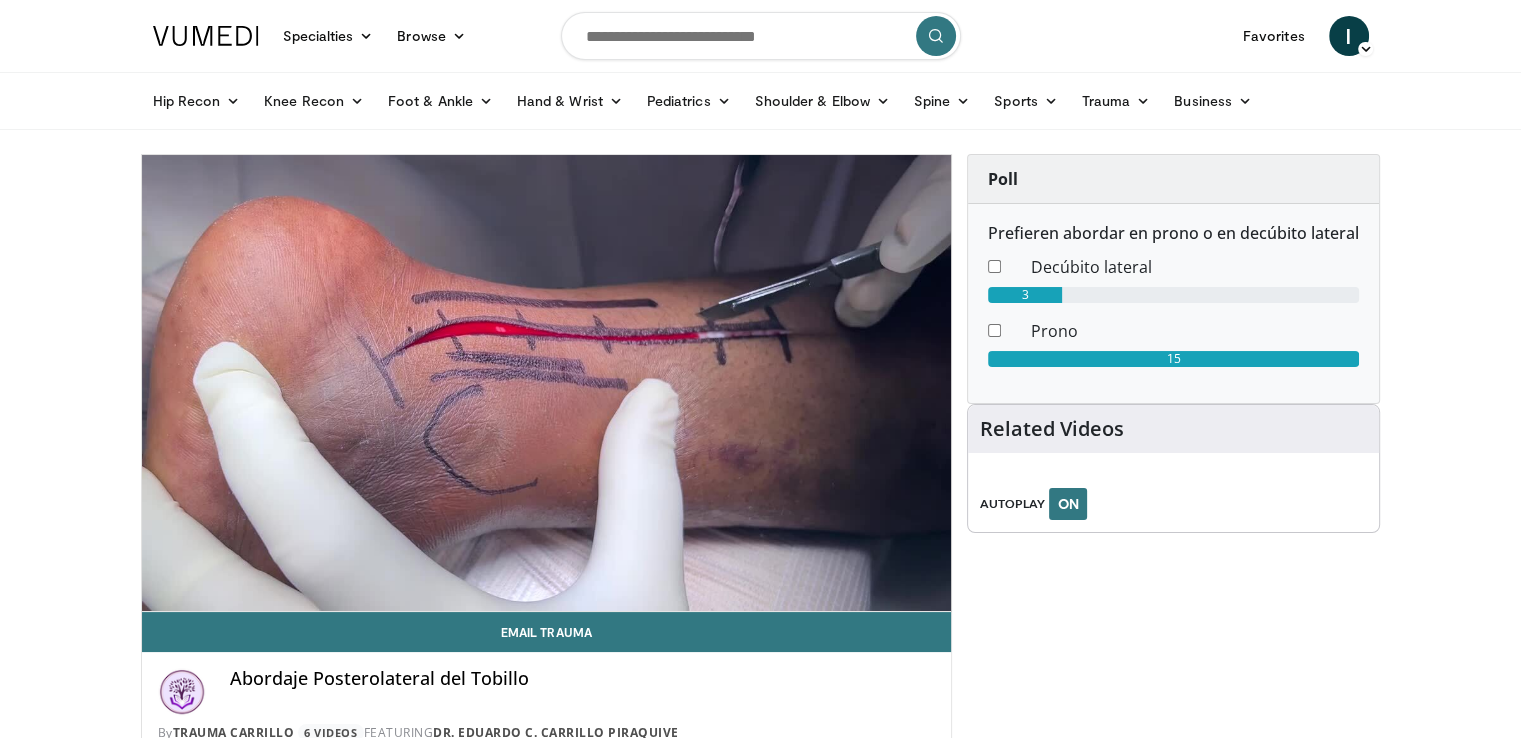 type 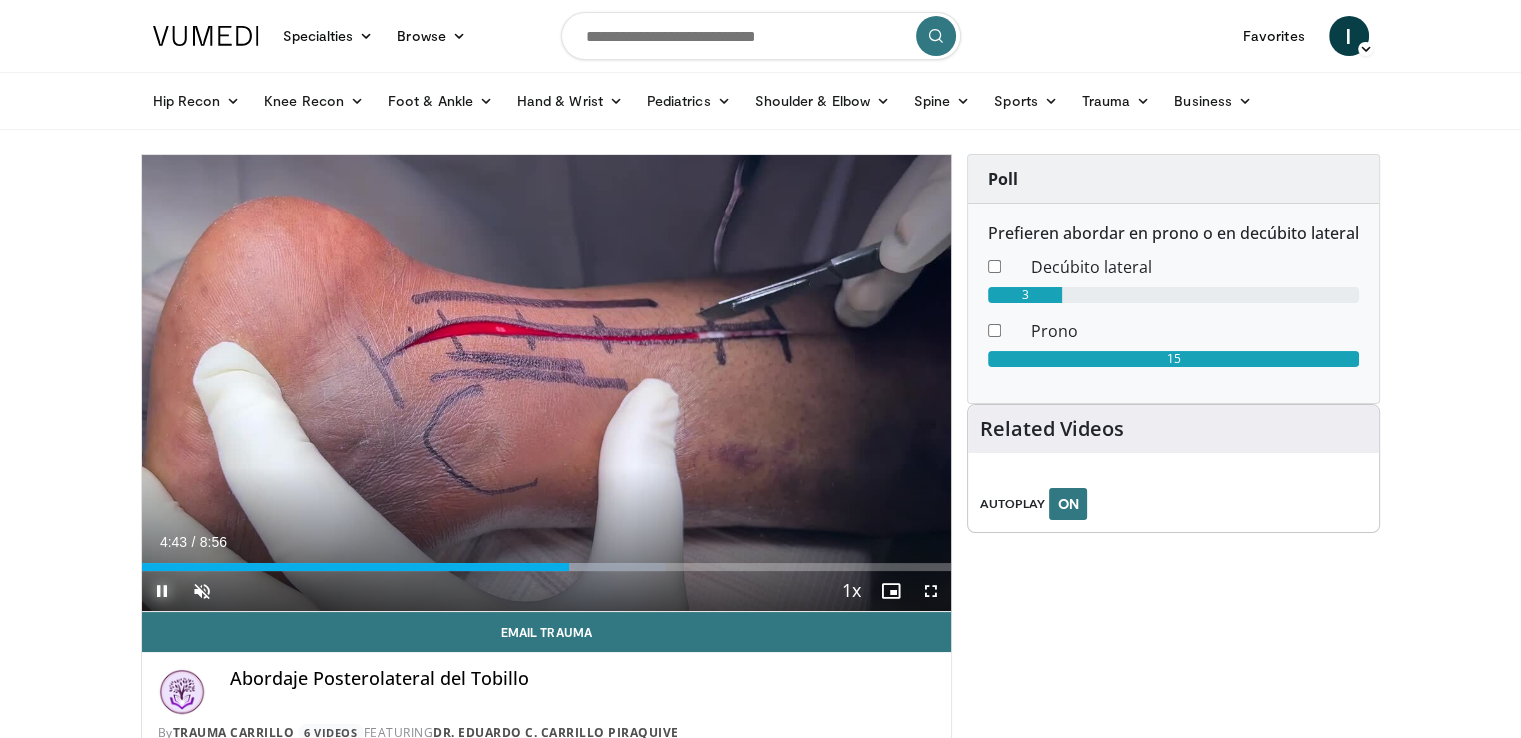 click at bounding box center (162, 591) 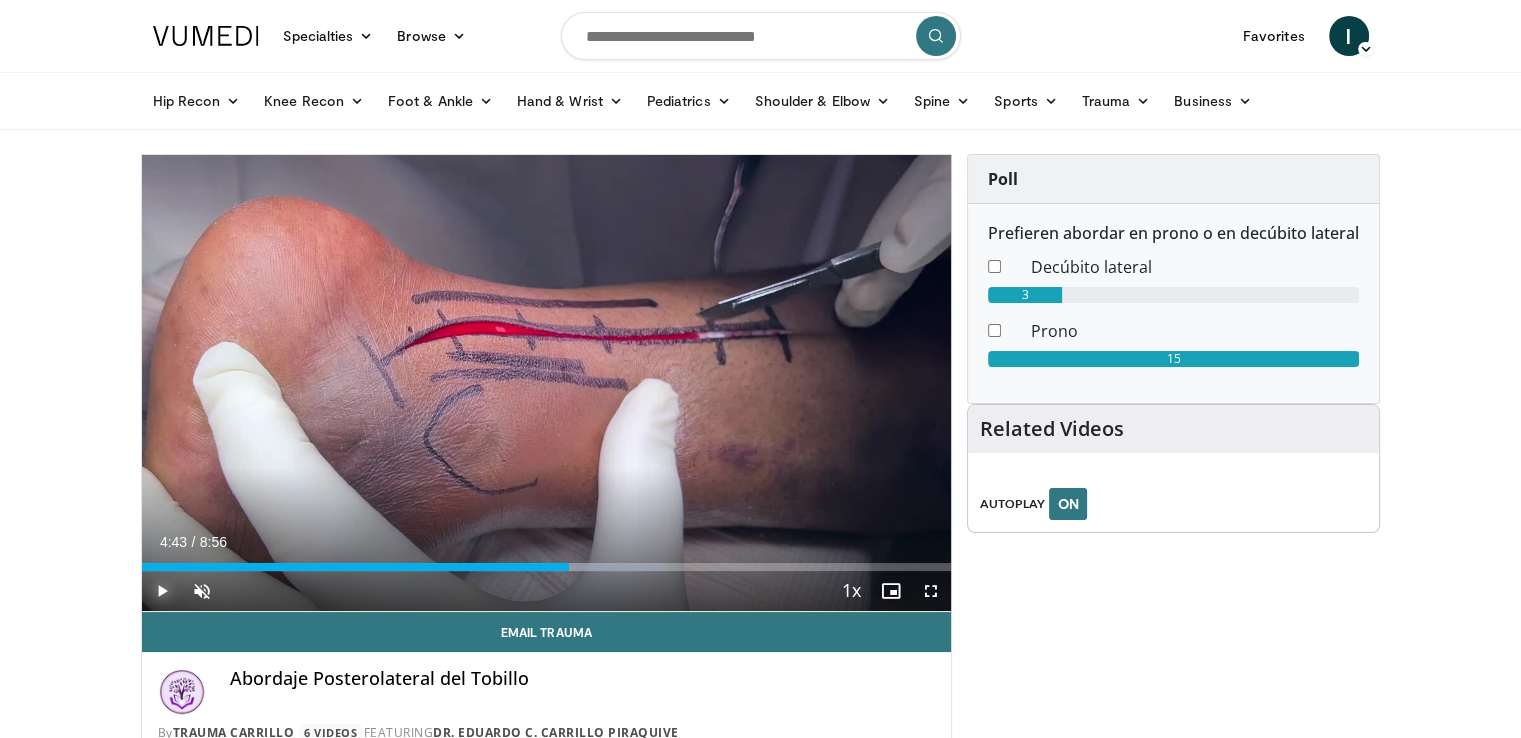 click on "Play" at bounding box center [162, 591] 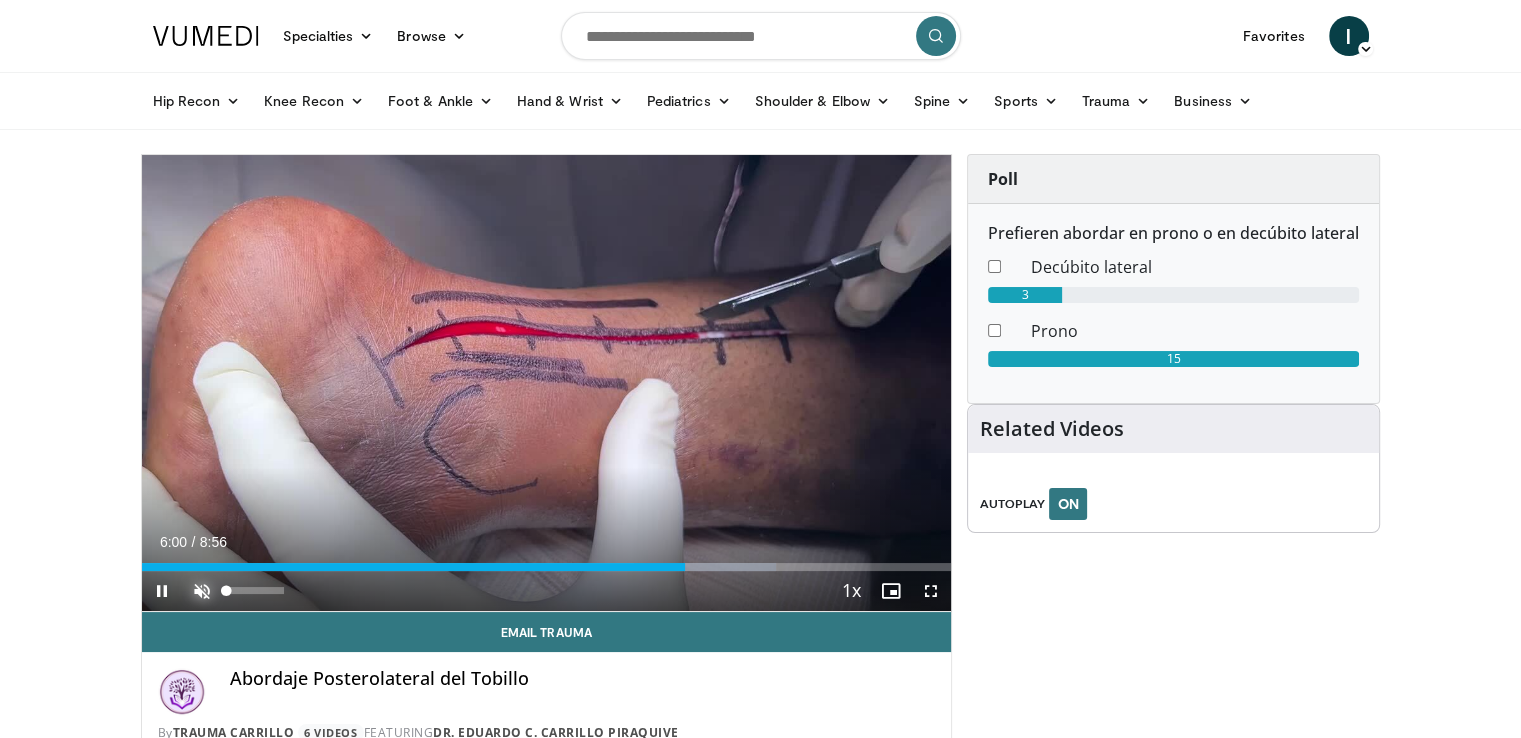 click at bounding box center (202, 591) 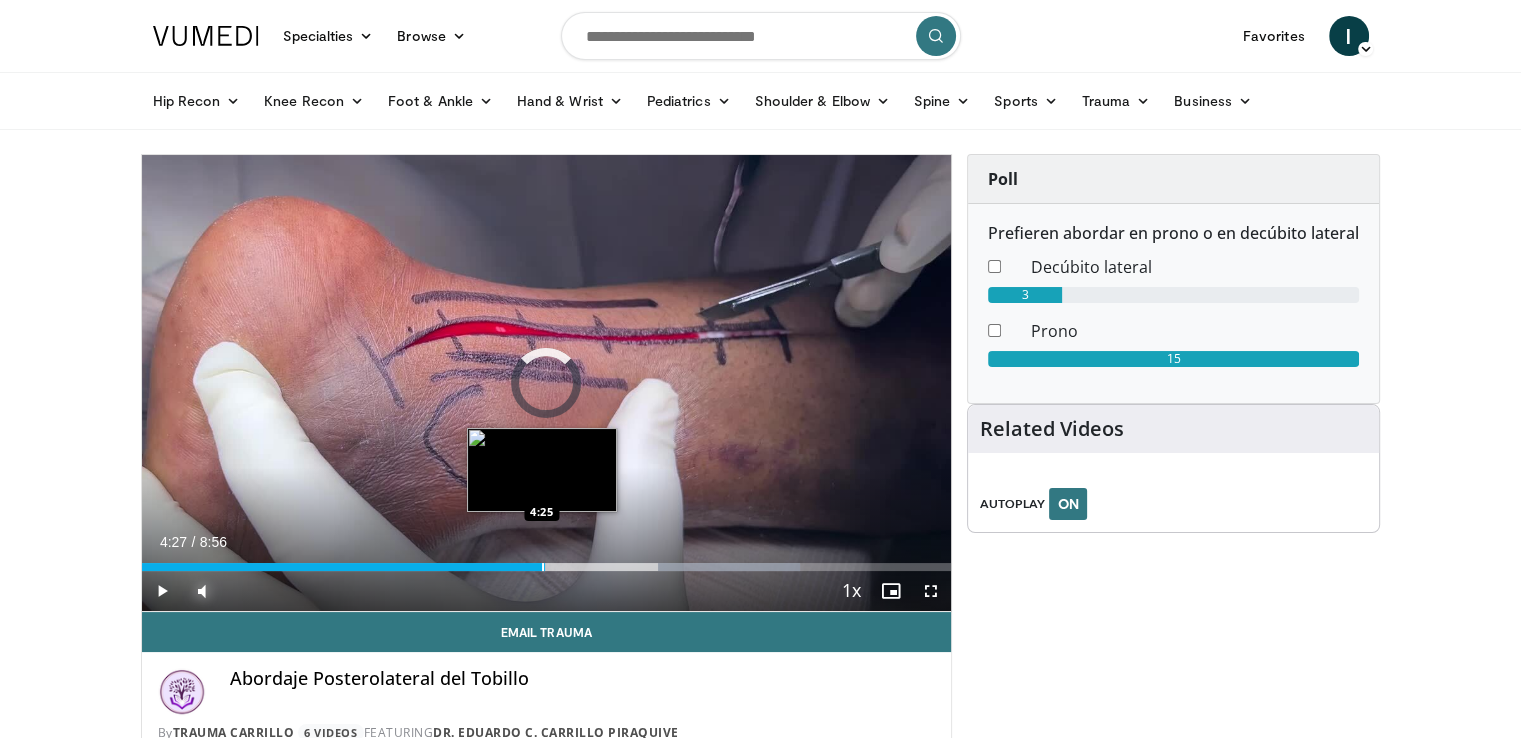 click on "Loaded :  81.30% 6:13 4:25" at bounding box center (547, 561) 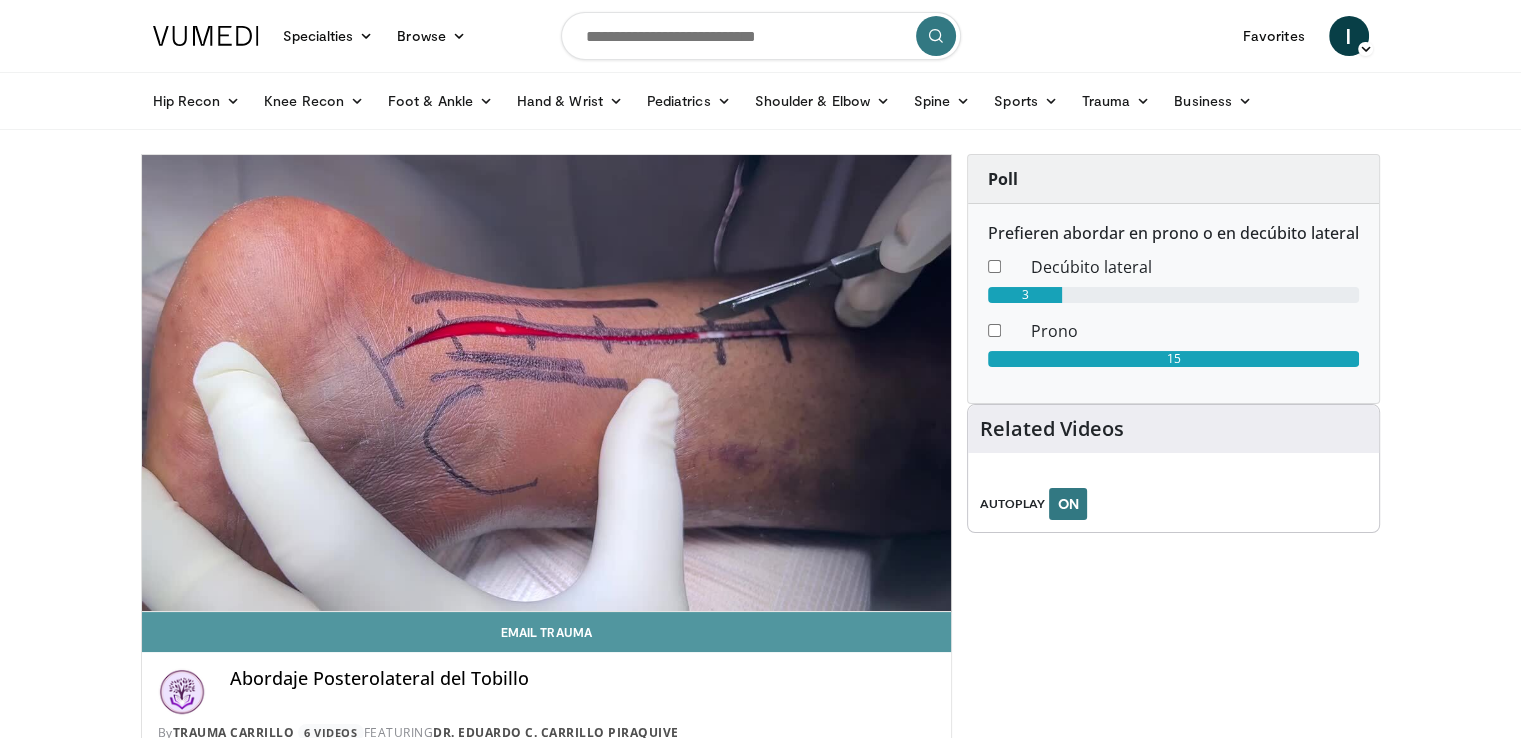 click on "Mute" at bounding box center [202, 591] 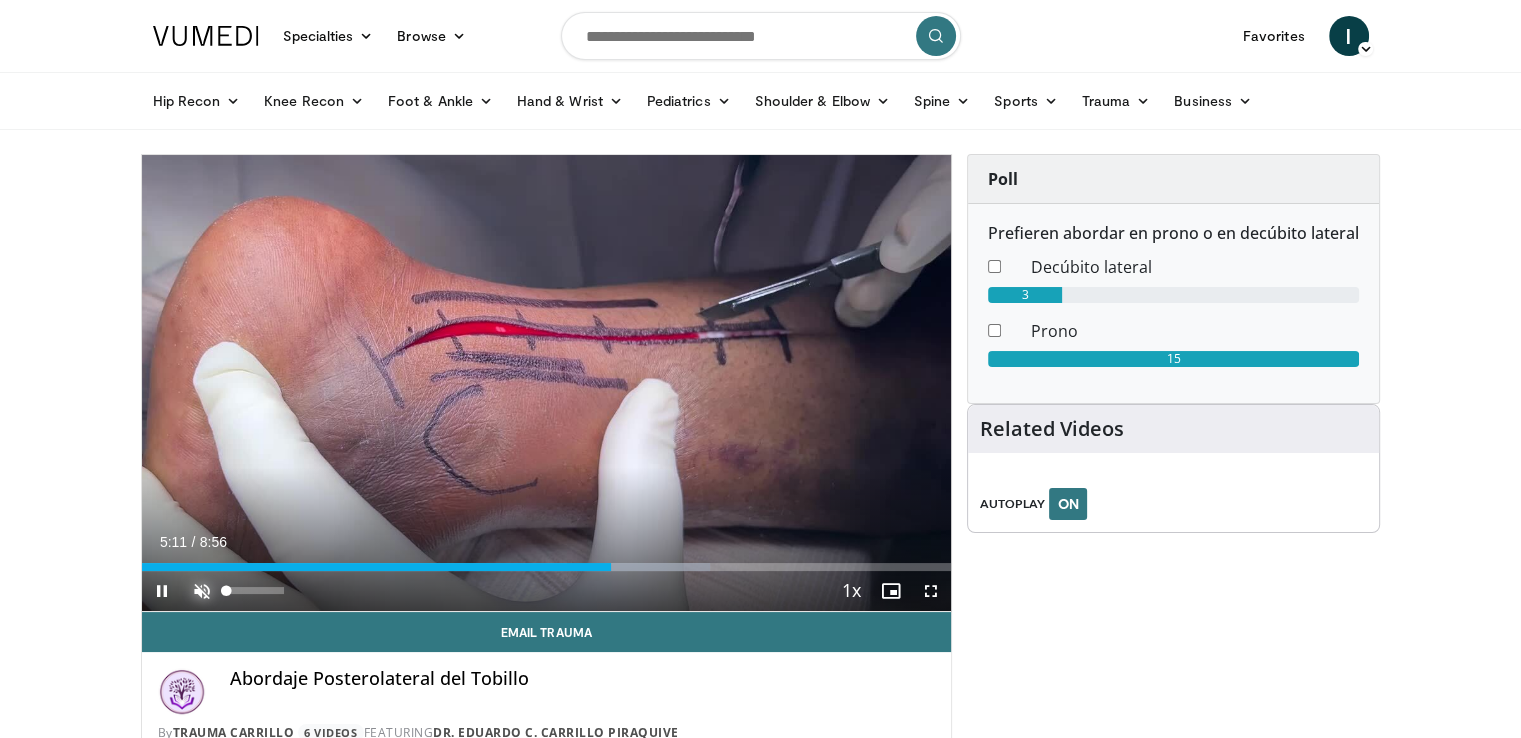 click at bounding box center [202, 591] 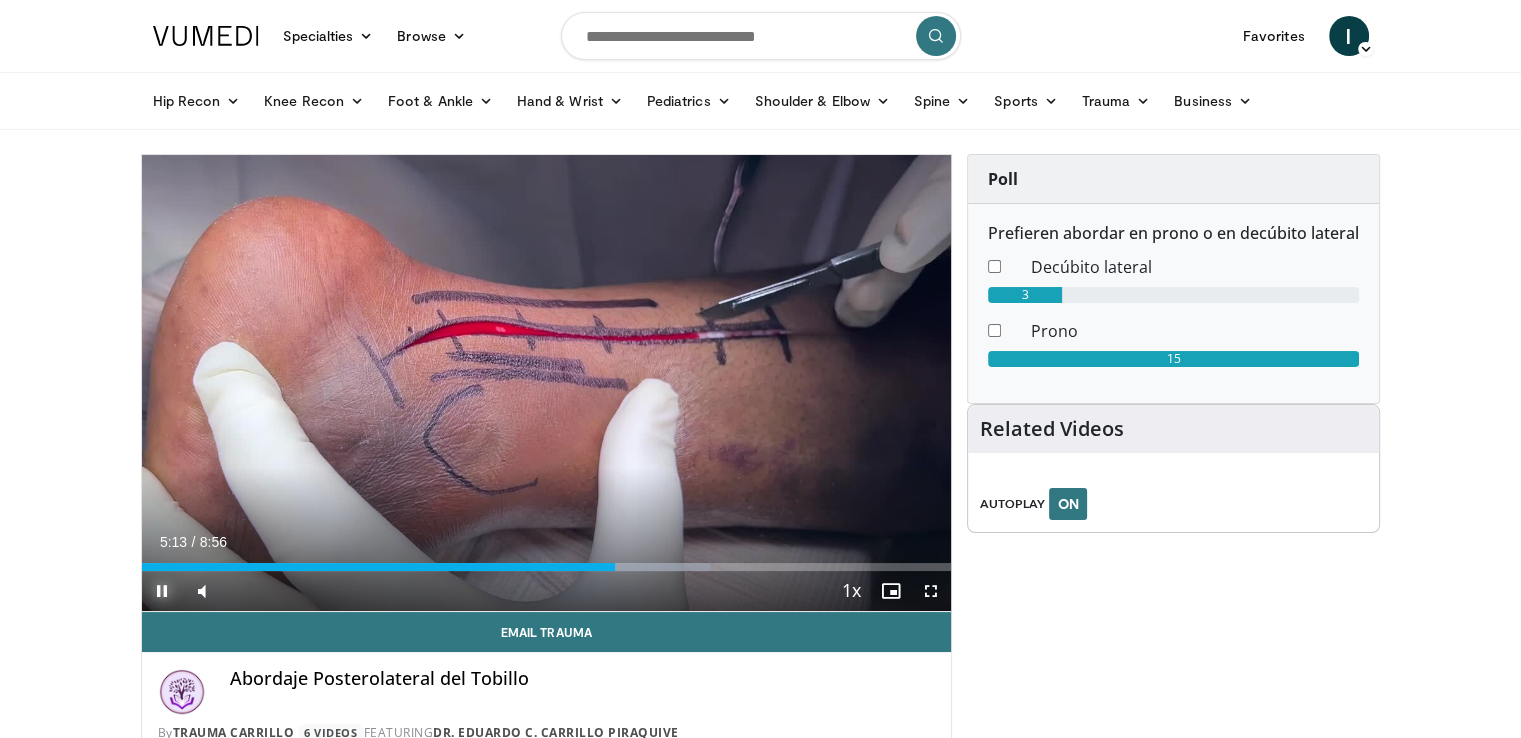 click at bounding box center (162, 591) 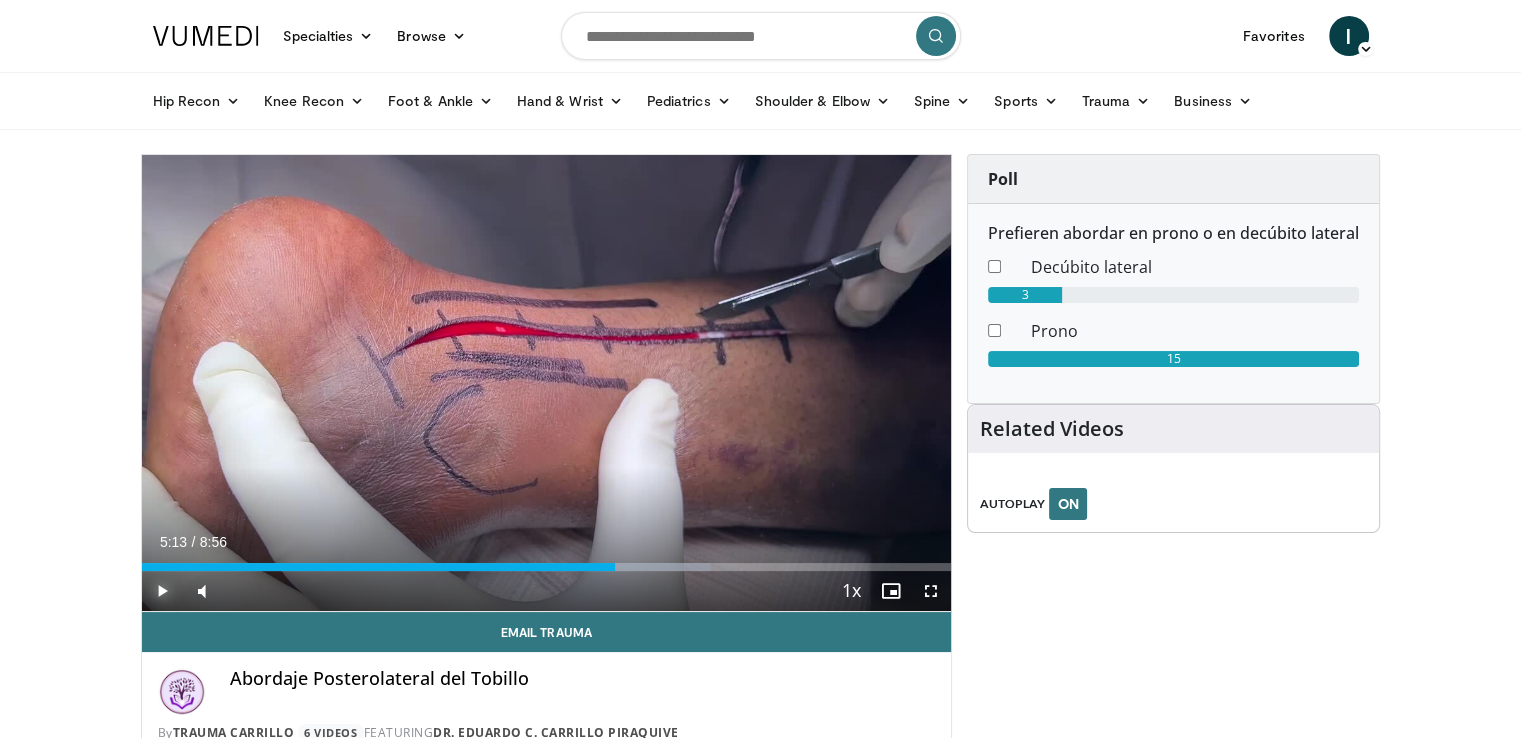 click on "Play" at bounding box center (162, 591) 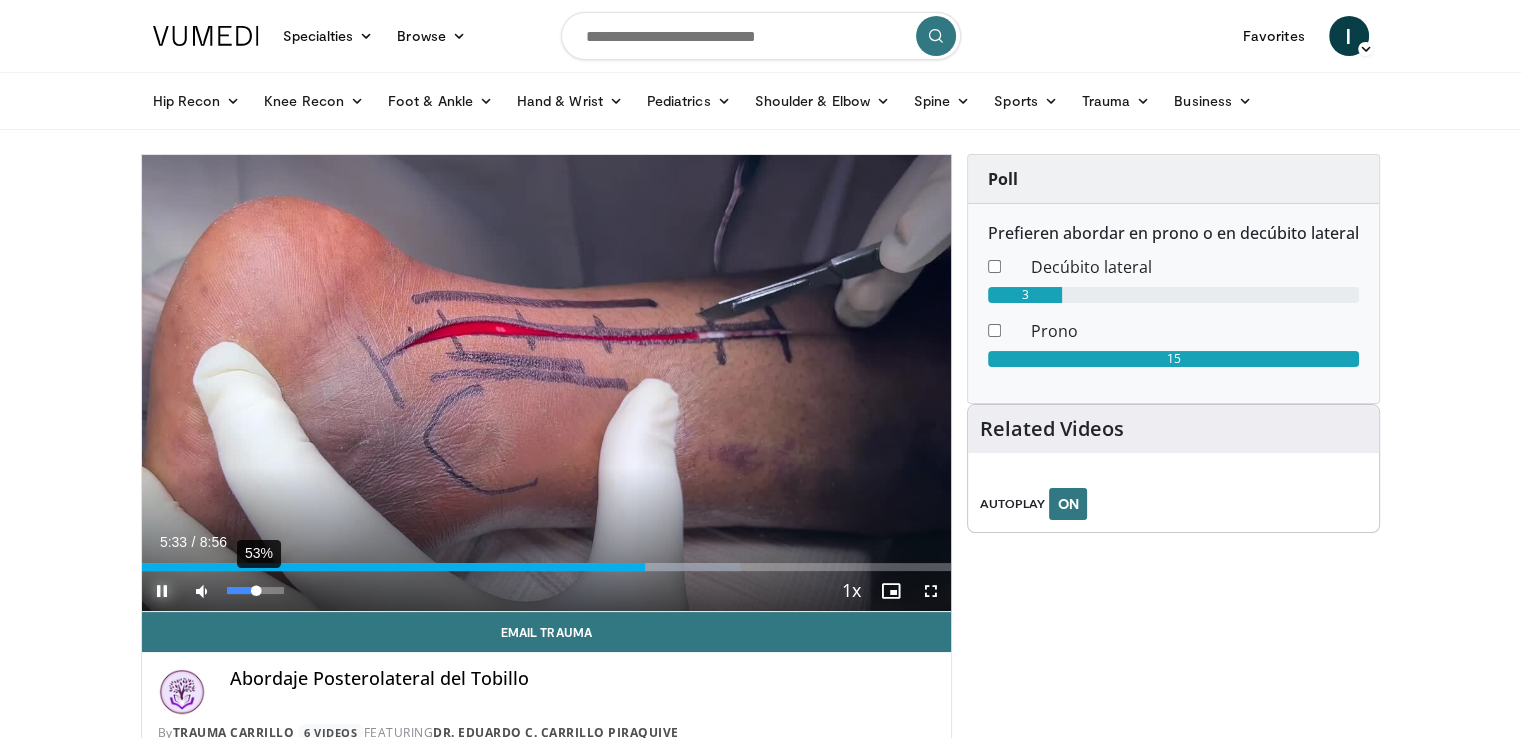 click on "53%" at bounding box center (255, 590) 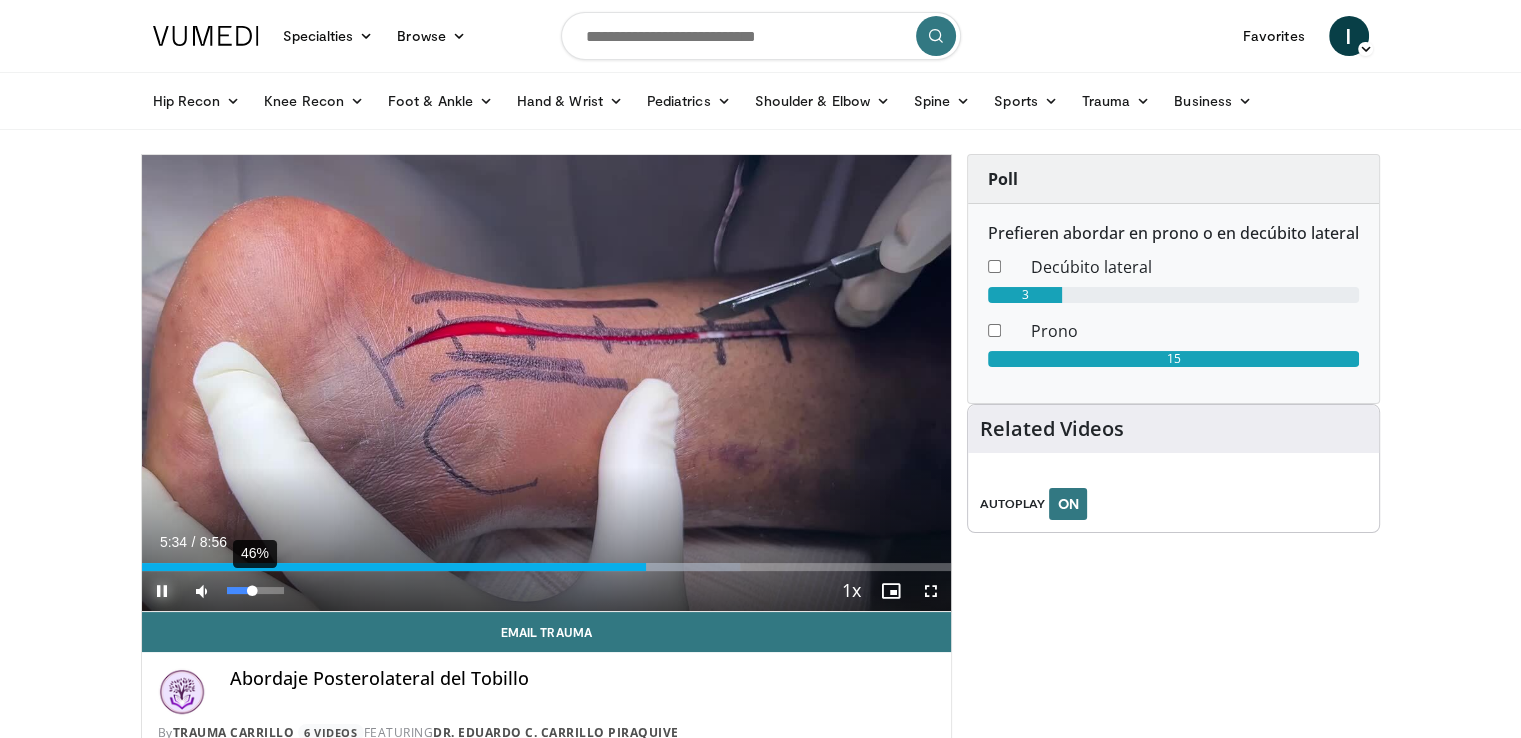 click at bounding box center [240, 590] 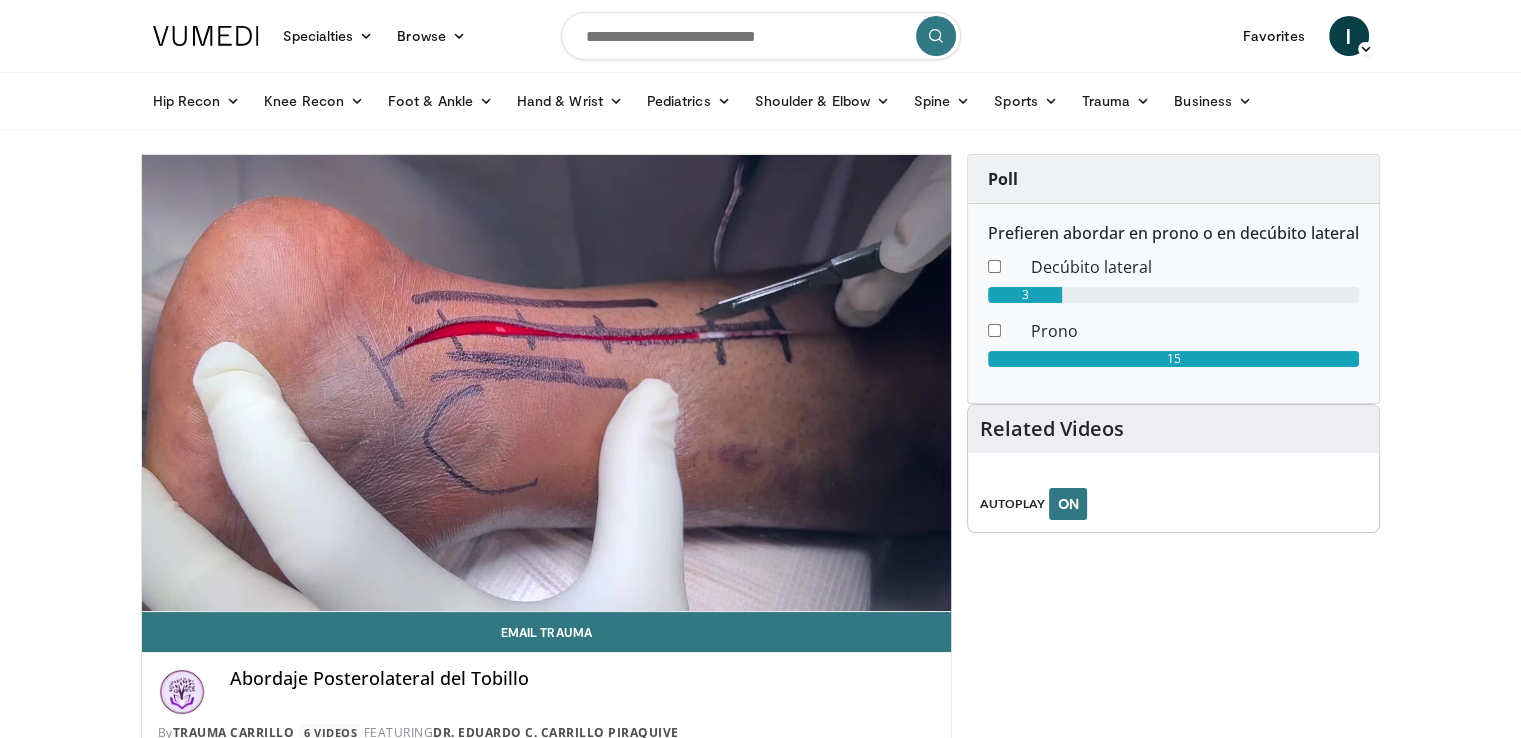click on "Pause" at bounding box center (162, 591) 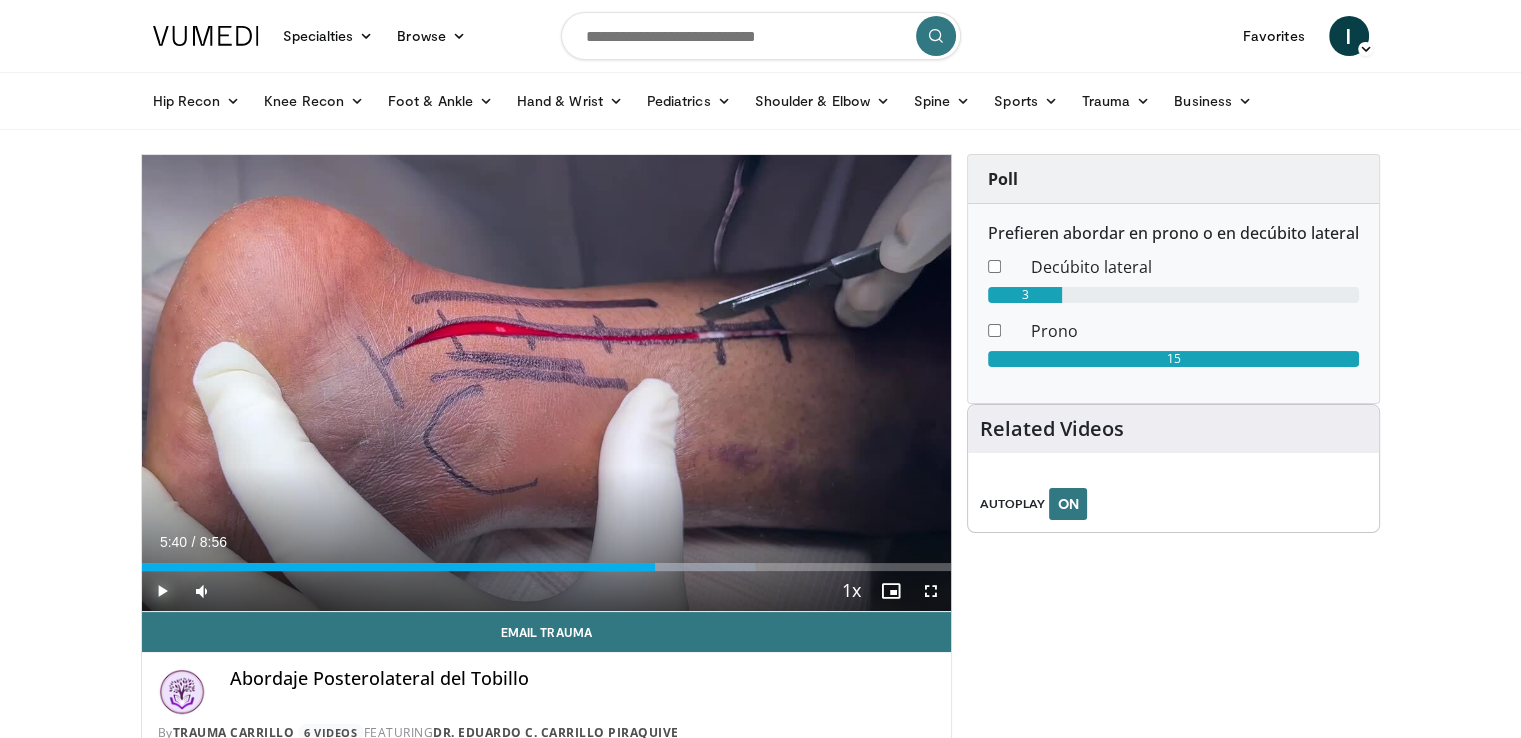 click on "Play" at bounding box center [162, 591] 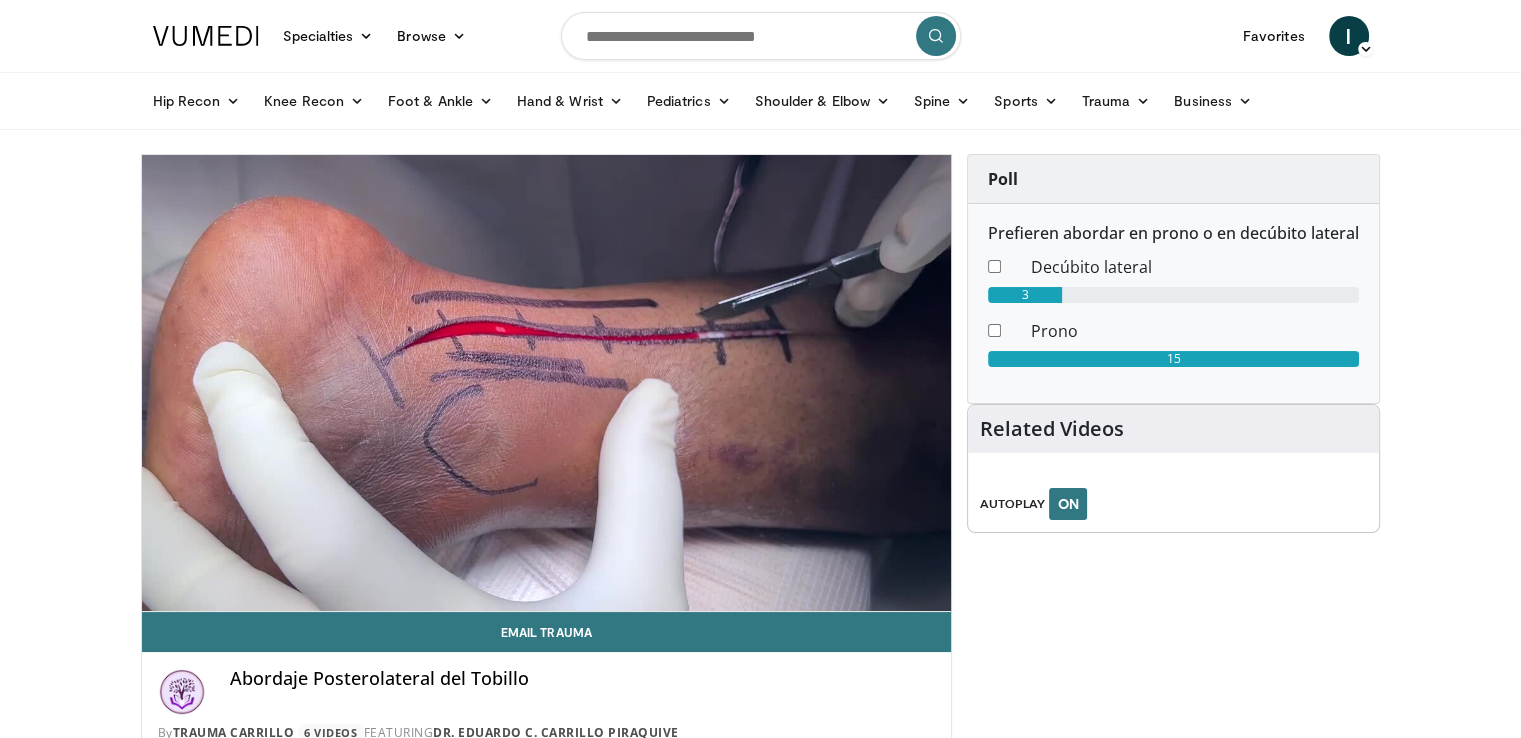 click on "Pause" at bounding box center (162, 591) 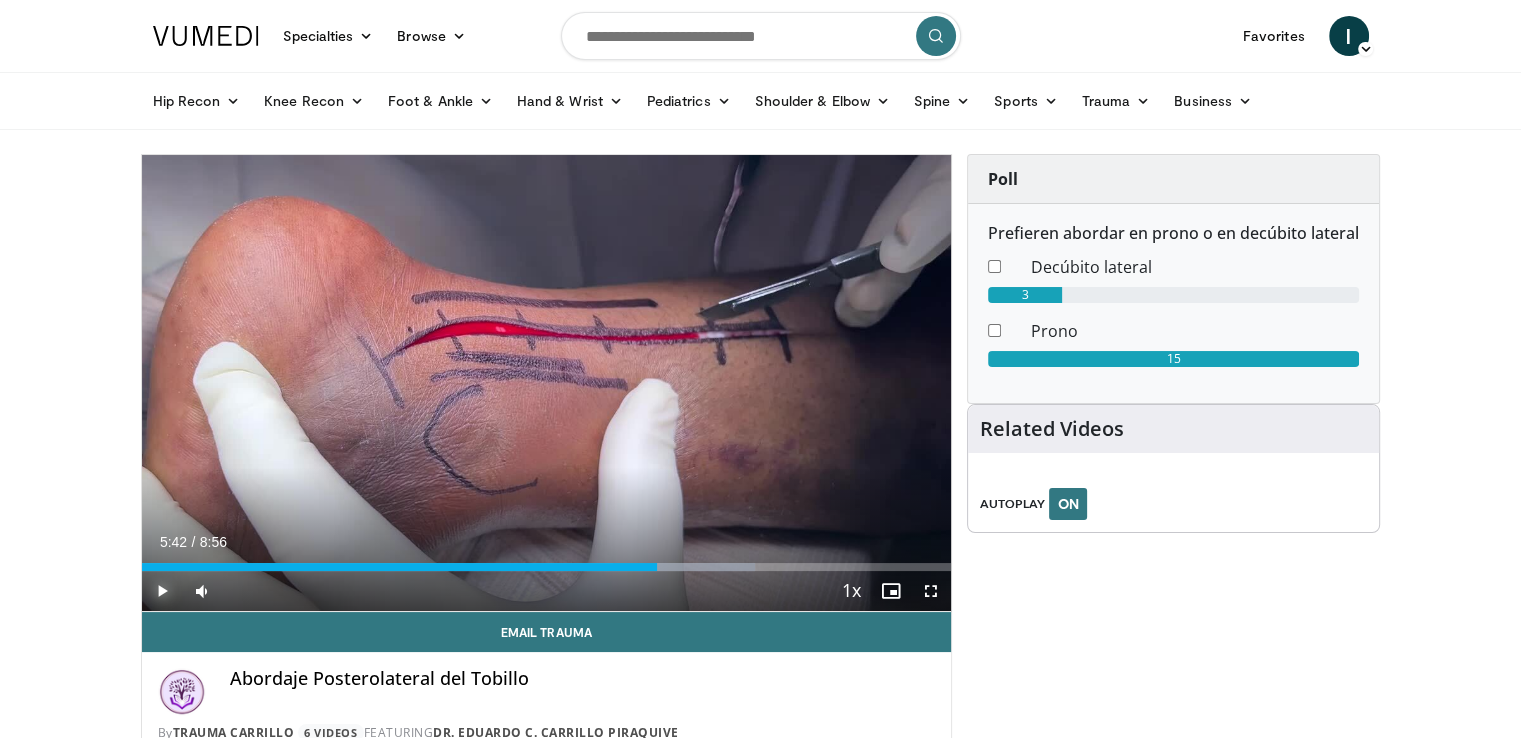 click on "Play" at bounding box center (162, 591) 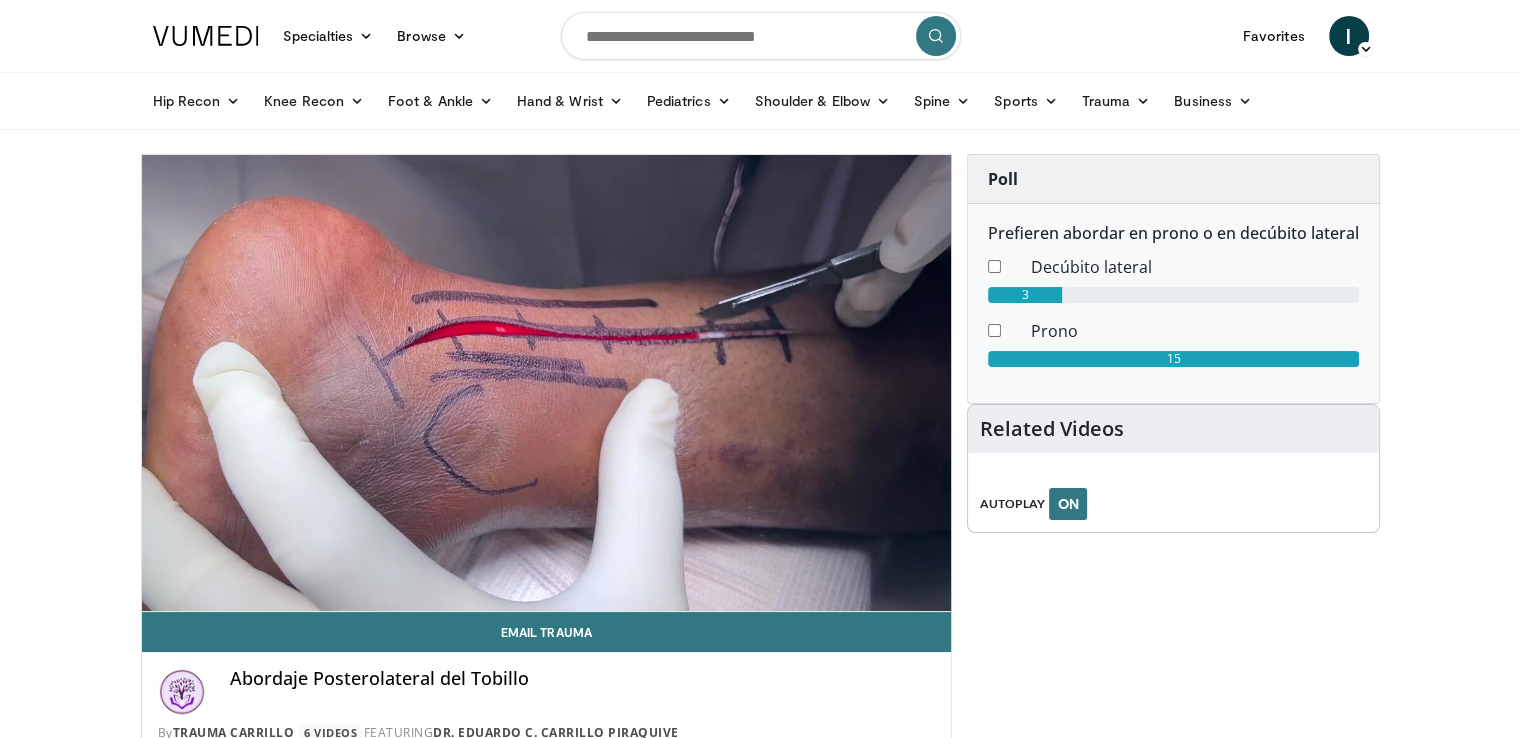 click on "Pause" at bounding box center [162, 591] 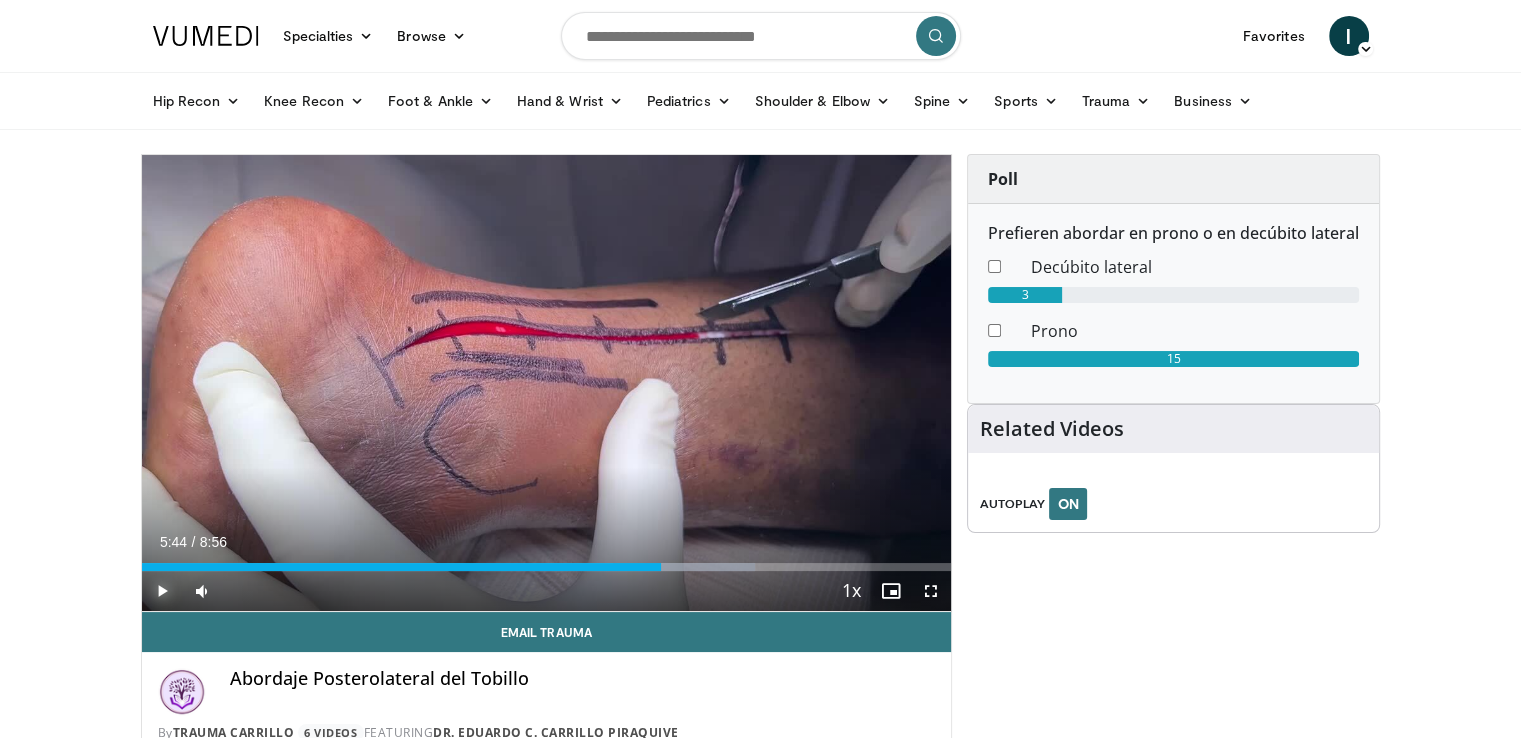 click on "Play" at bounding box center [162, 591] 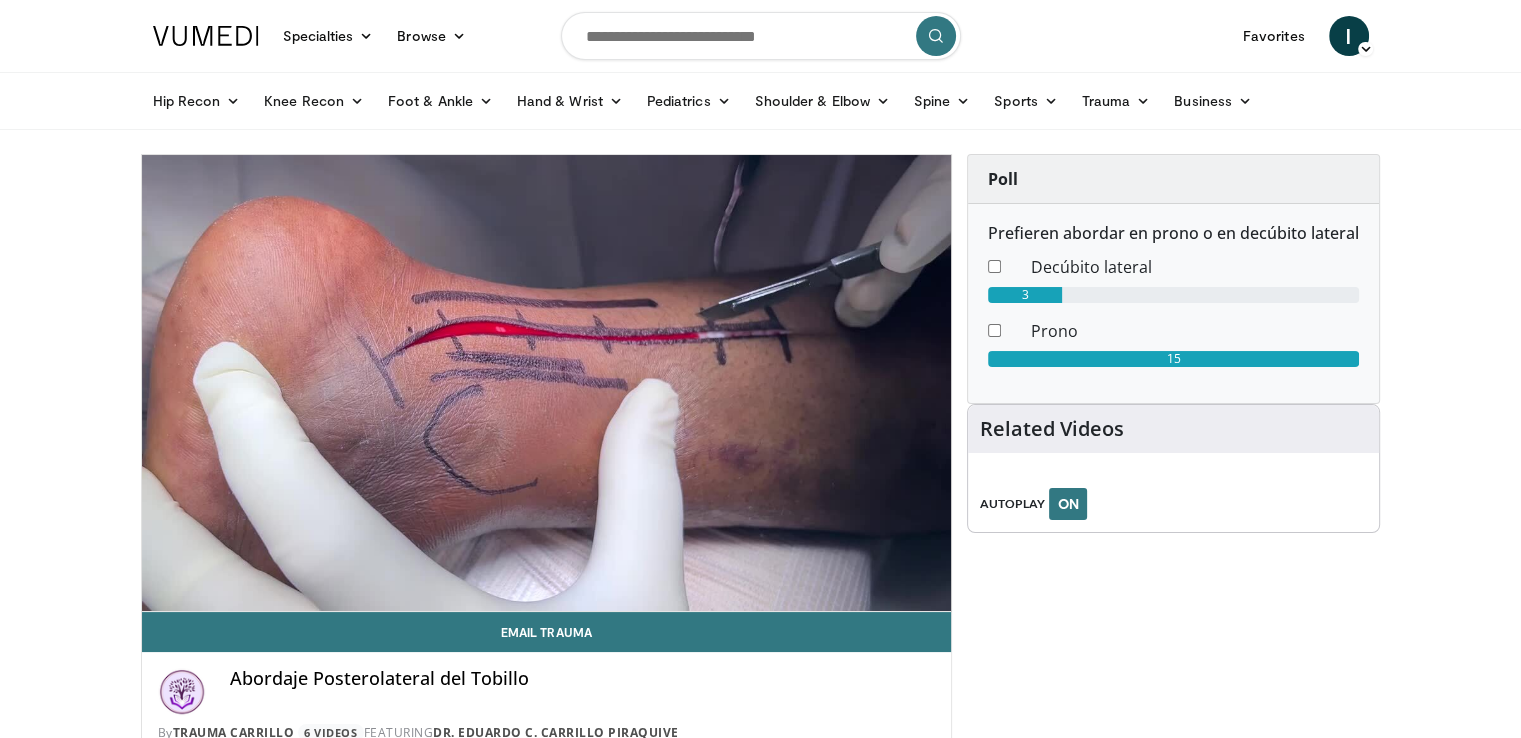 click on "Pause" at bounding box center [162, 591] 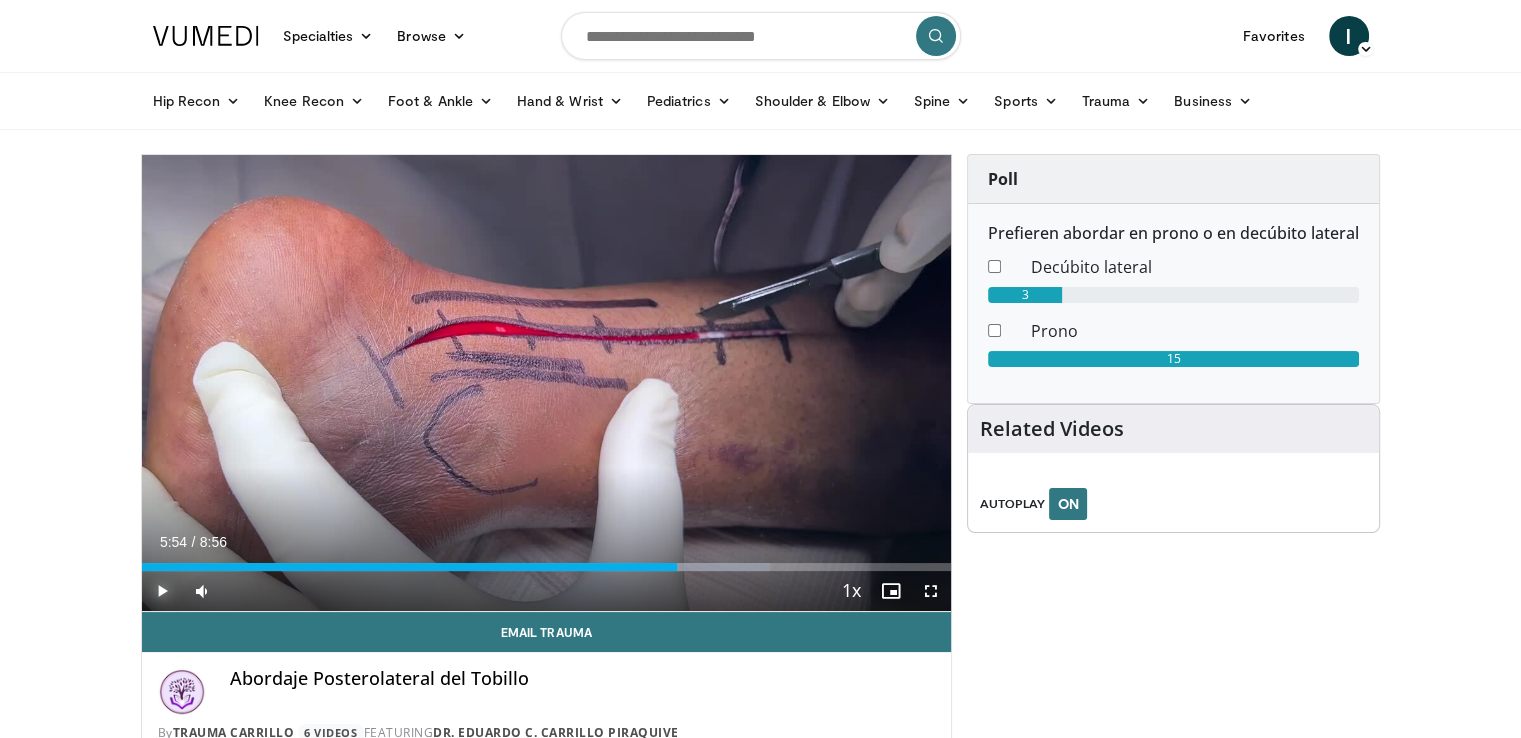 click on "Play" at bounding box center [162, 591] 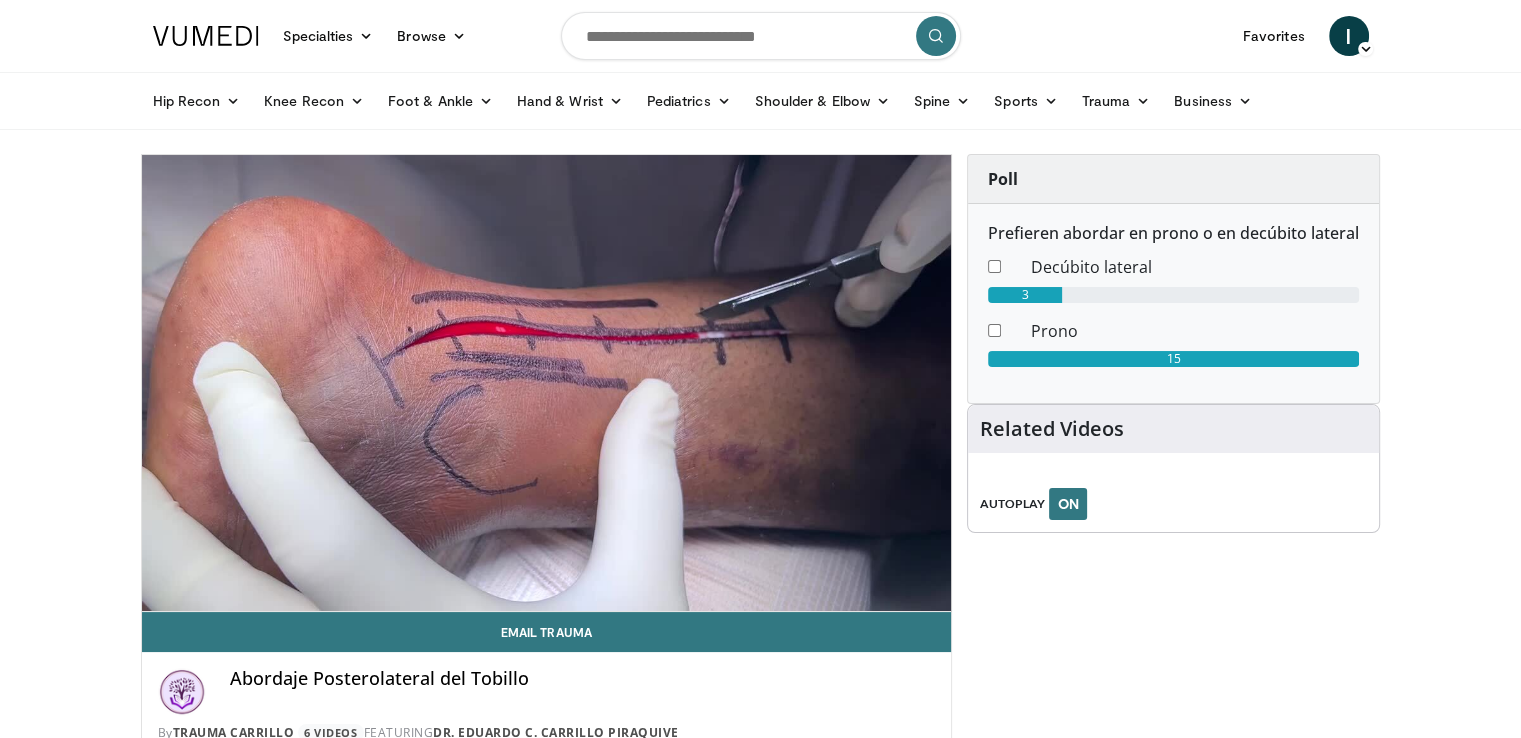click on "Pause" at bounding box center [162, 591] 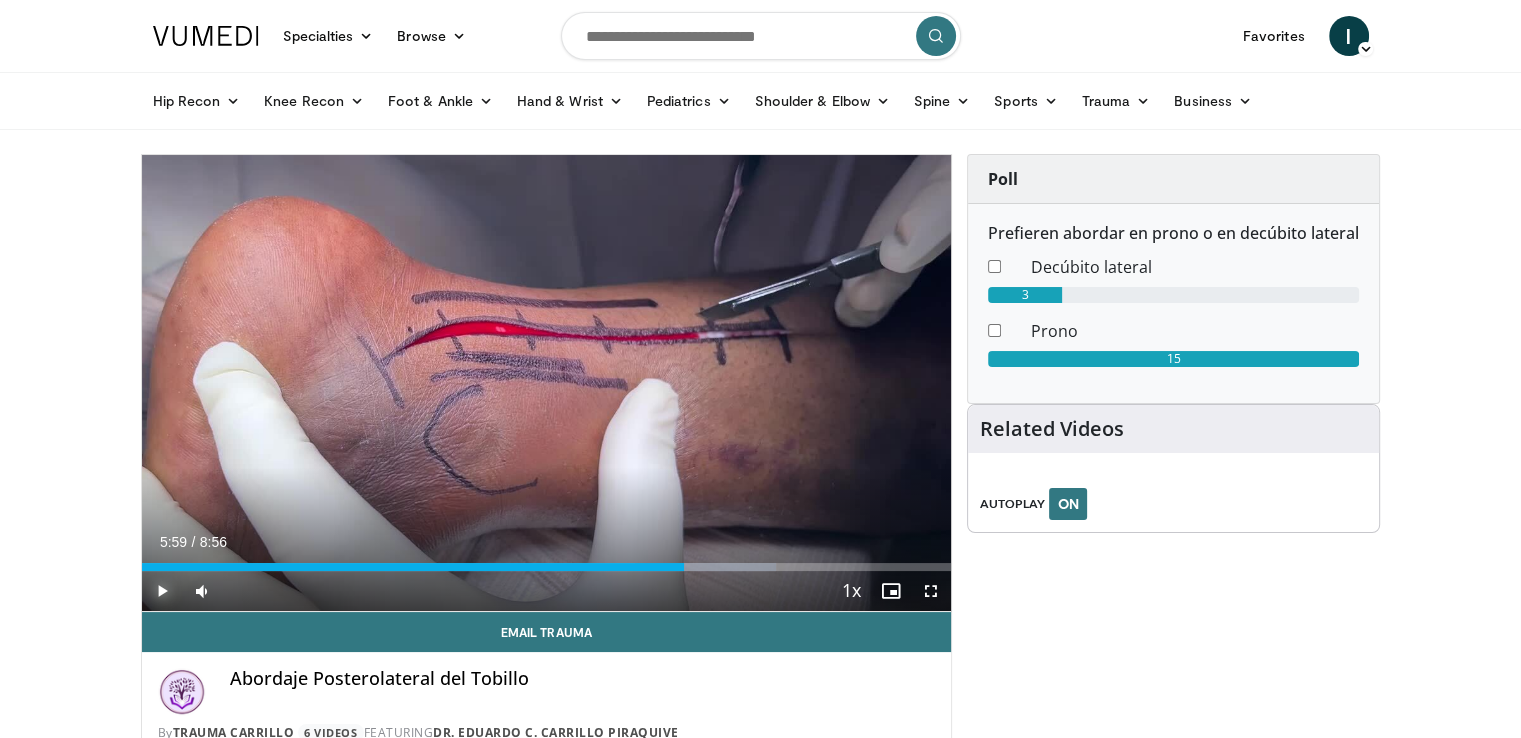 click on "Play" at bounding box center [162, 591] 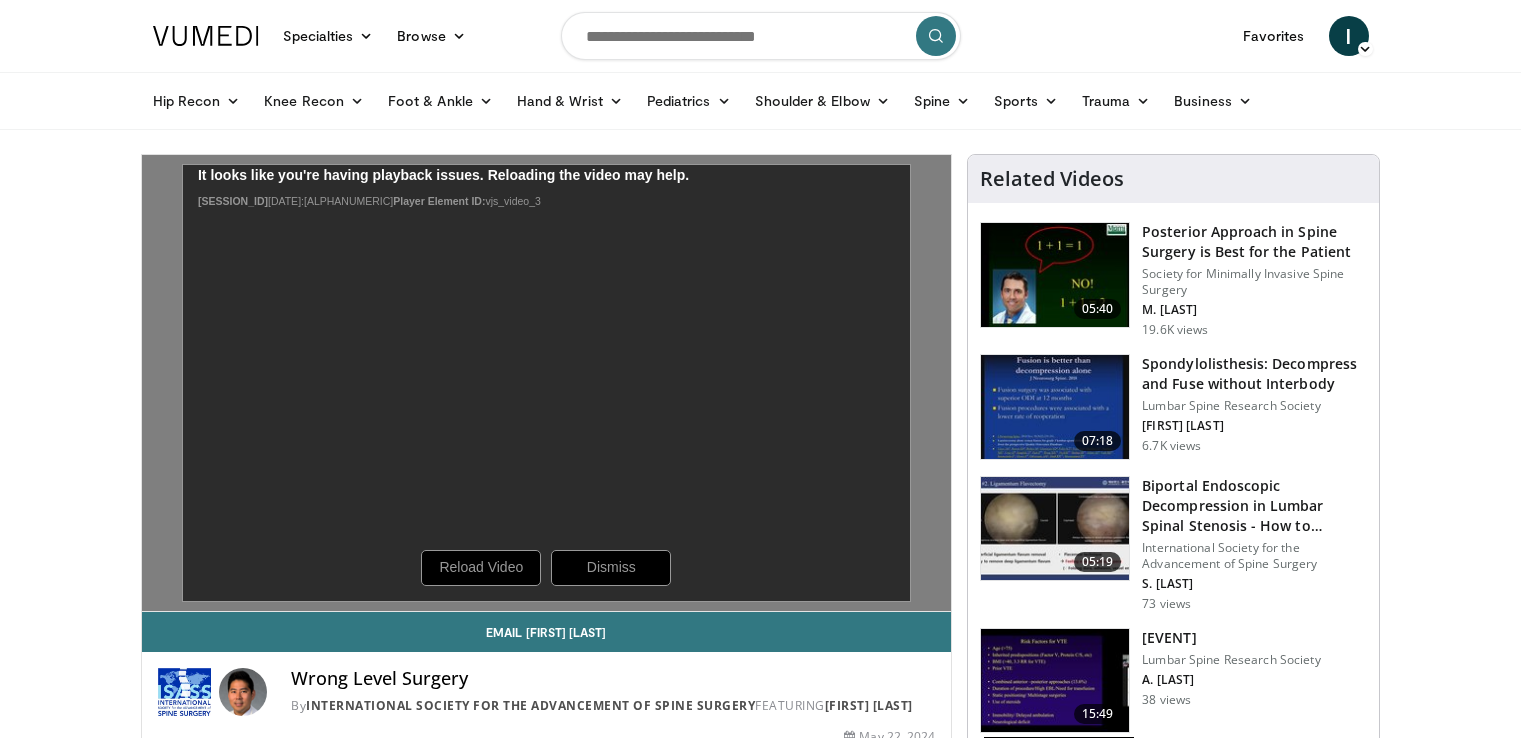 scroll, scrollTop: 0, scrollLeft: 0, axis: both 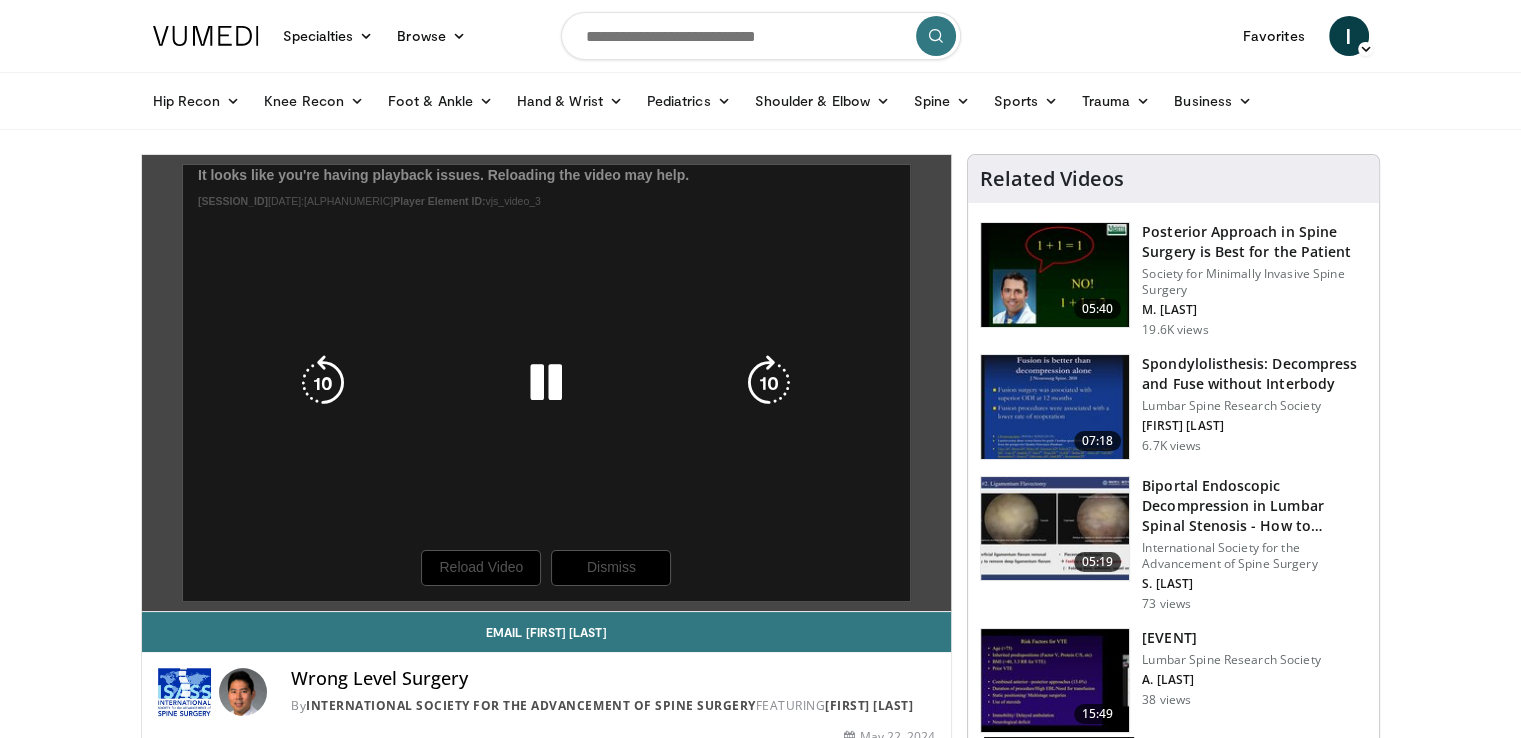 click at bounding box center (546, 383) 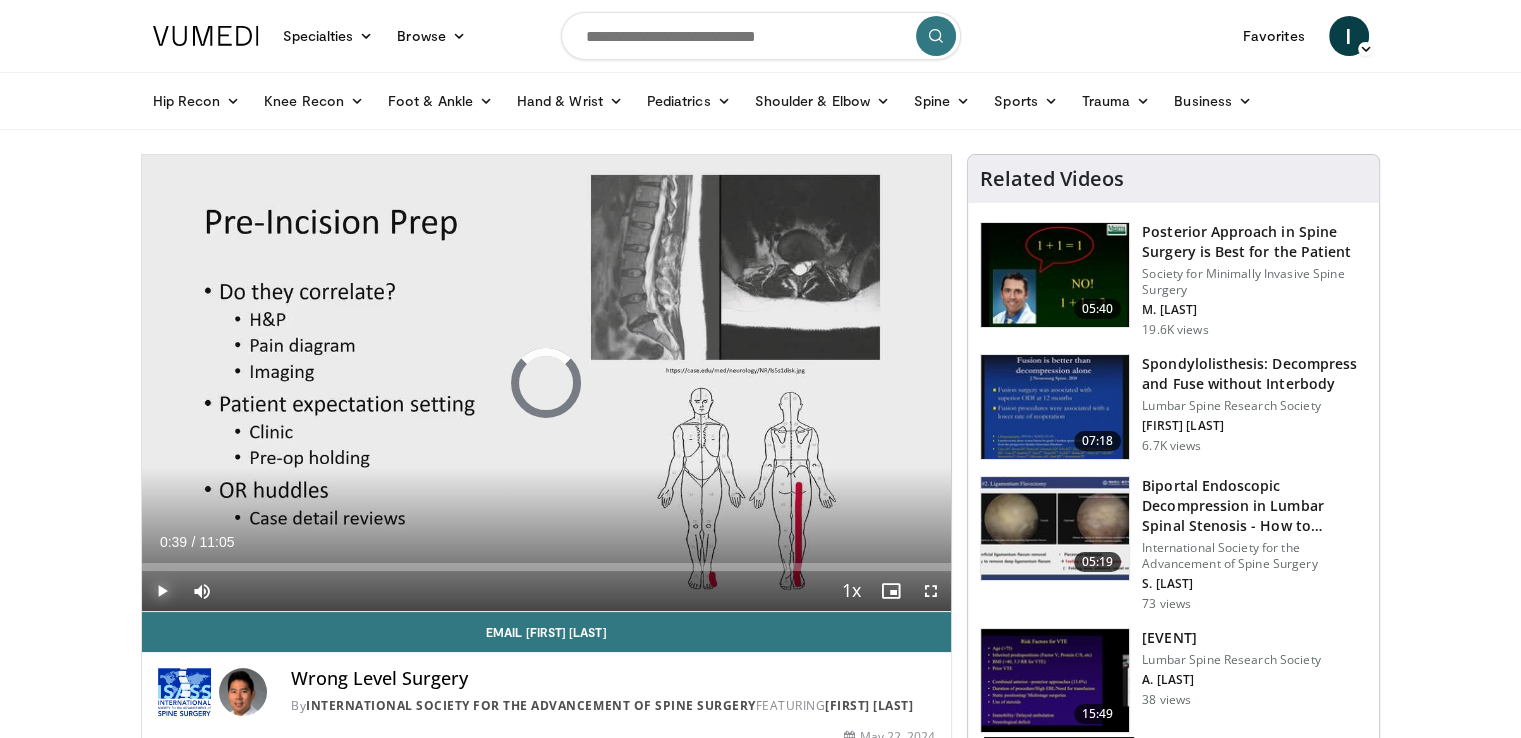 click at bounding box center [162, 591] 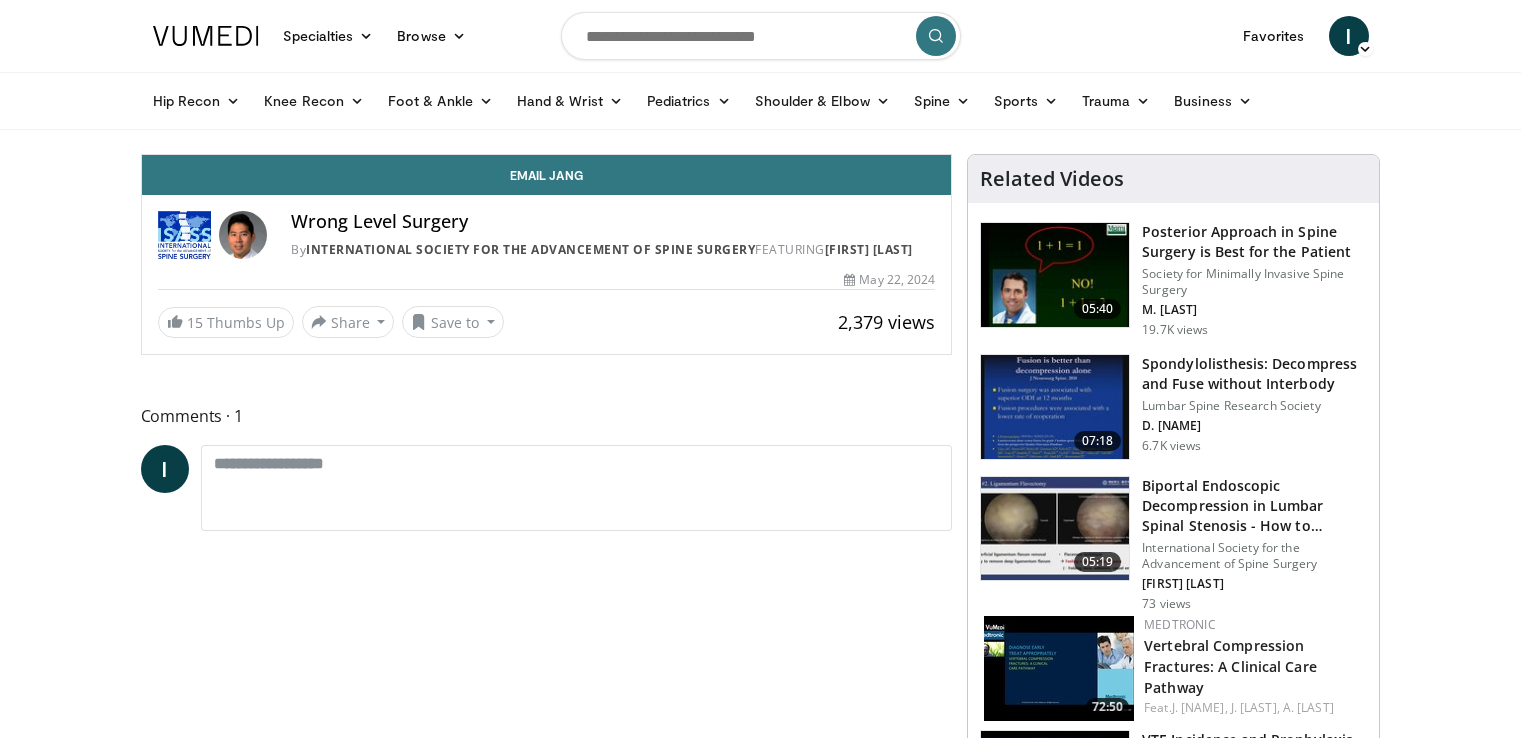 scroll, scrollTop: 0, scrollLeft: 0, axis: both 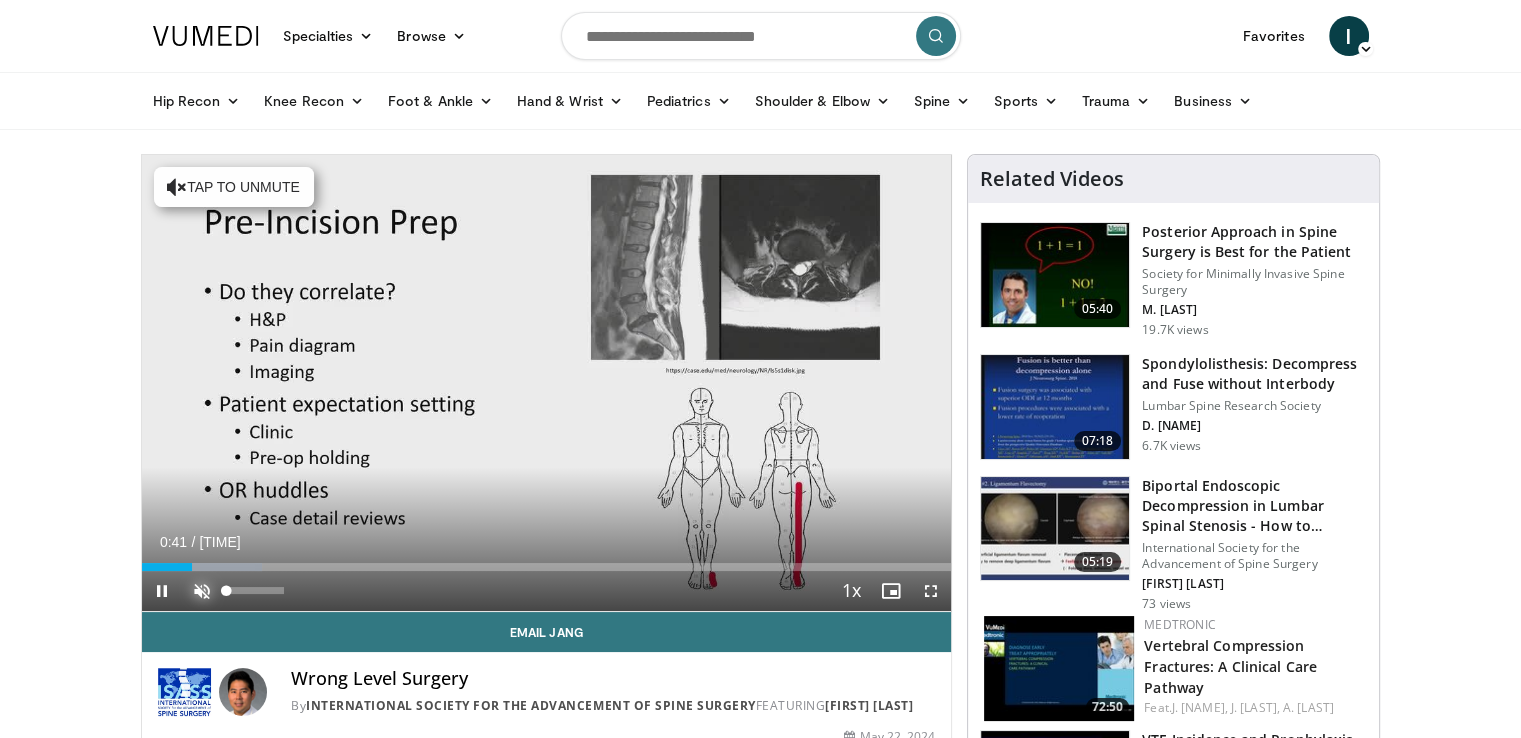 click at bounding box center [202, 591] 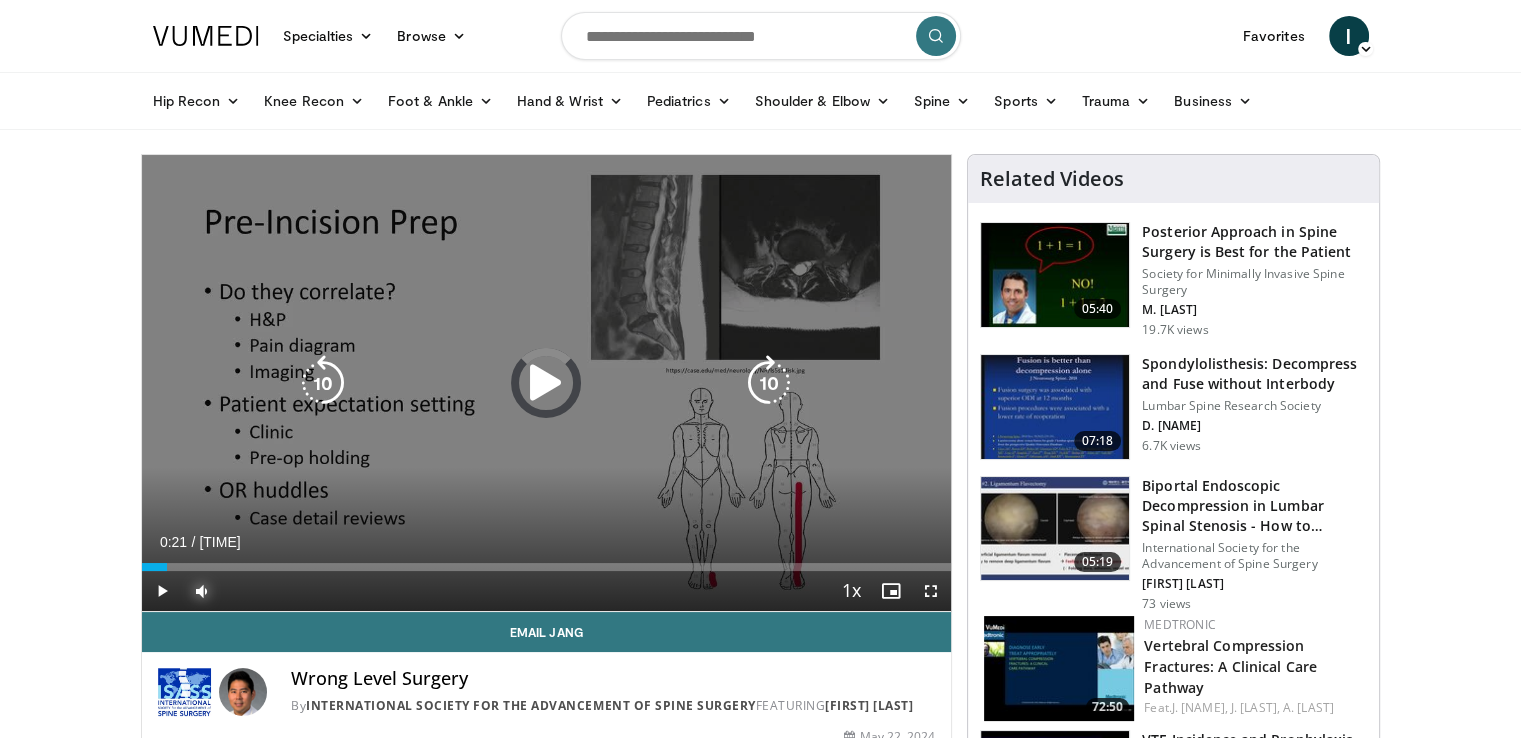 drag, startPoint x: 167, startPoint y: 562, endPoint x: 147, endPoint y: 558, distance: 20.396078 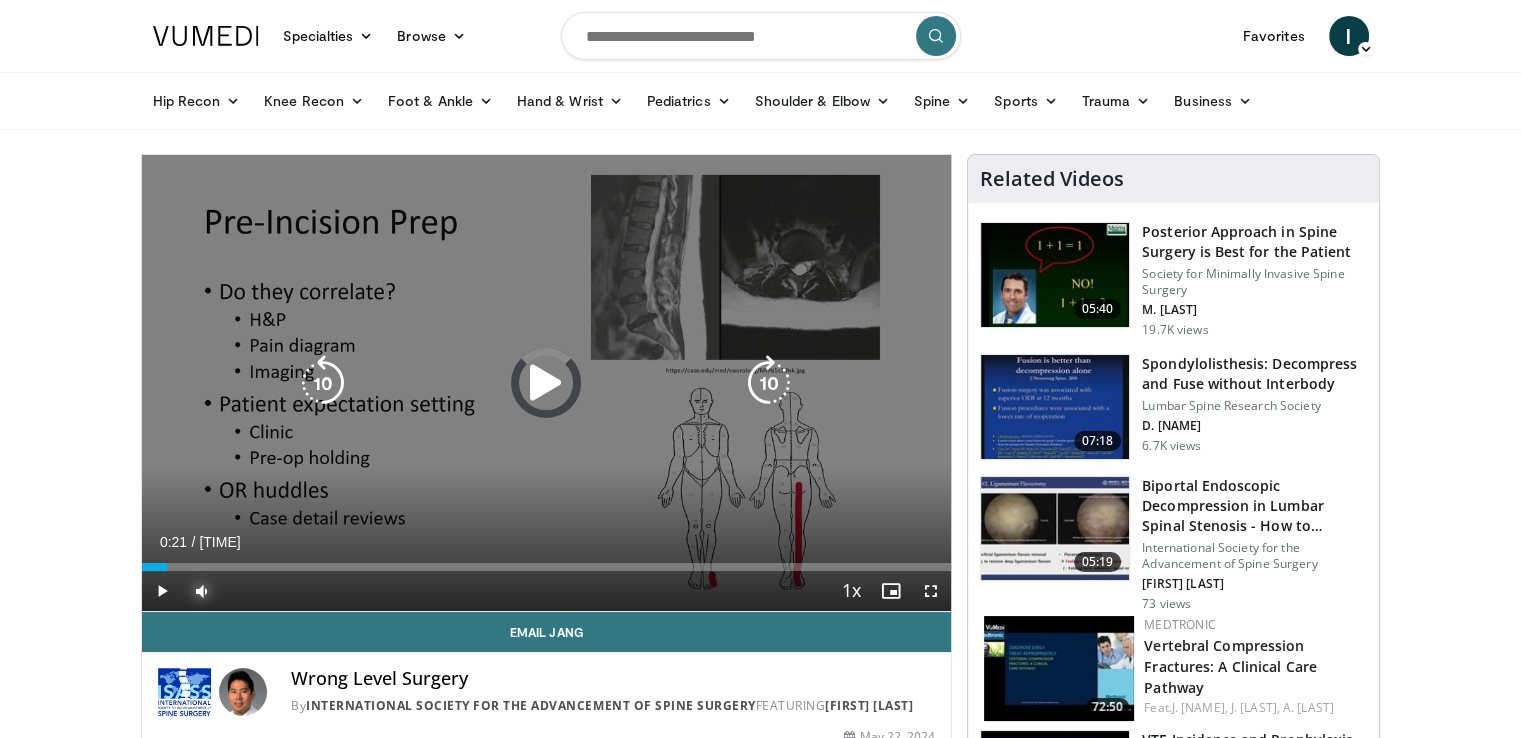 click on "Loaded :  0.00% 00:10 00:09" at bounding box center (547, 561) 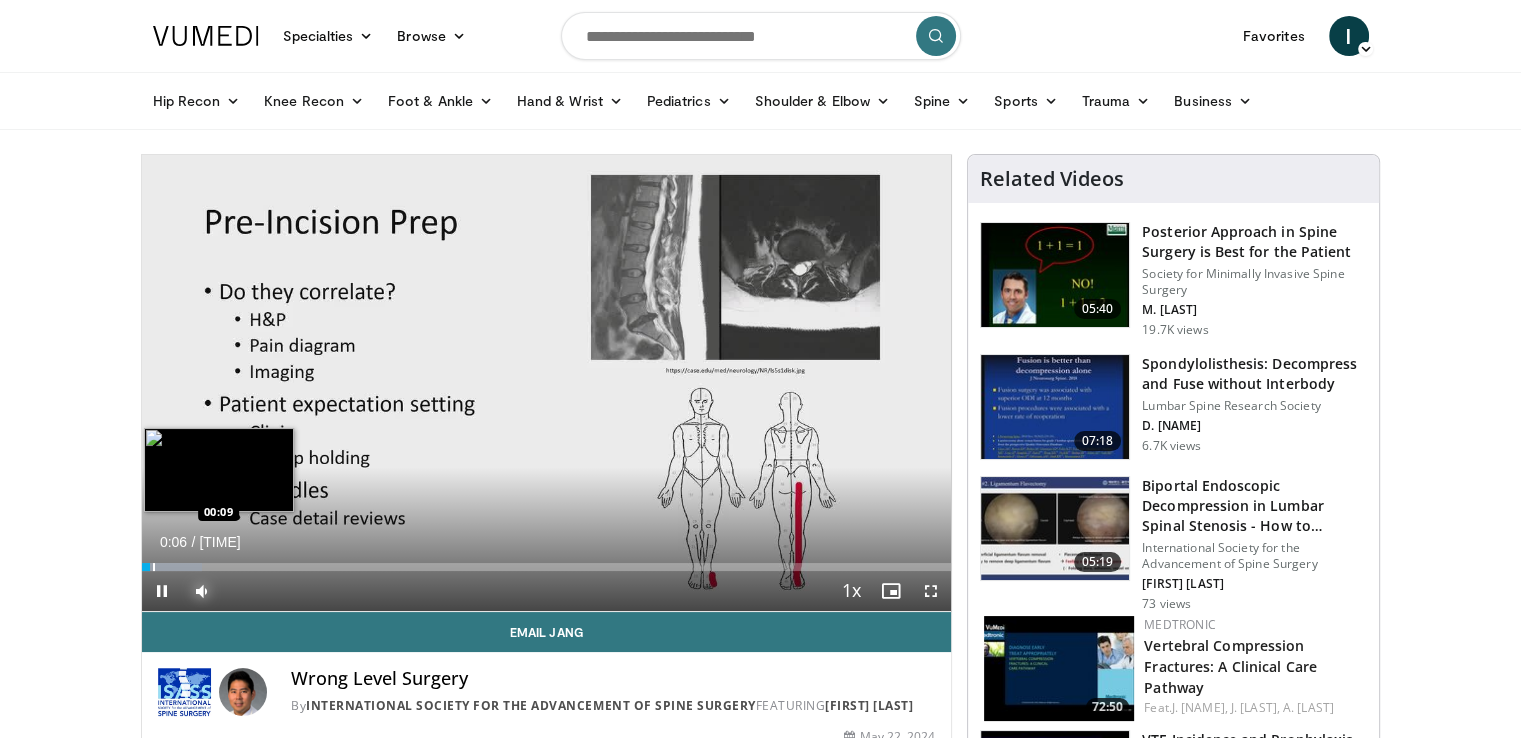 type 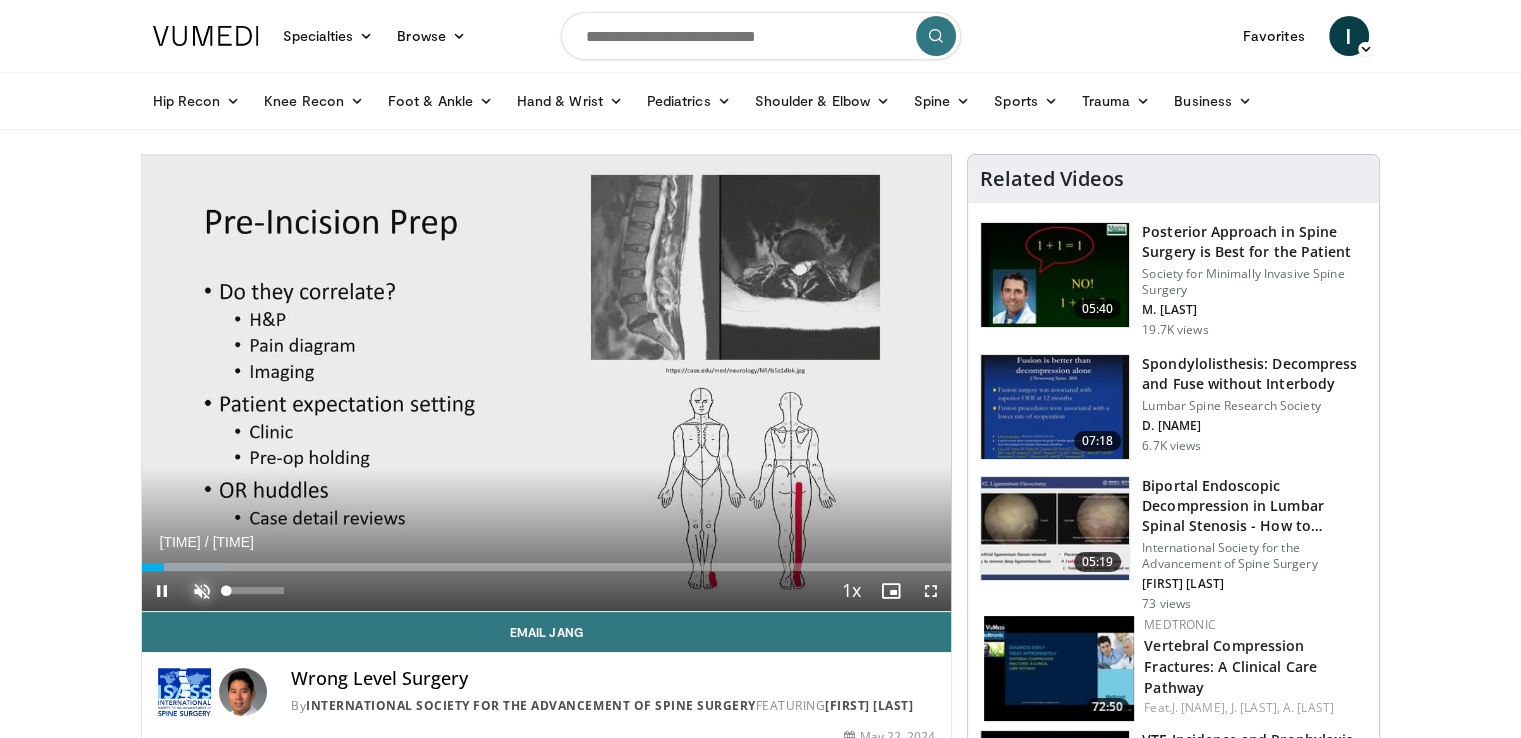 click at bounding box center [202, 591] 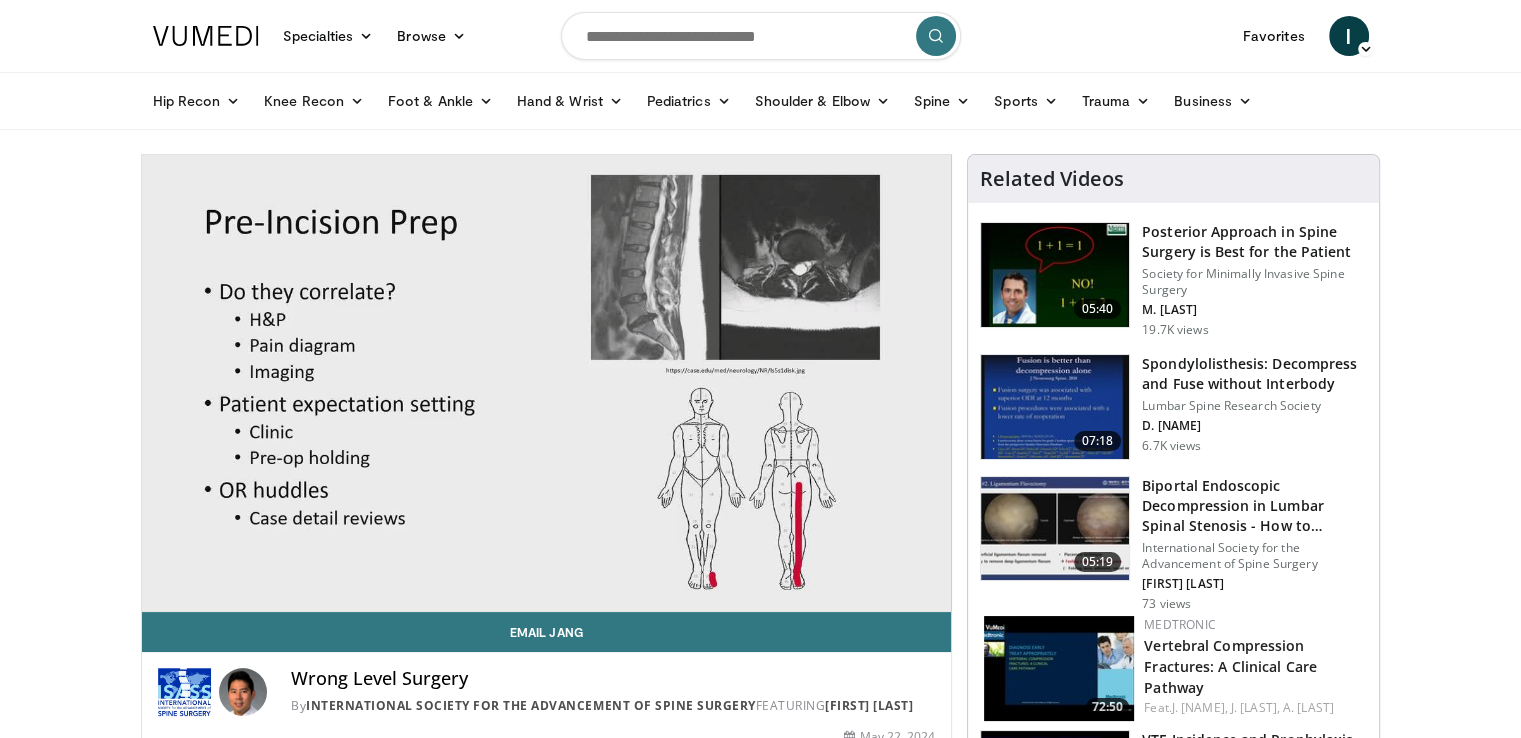 click on "Mute" at bounding box center [202, 591] 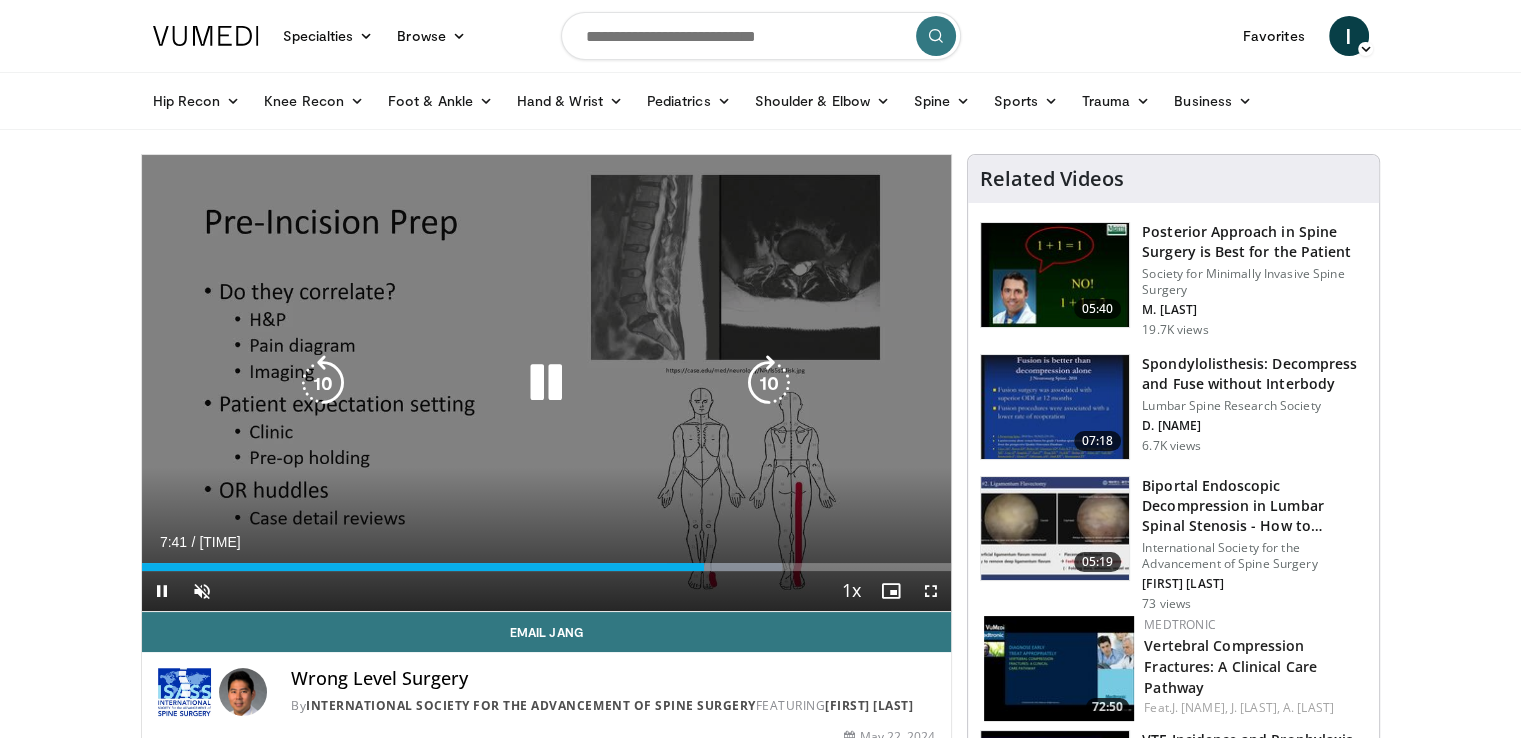 click at bounding box center (546, 383) 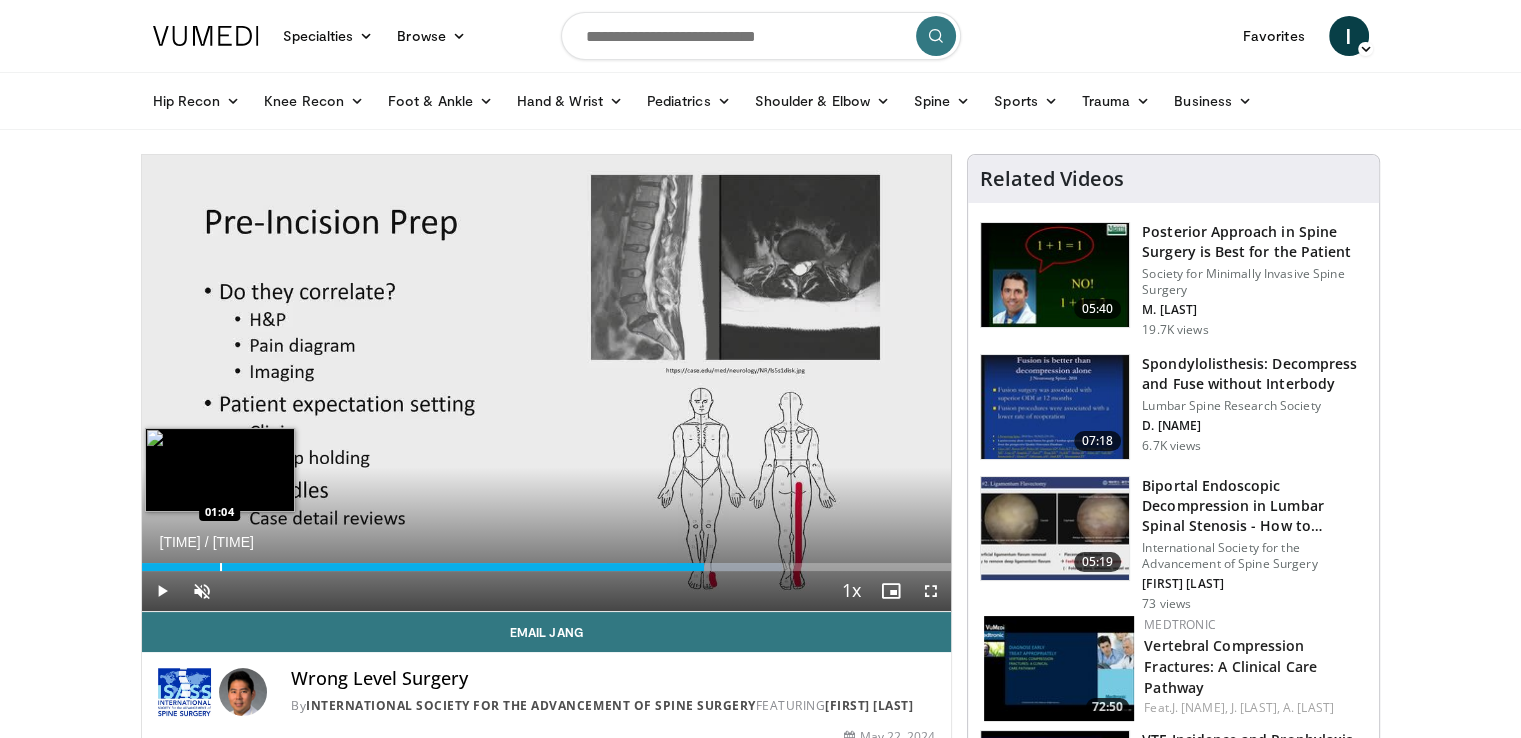 click on "Loaded :  79.05% 07:42 01:04" at bounding box center (547, 561) 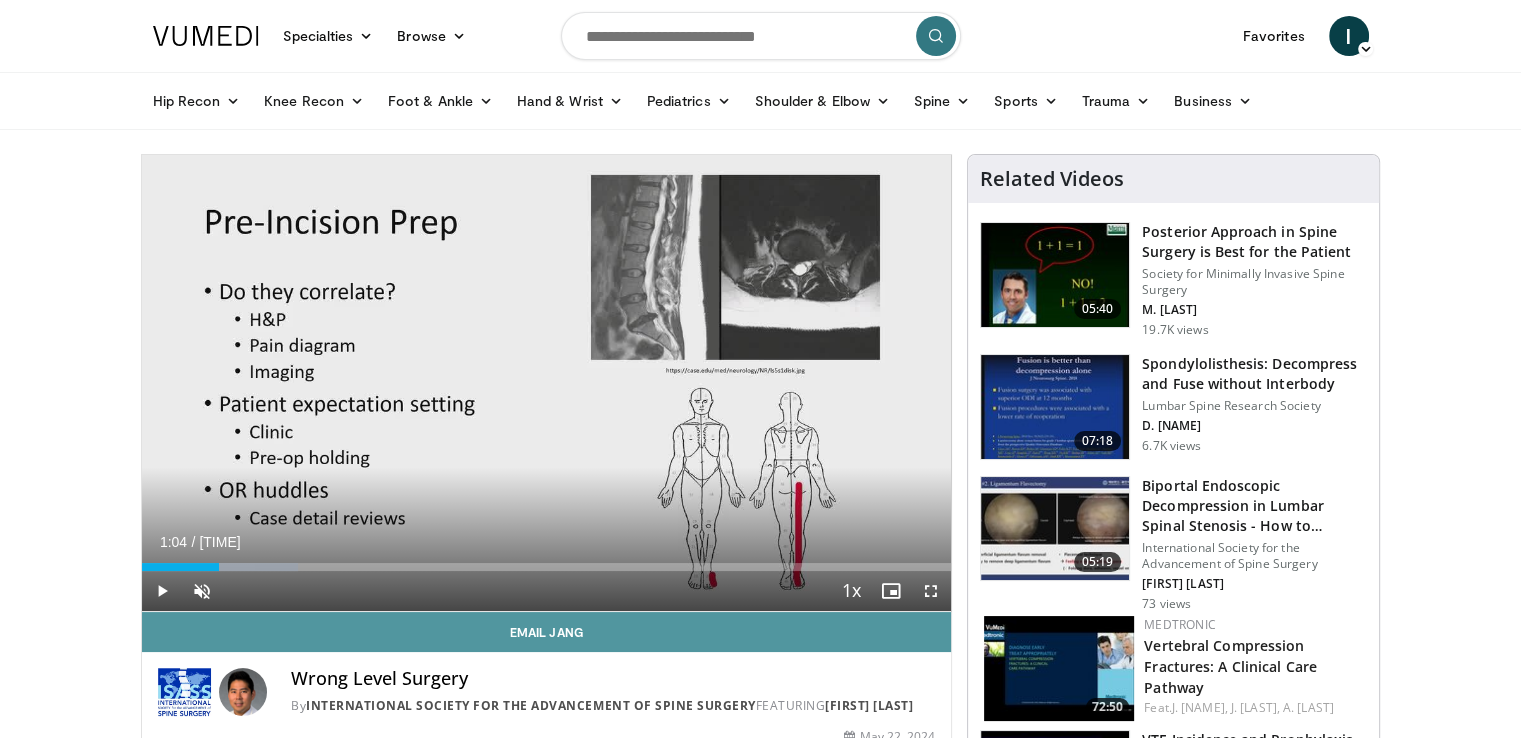 type 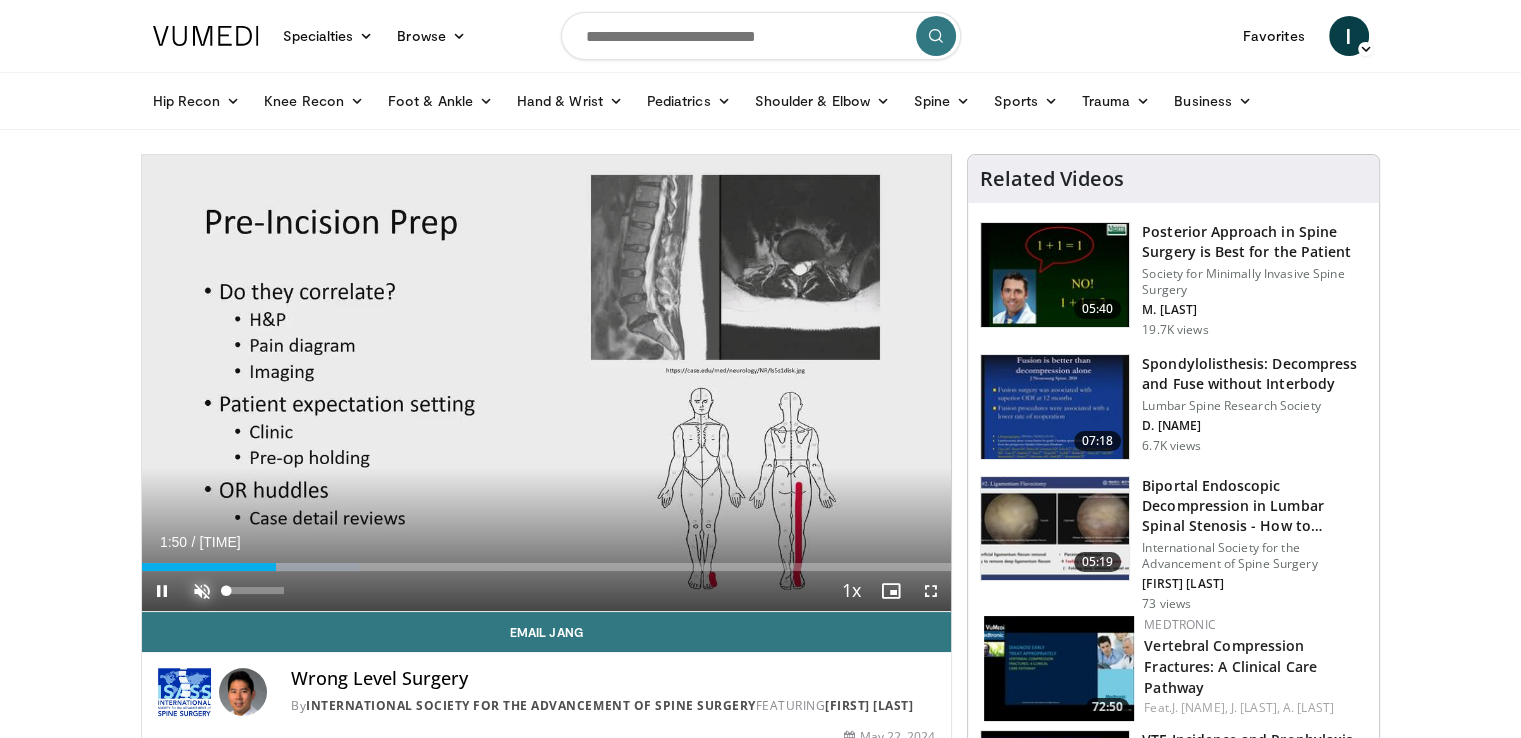 click at bounding box center (202, 591) 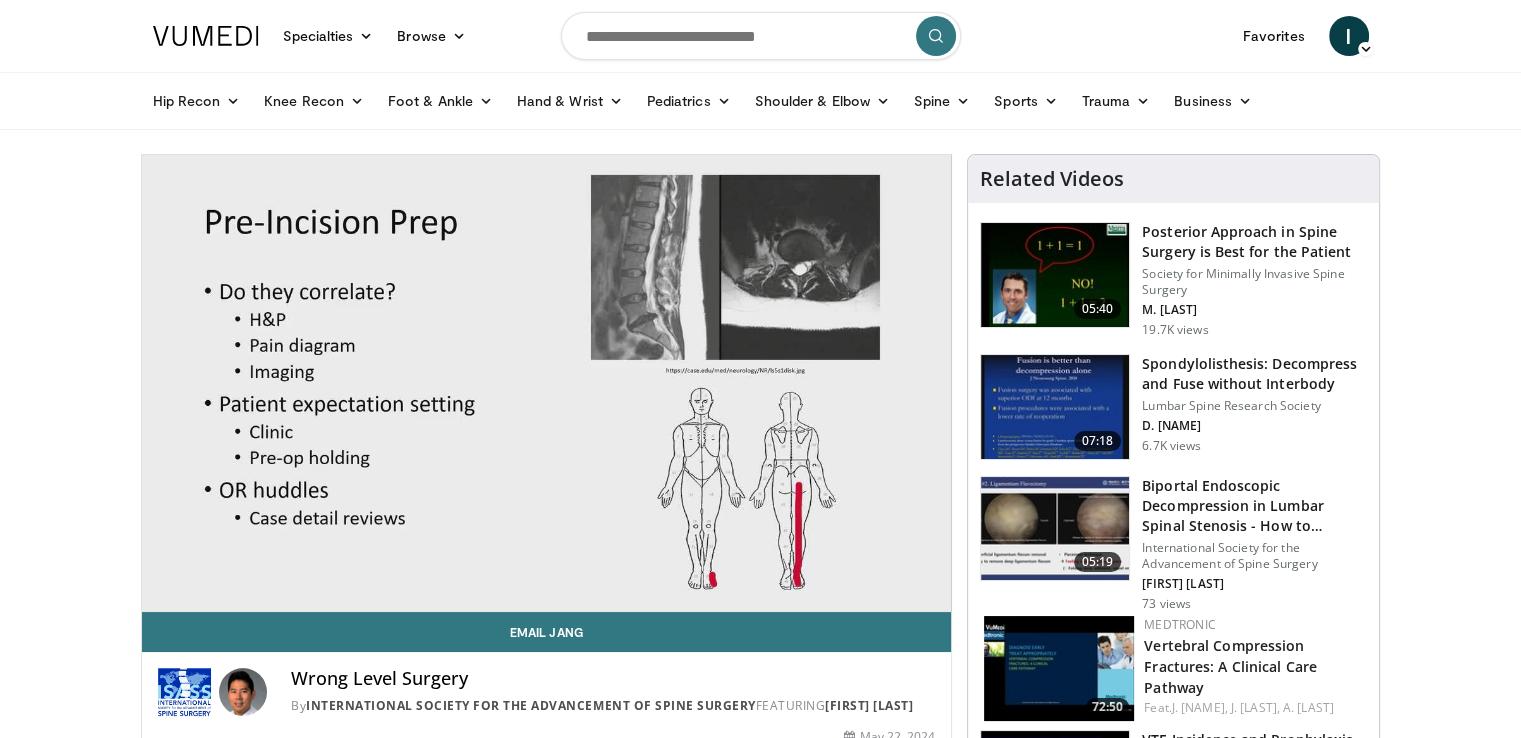 click on "Mute" at bounding box center (202, 591) 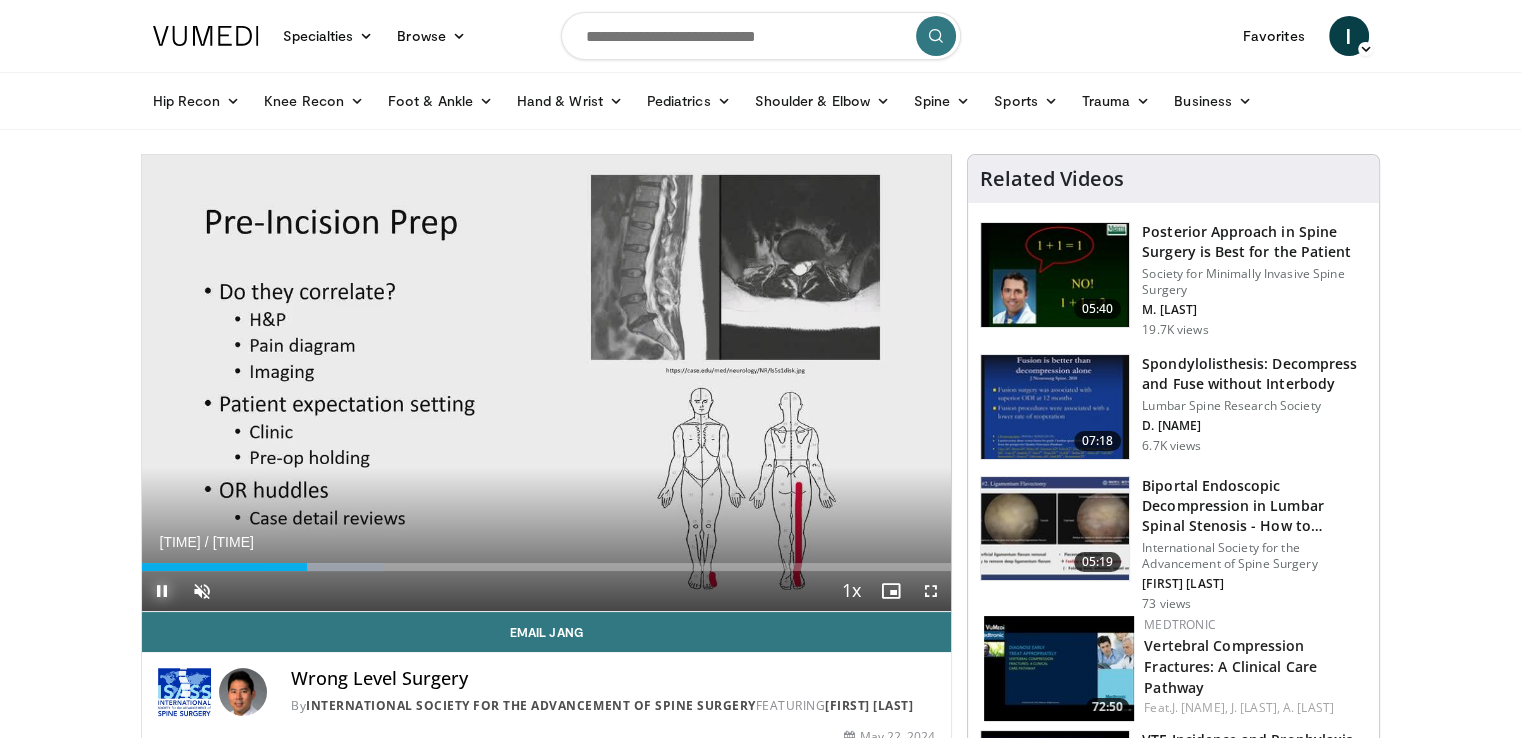click at bounding box center [162, 591] 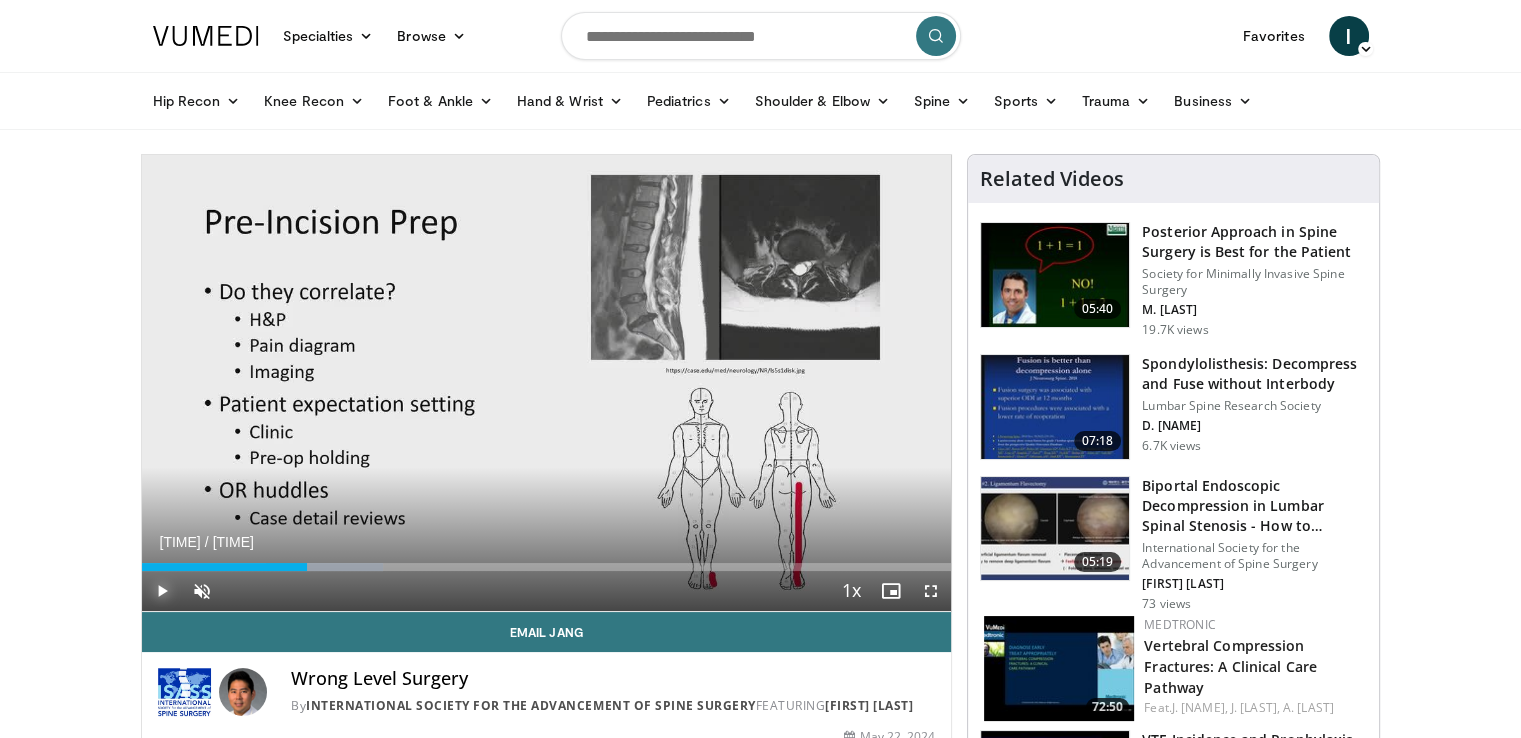 type 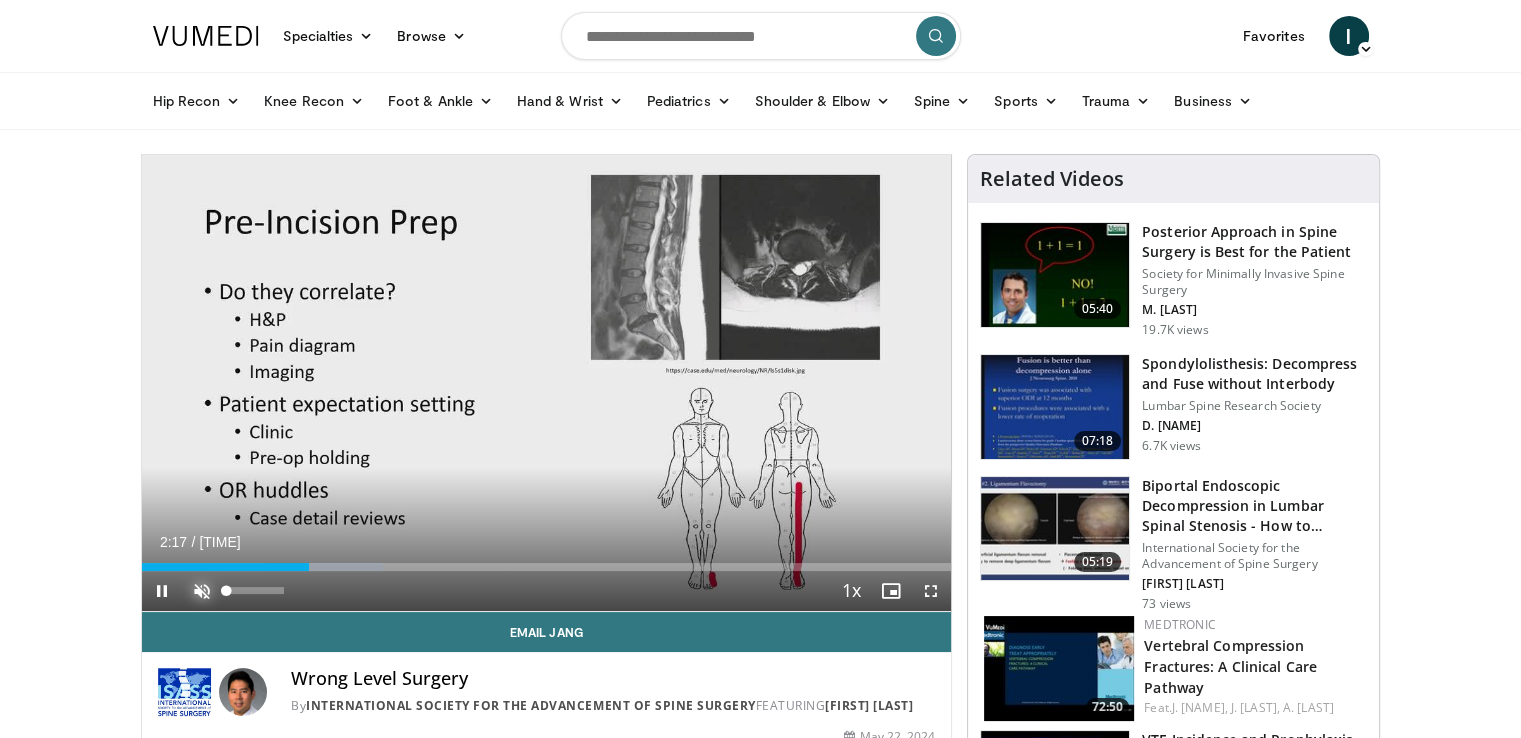 click at bounding box center (202, 591) 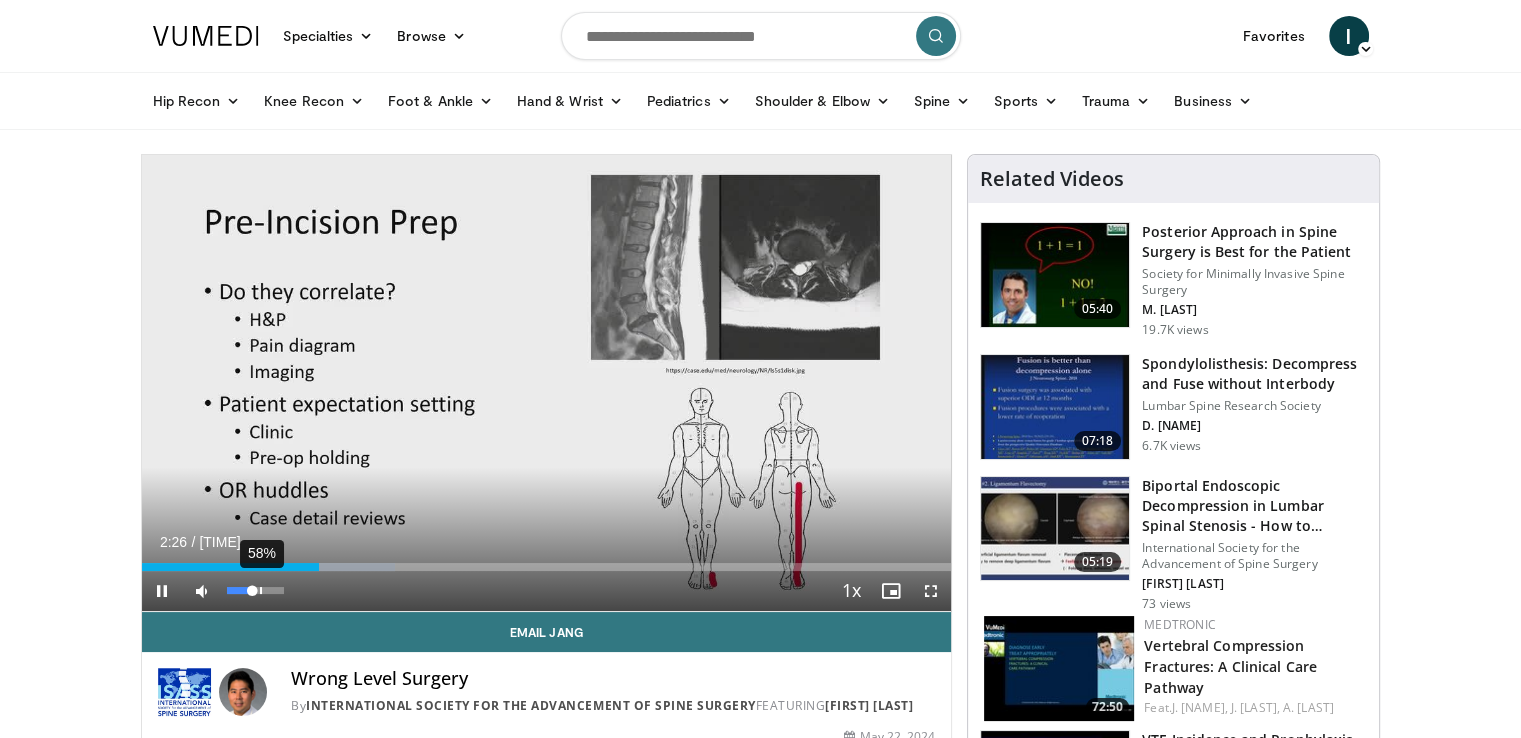 click on "**********" at bounding box center [547, 383] 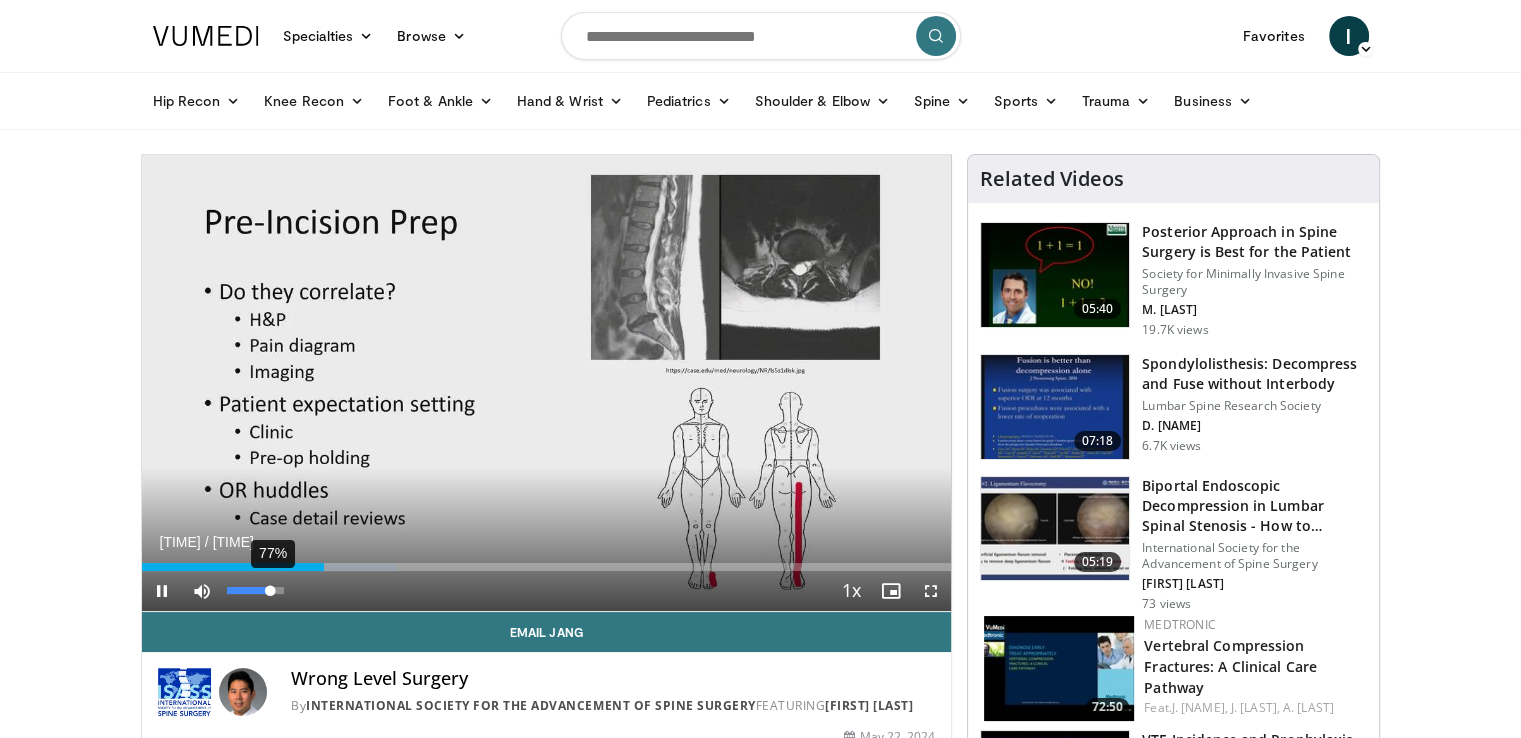 click on "**********" at bounding box center [547, 383] 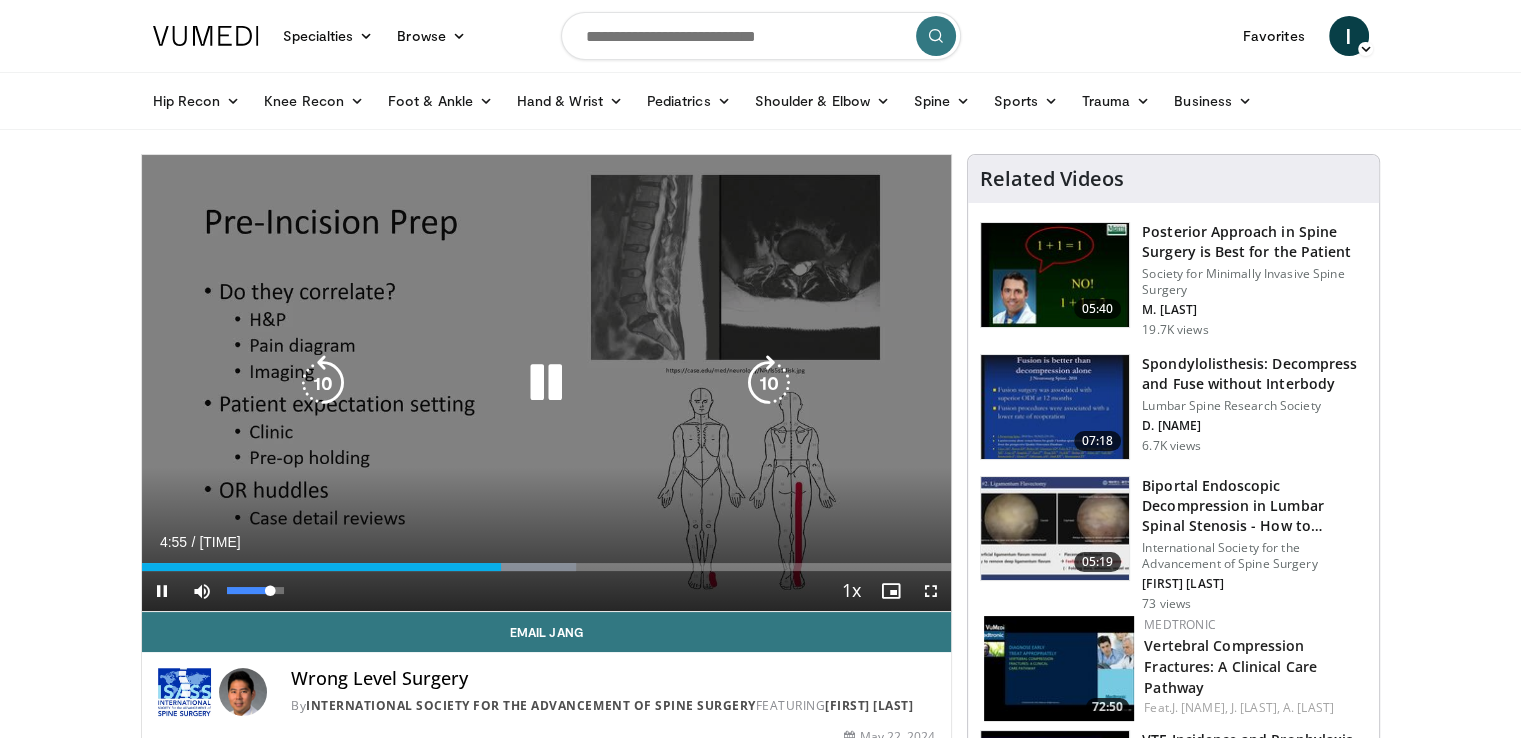 drag, startPoint x: 281, startPoint y: 589, endPoint x: 332, endPoint y: 593, distance: 51.156624 